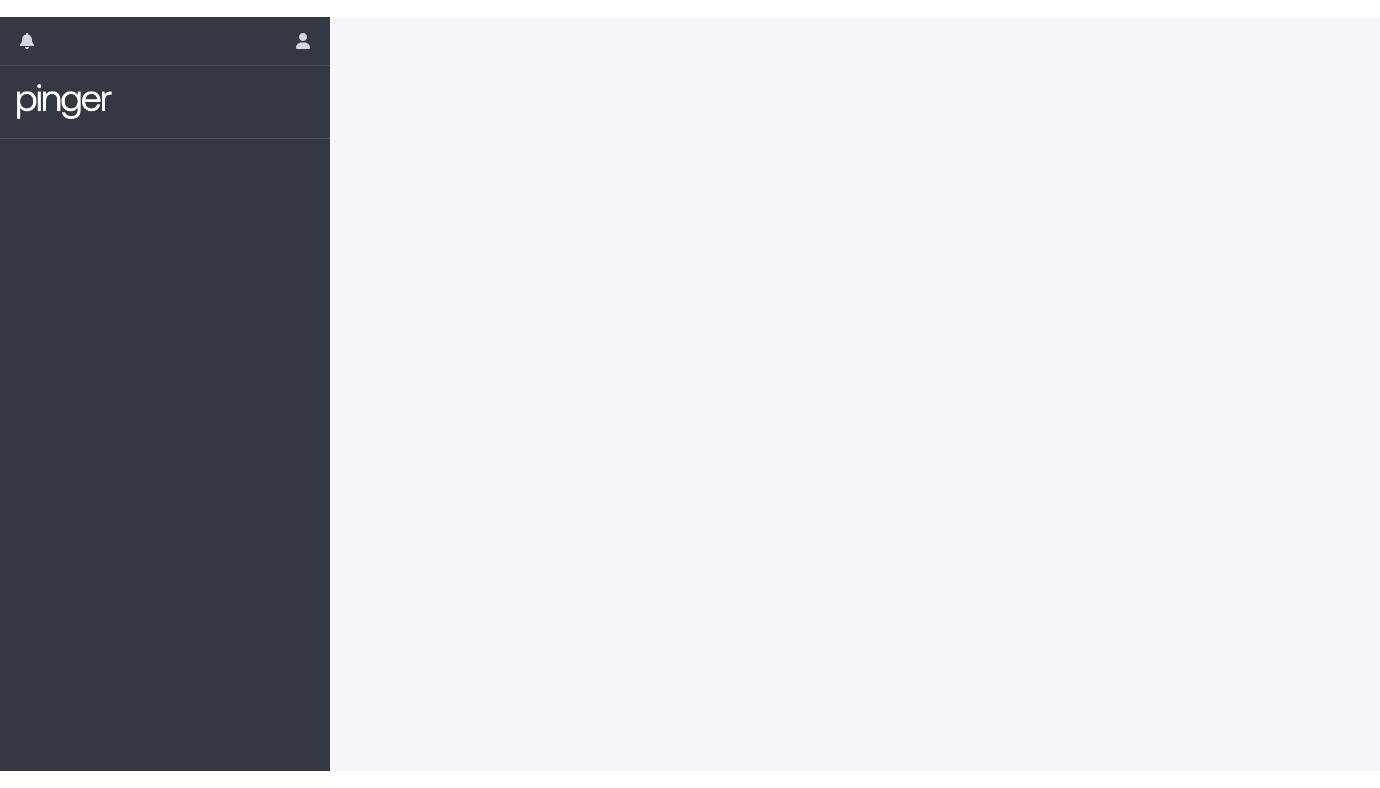 scroll, scrollTop: 0, scrollLeft: 0, axis: both 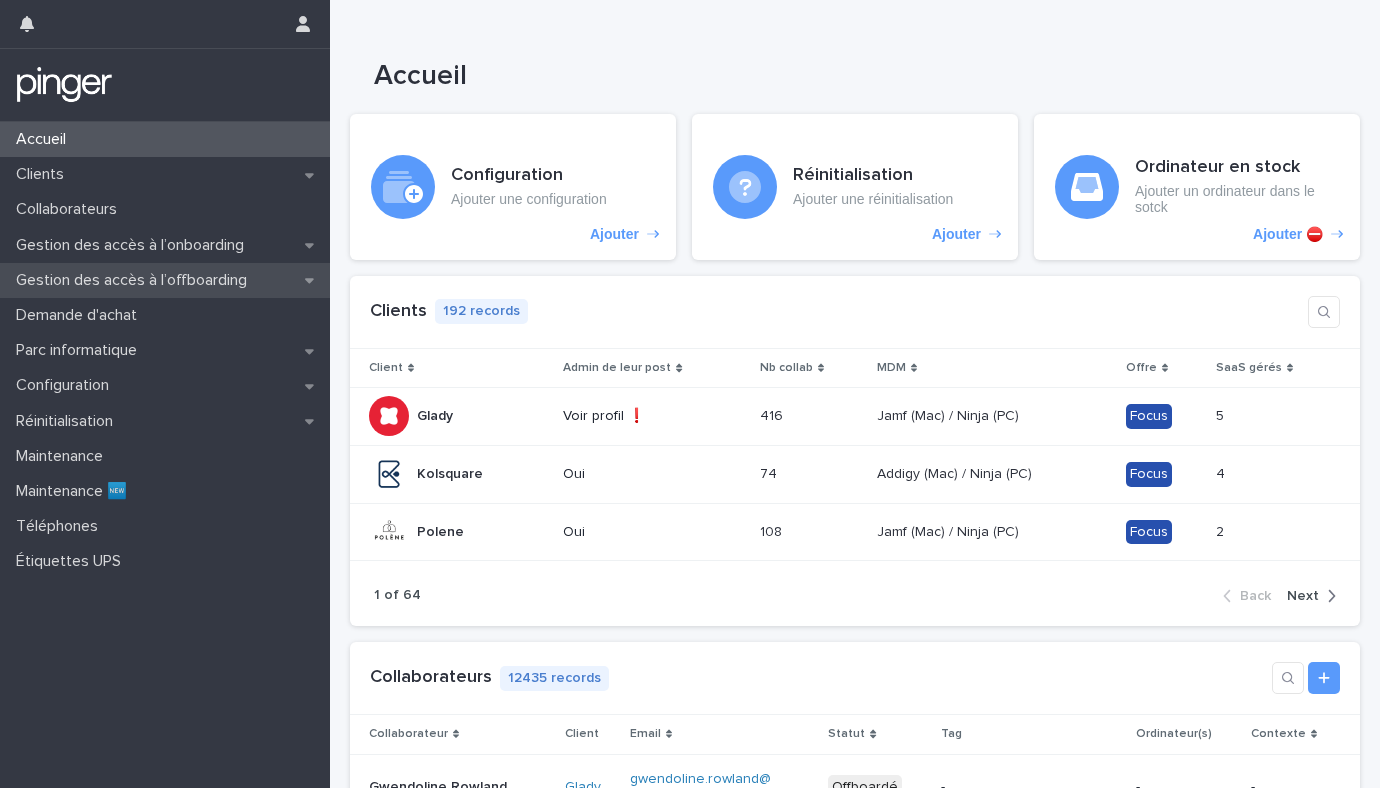 click on "Gestion des accès à l’offboarding" at bounding box center [135, 280] 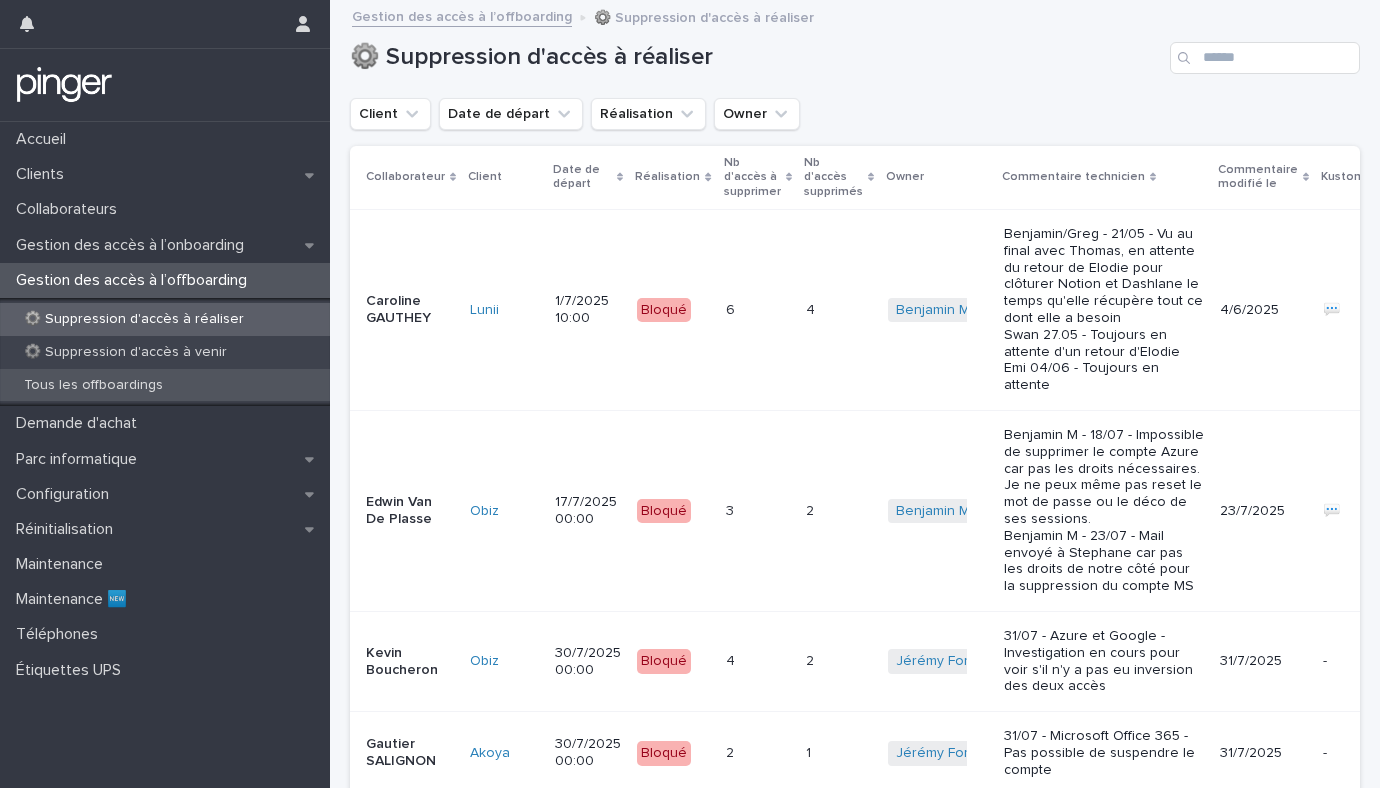 click on "Tous les offboardings" at bounding box center [165, 385] 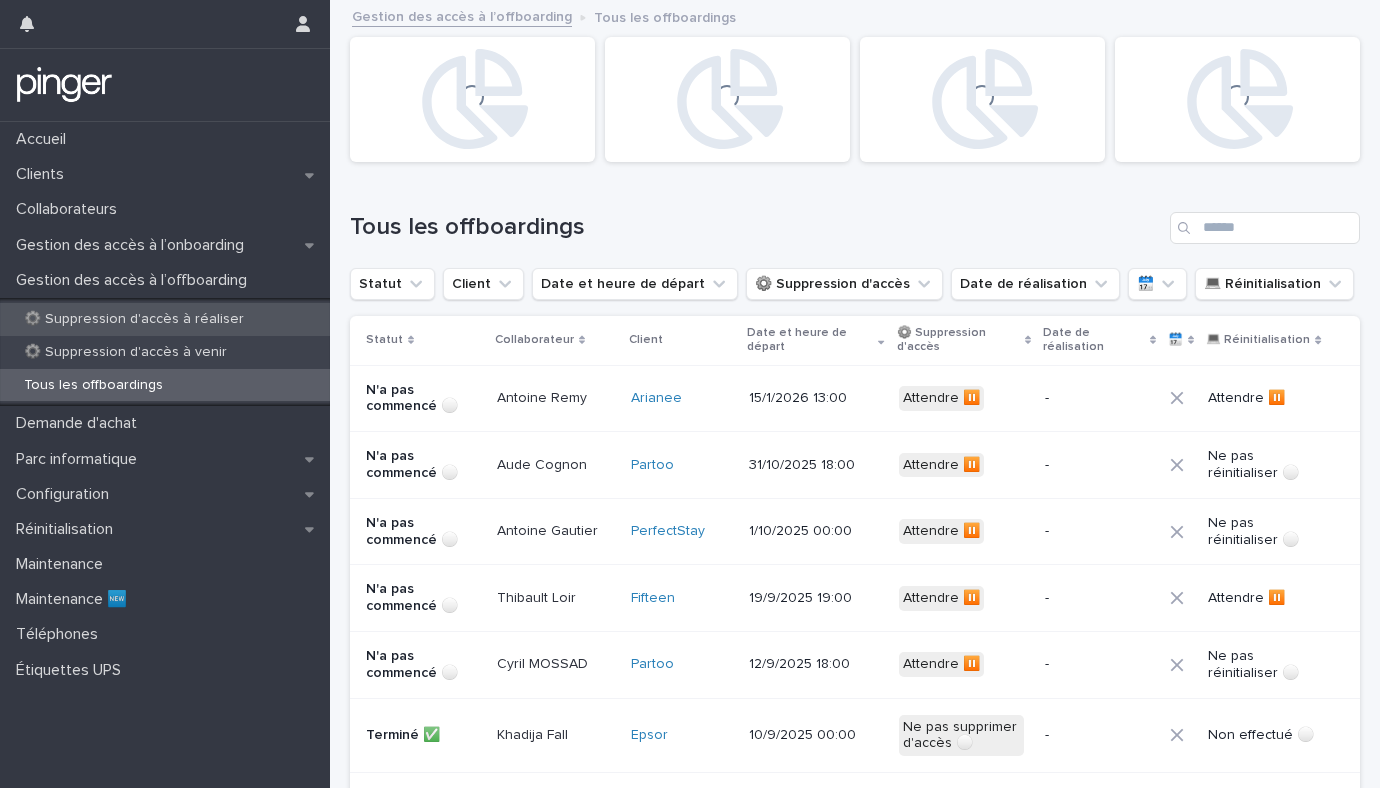 click on "⚙️ Suppression d'accès à réaliser" at bounding box center [134, 319] 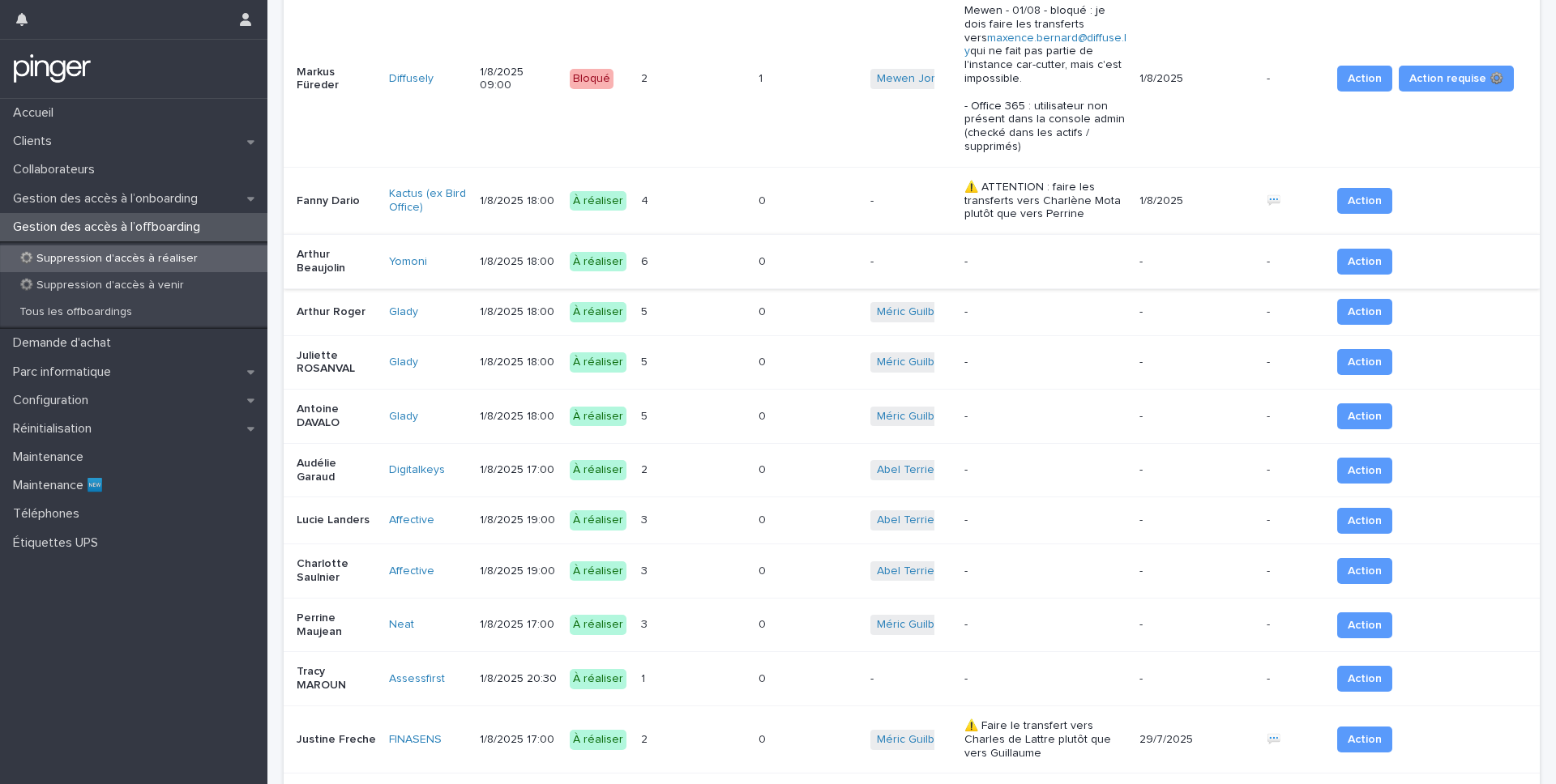 scroll, scrollTop: 888, scrollLeft: 0, axis: vertical 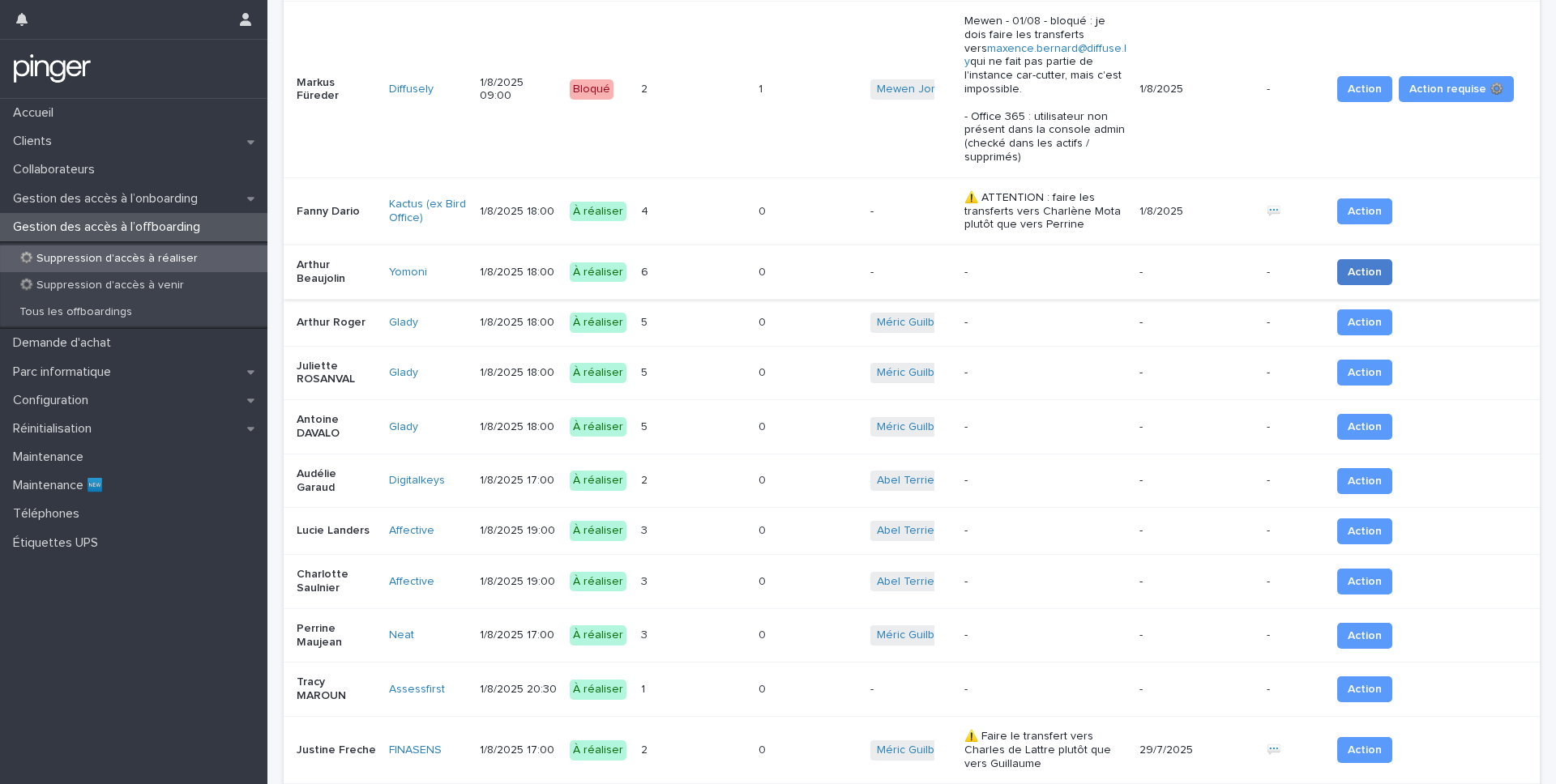 click on "Action" at bounding box center (1365, 272) 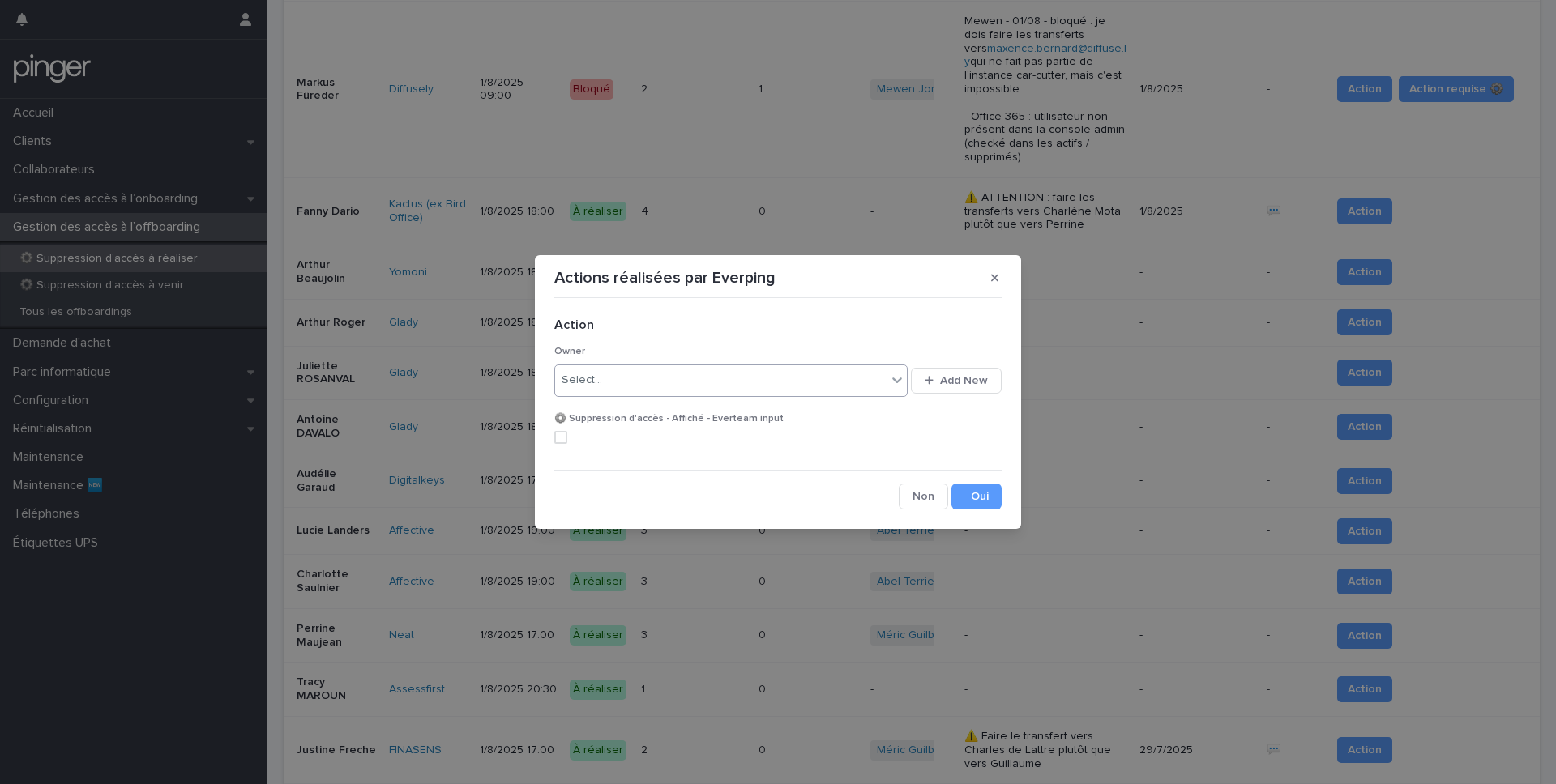 click on "Select..." at bounding box center [720, 380] 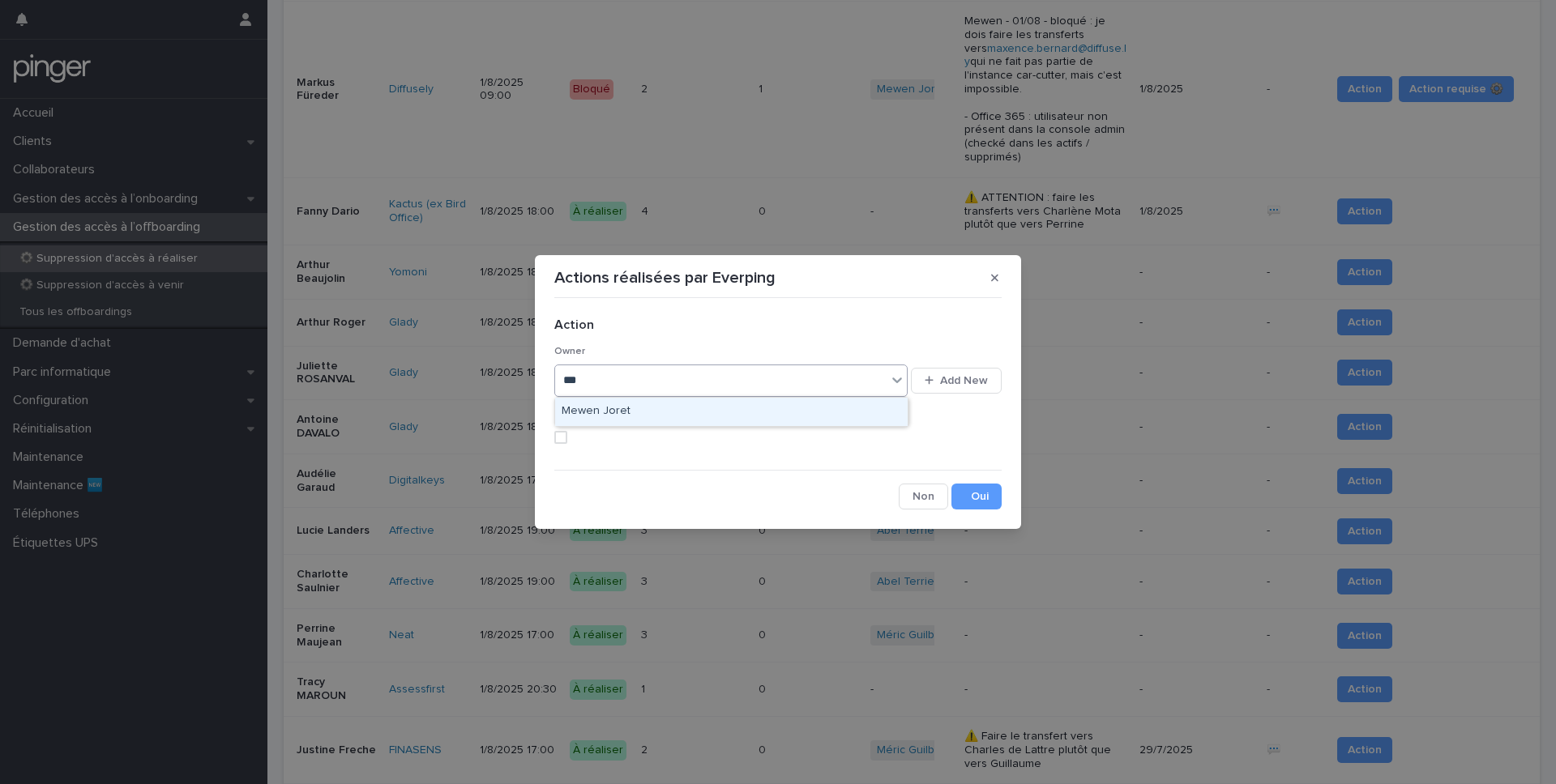 type on "****" 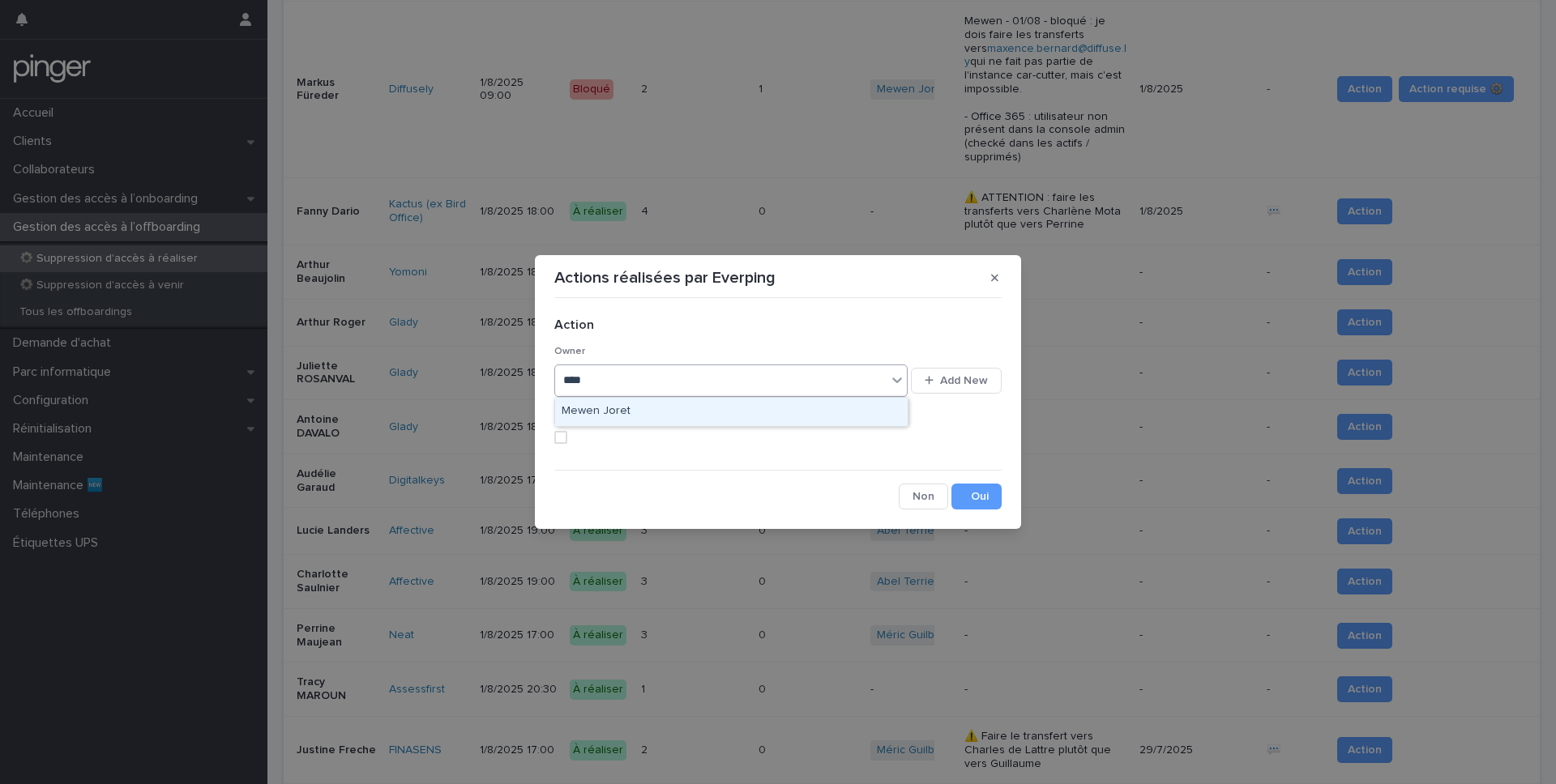 click on "[FIRST] [LAST]" at bounding box center [731, 411] 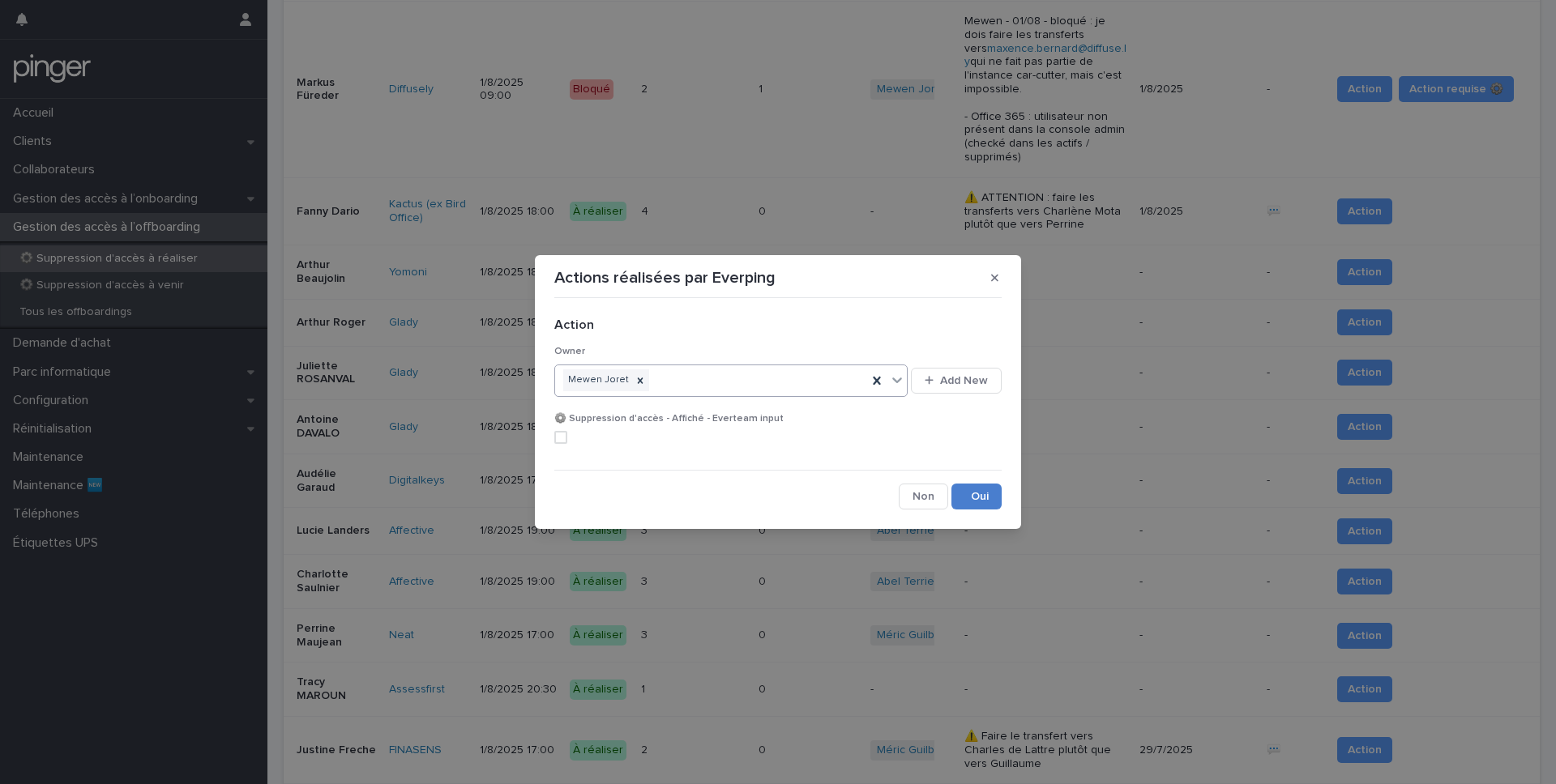 click on "Save" at bounding box center (977, 496) 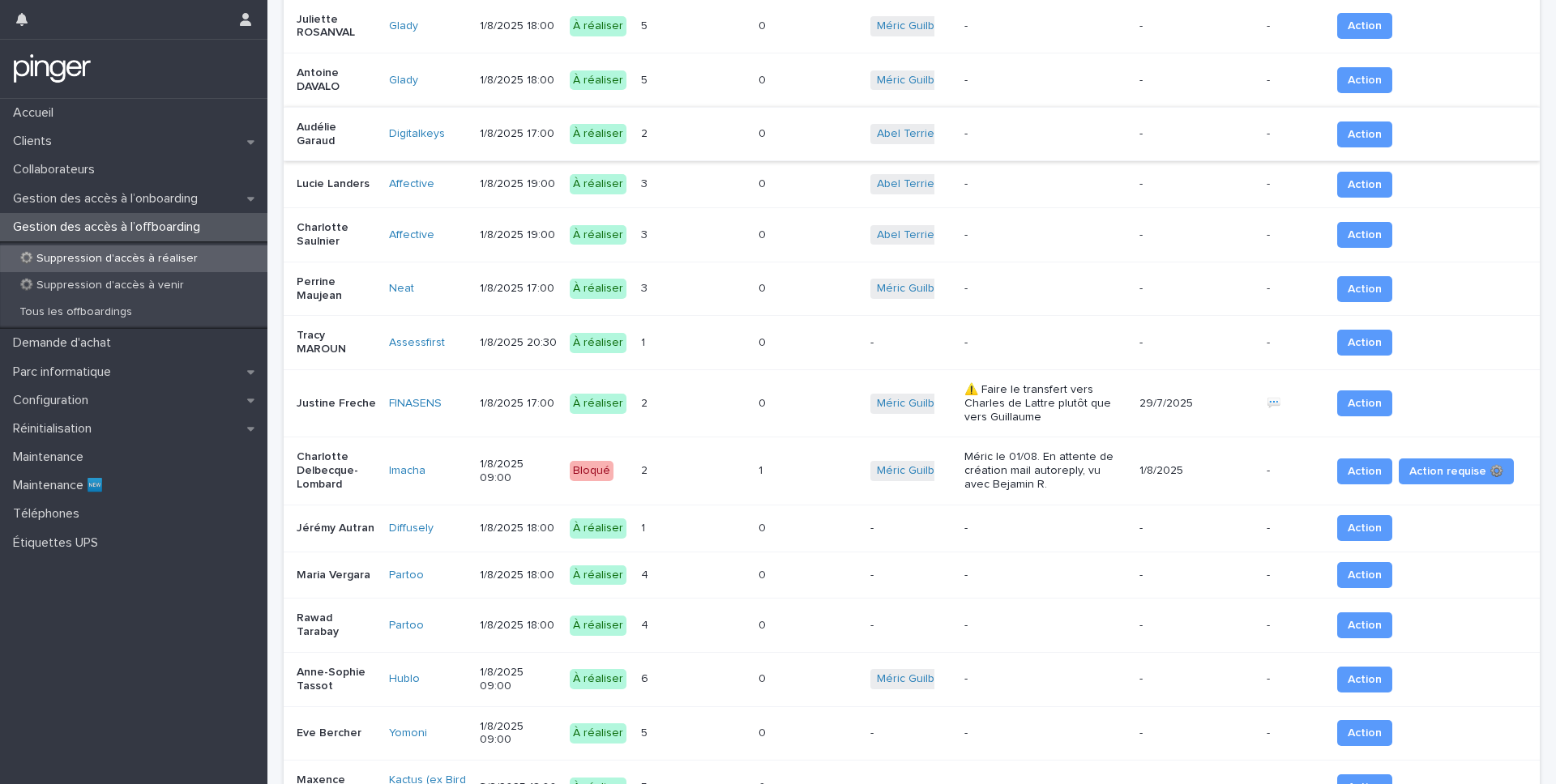 scroll, scrollTop: 1268, scrollLeft: 0, axis: vertical 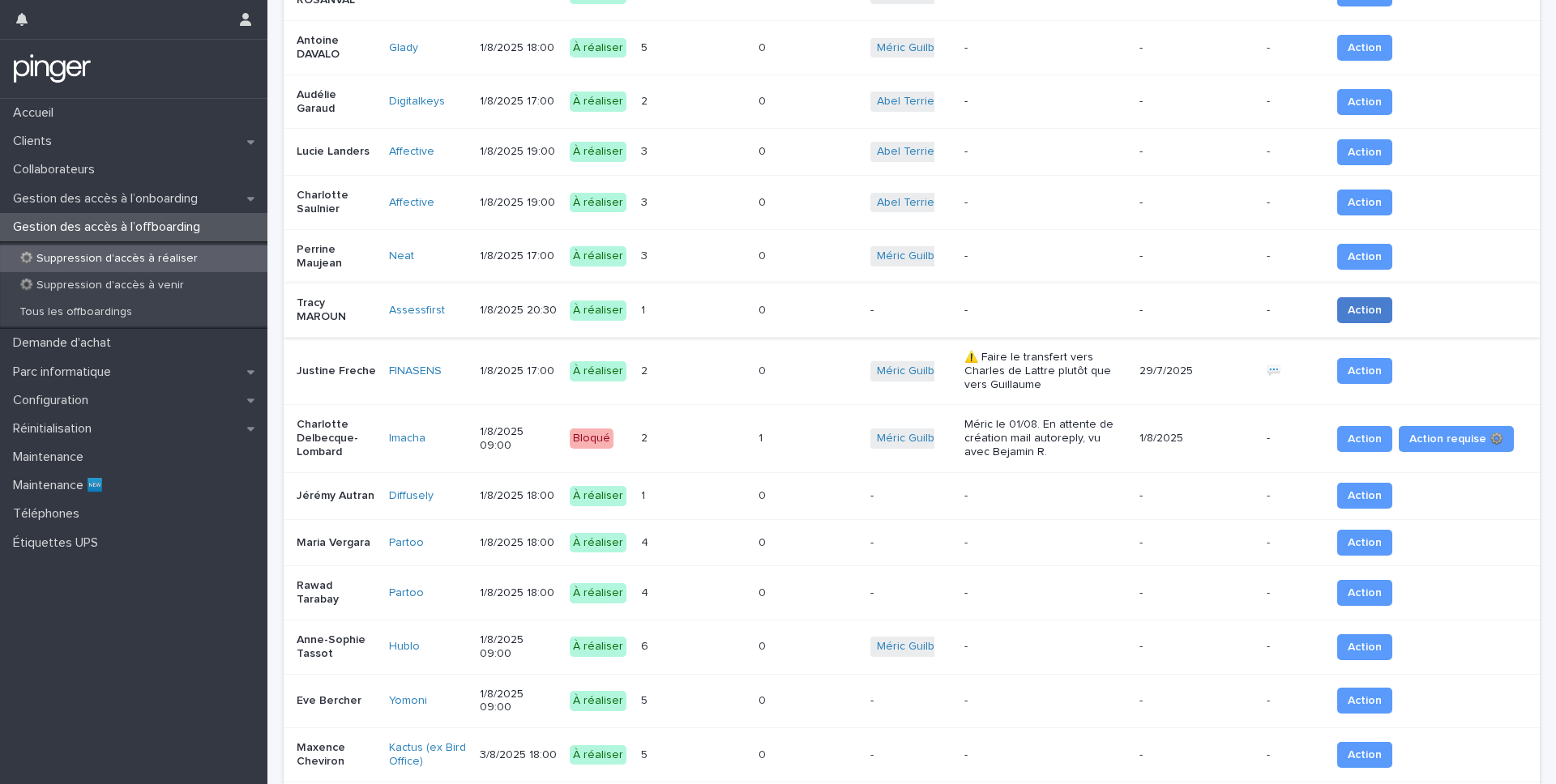 click on "Action" at bounding box center [1365, 310] 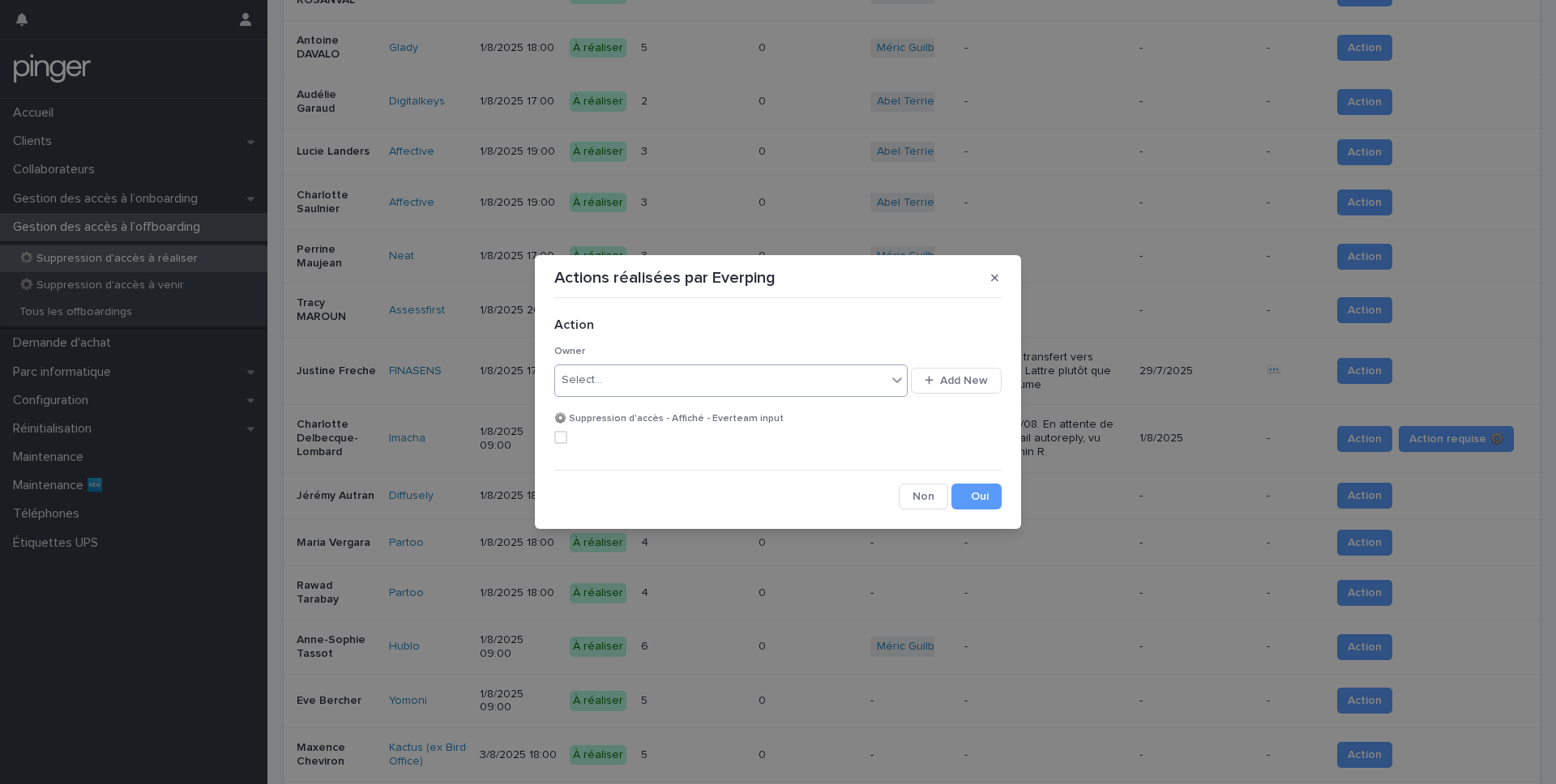 click on "Select..." at bounding box center [720, 380] 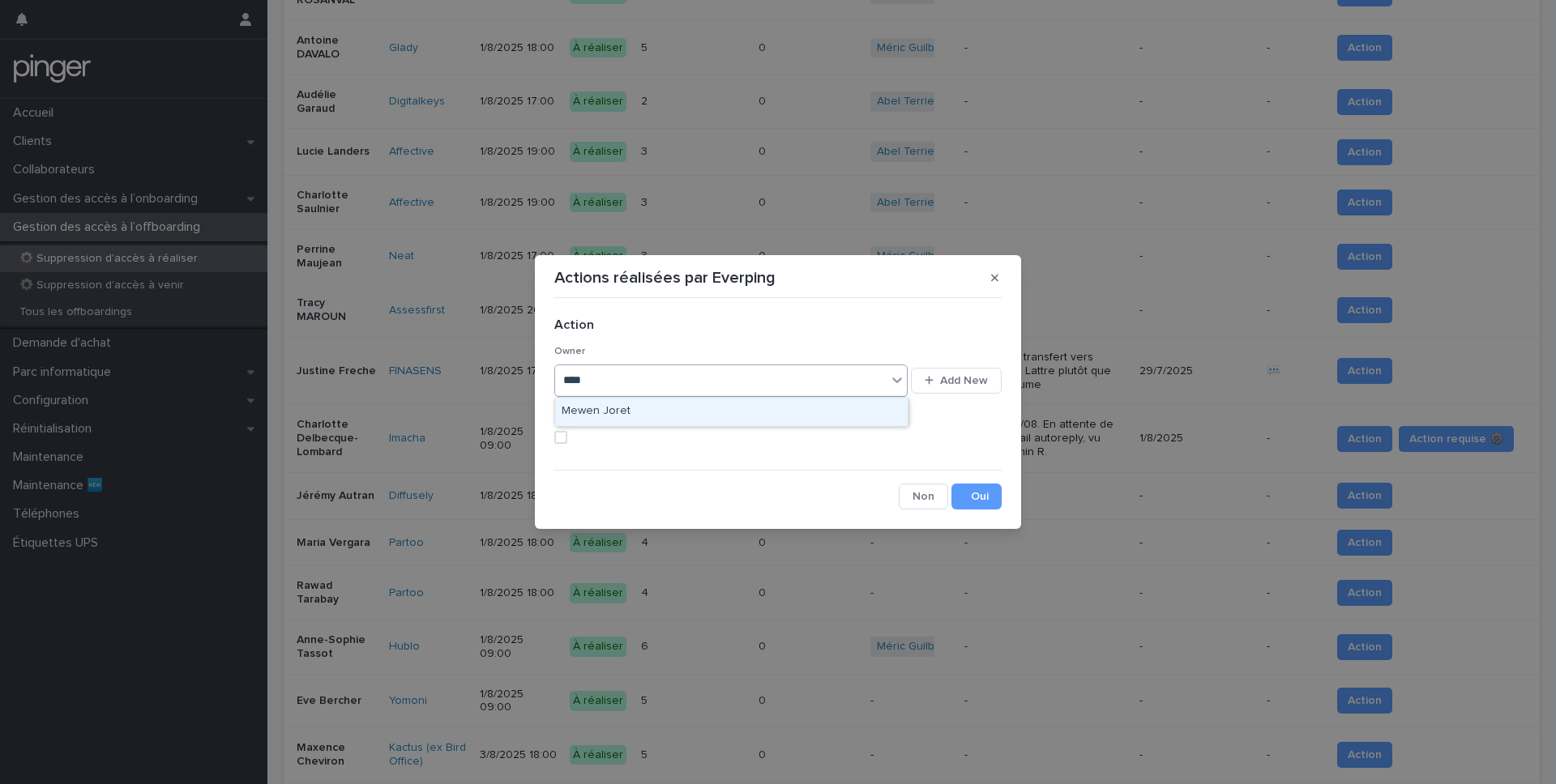 type on "*****" 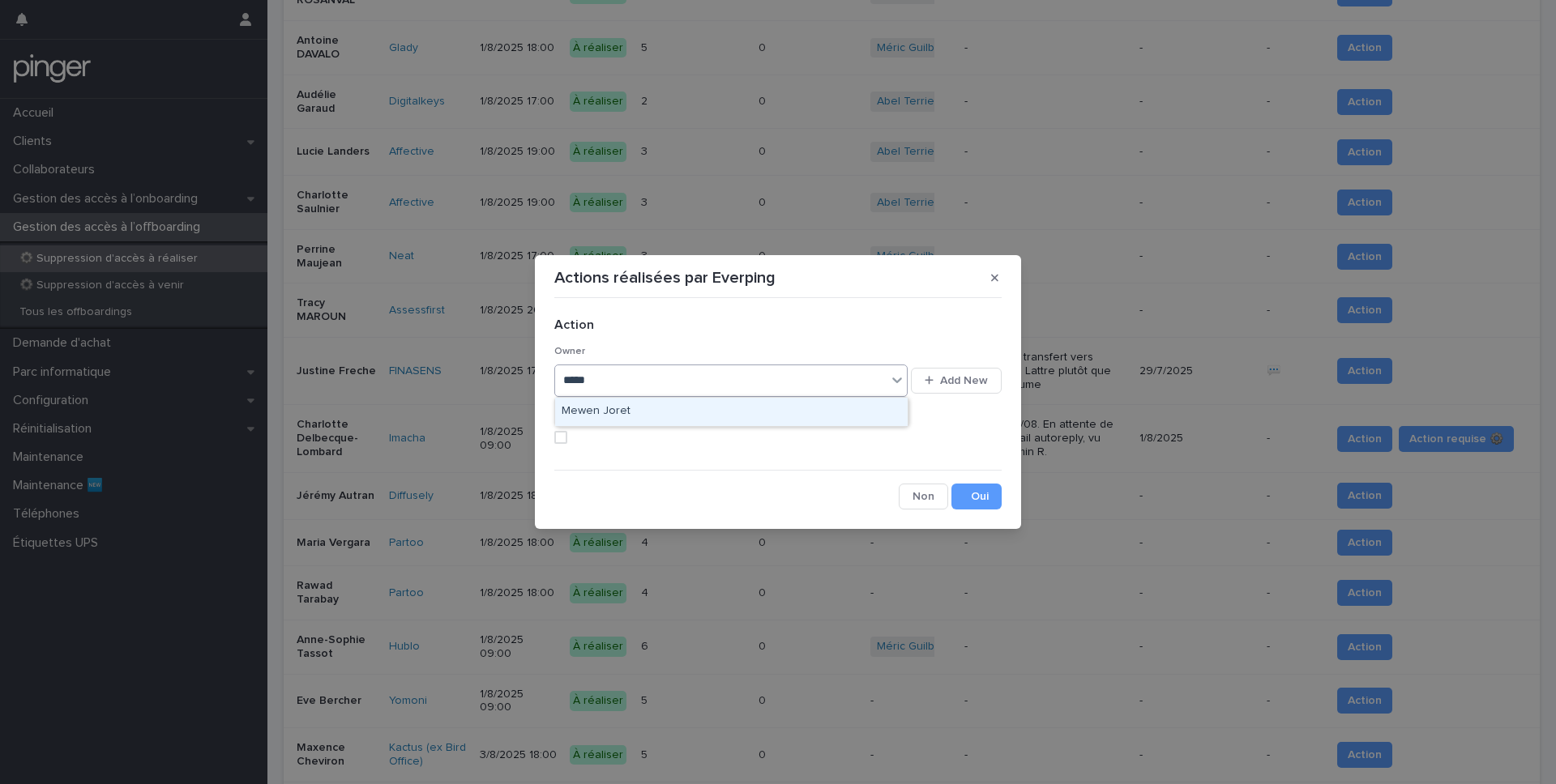 click on "[FIRST] [LAST]" at bounding box center [731, 411] 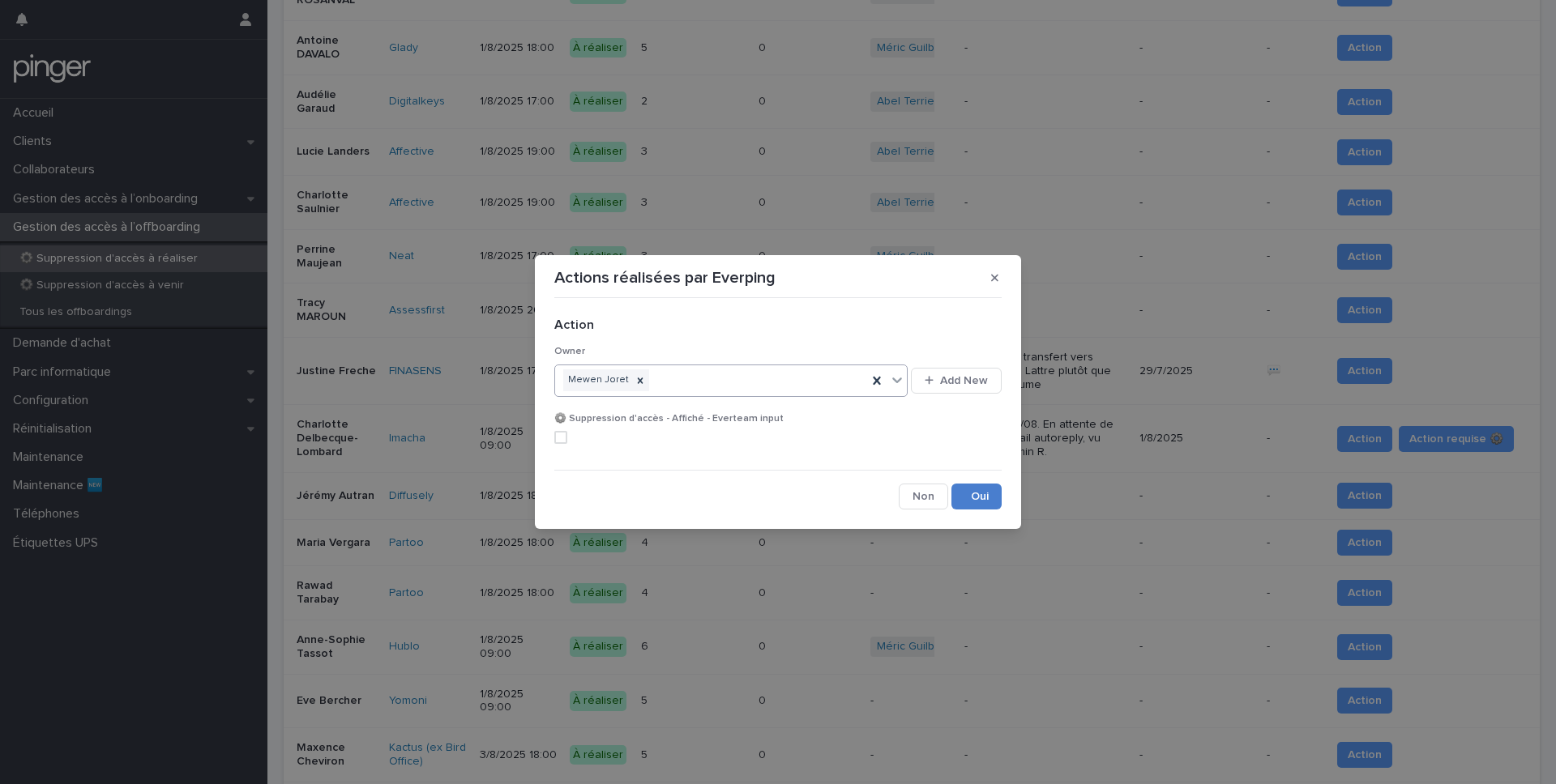 click on "Save" at bounding box center [977, 496] 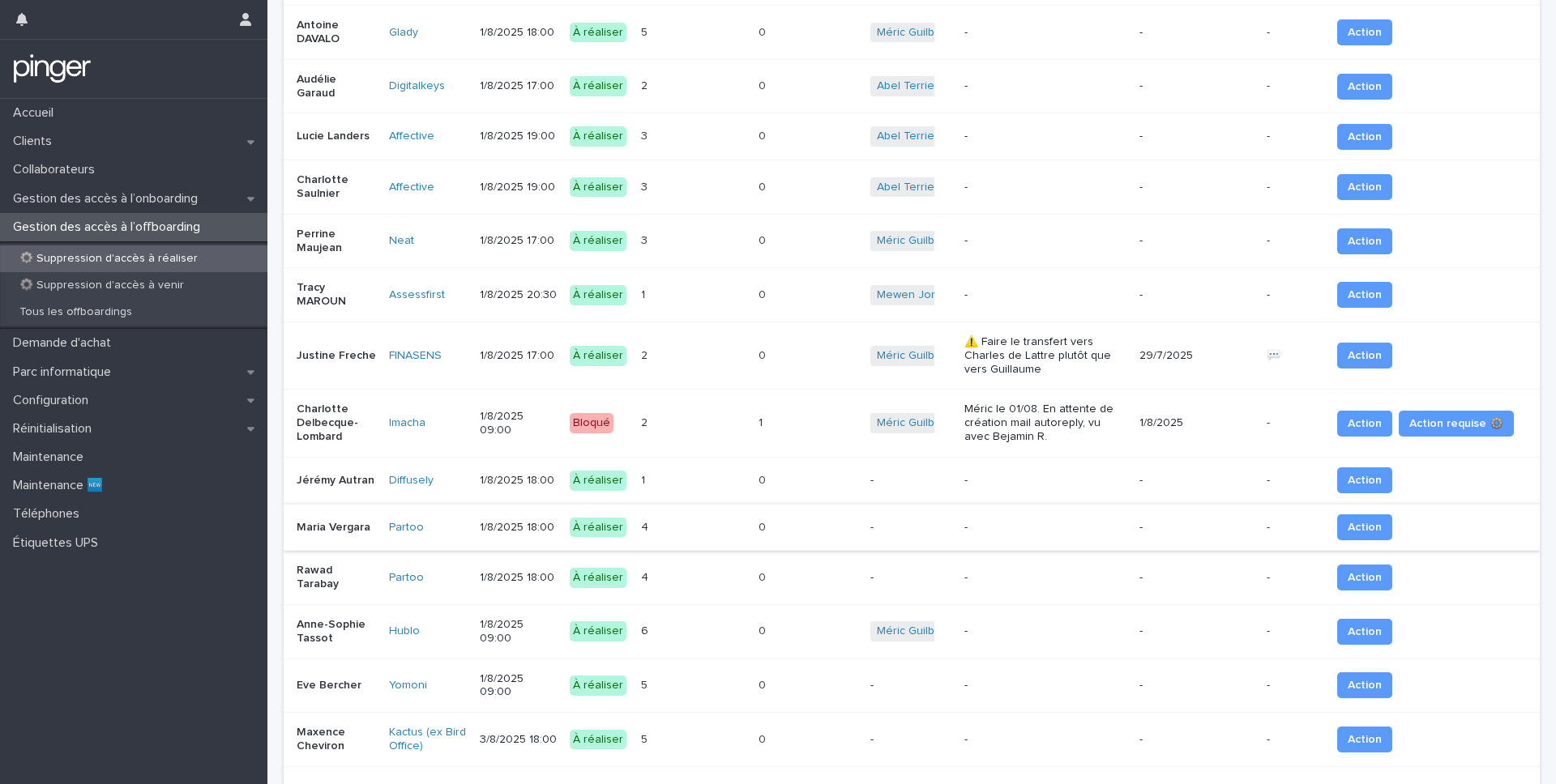 scroll, scrollTop: 1286, scrollLeft: 0, axis: vertical 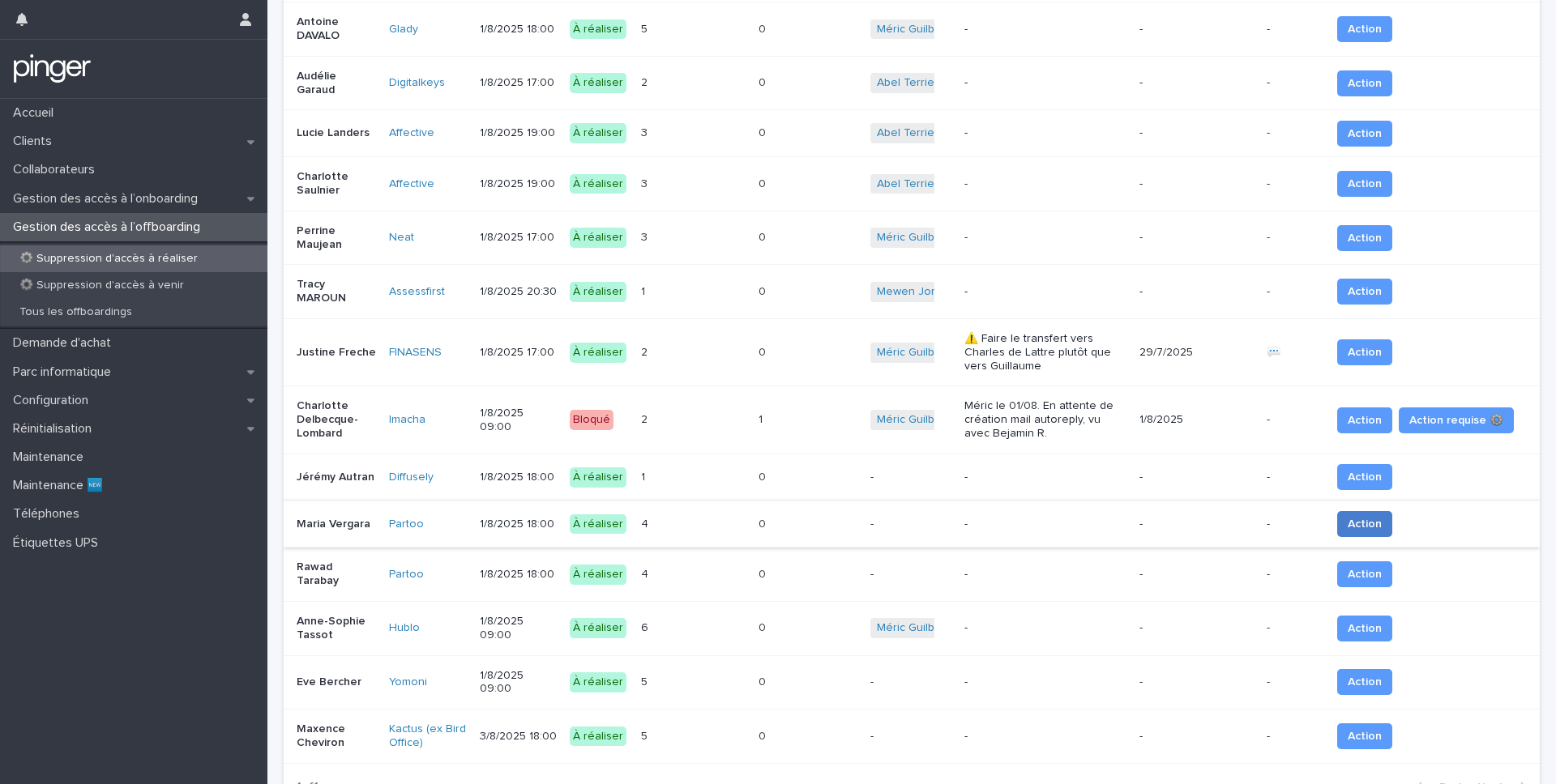 click on "Action" at bounding box center (1365, 524) 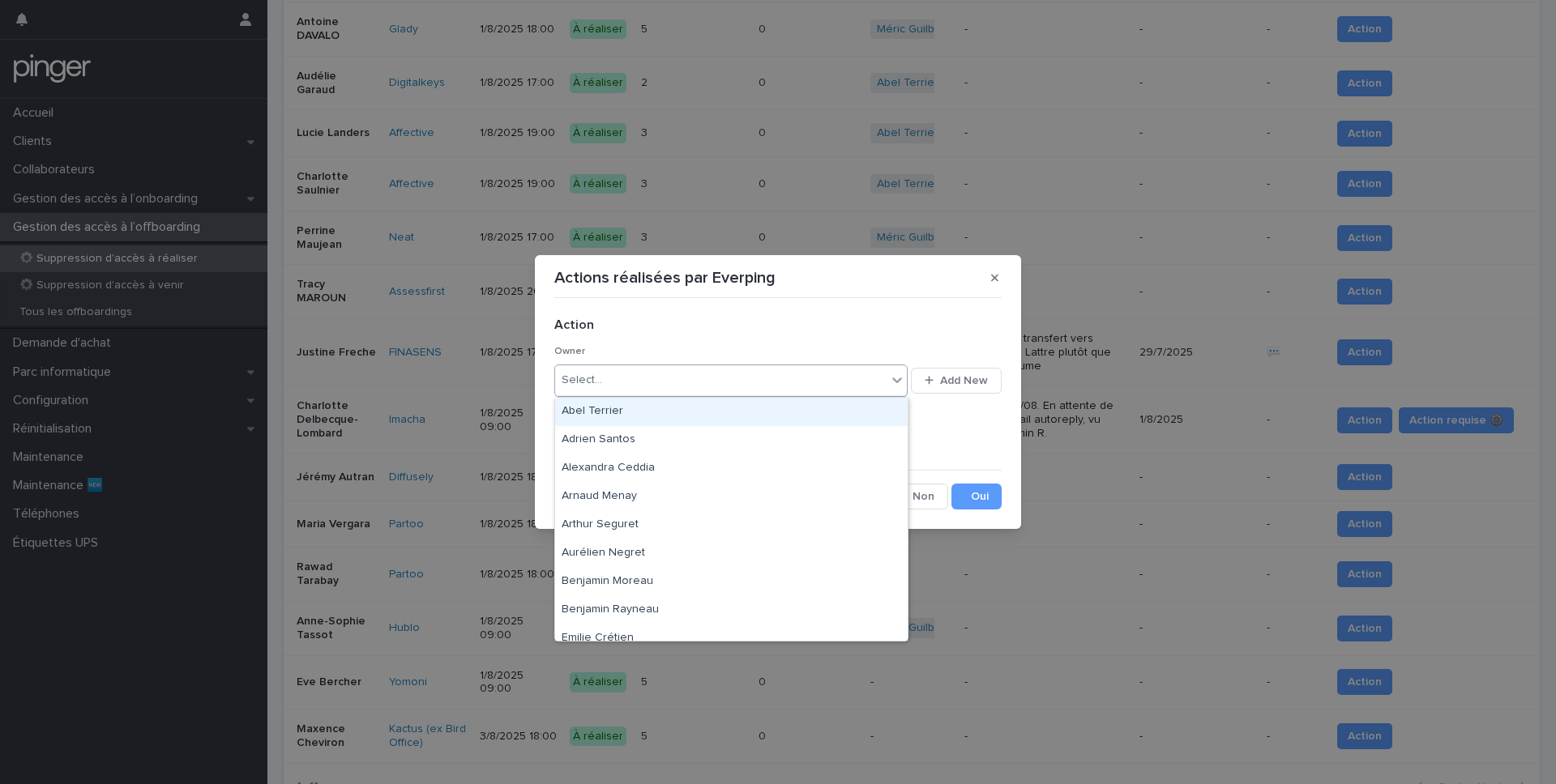 click on "Select..." at bounding box center (720, 380) 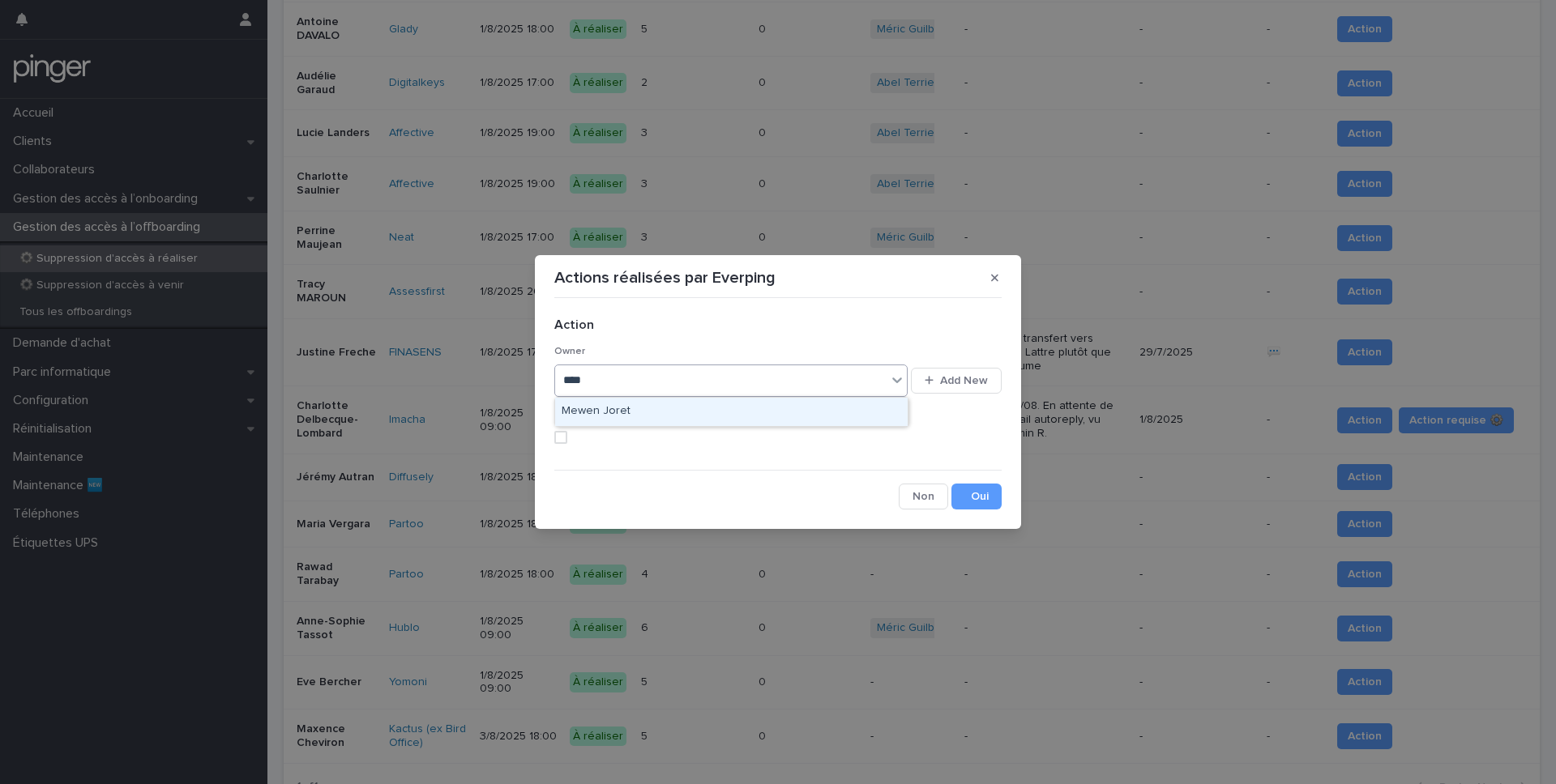 type on "*****" 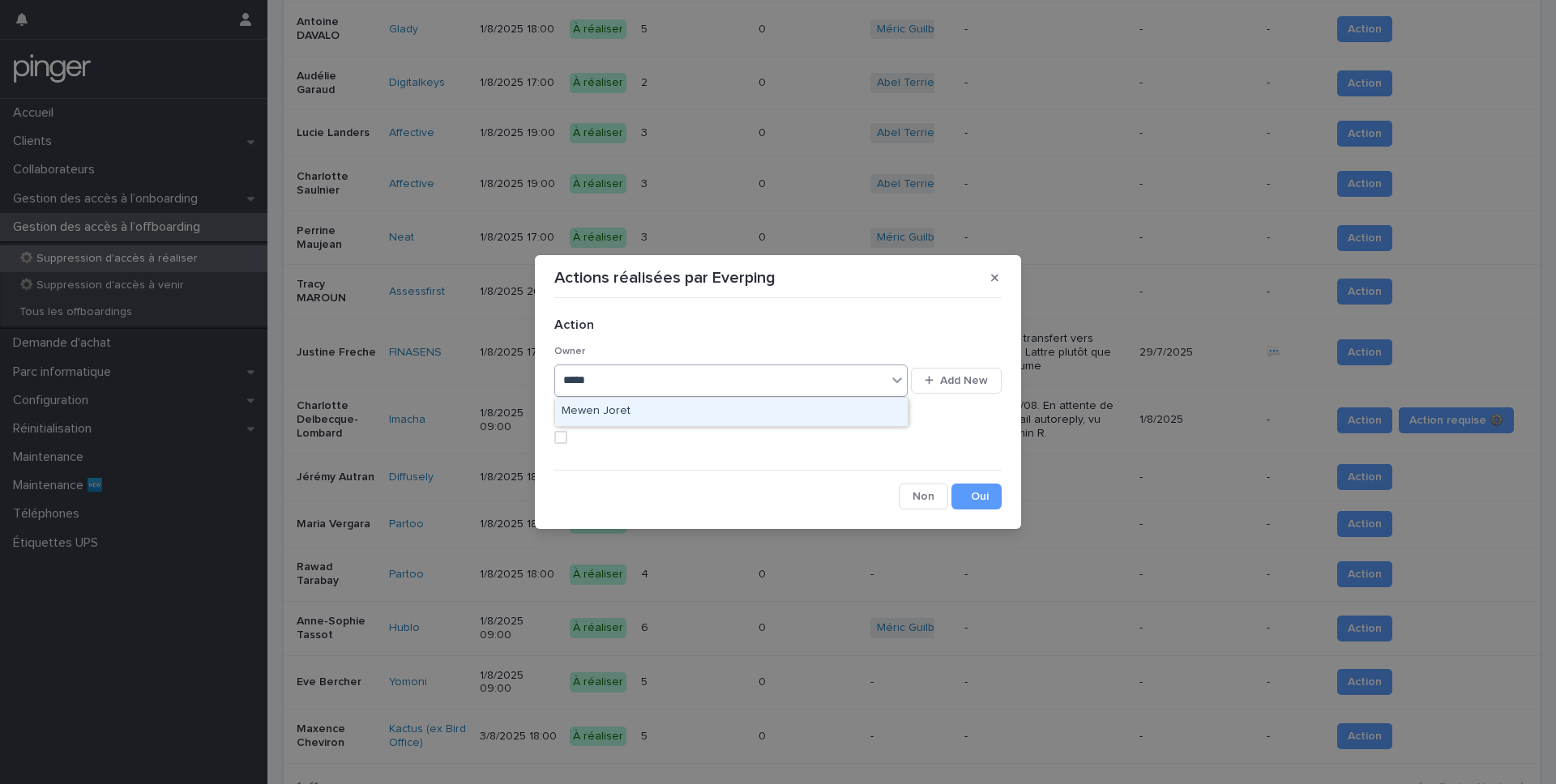 click on "[FIRST] [LAST]" at bounding box center [731, 411] 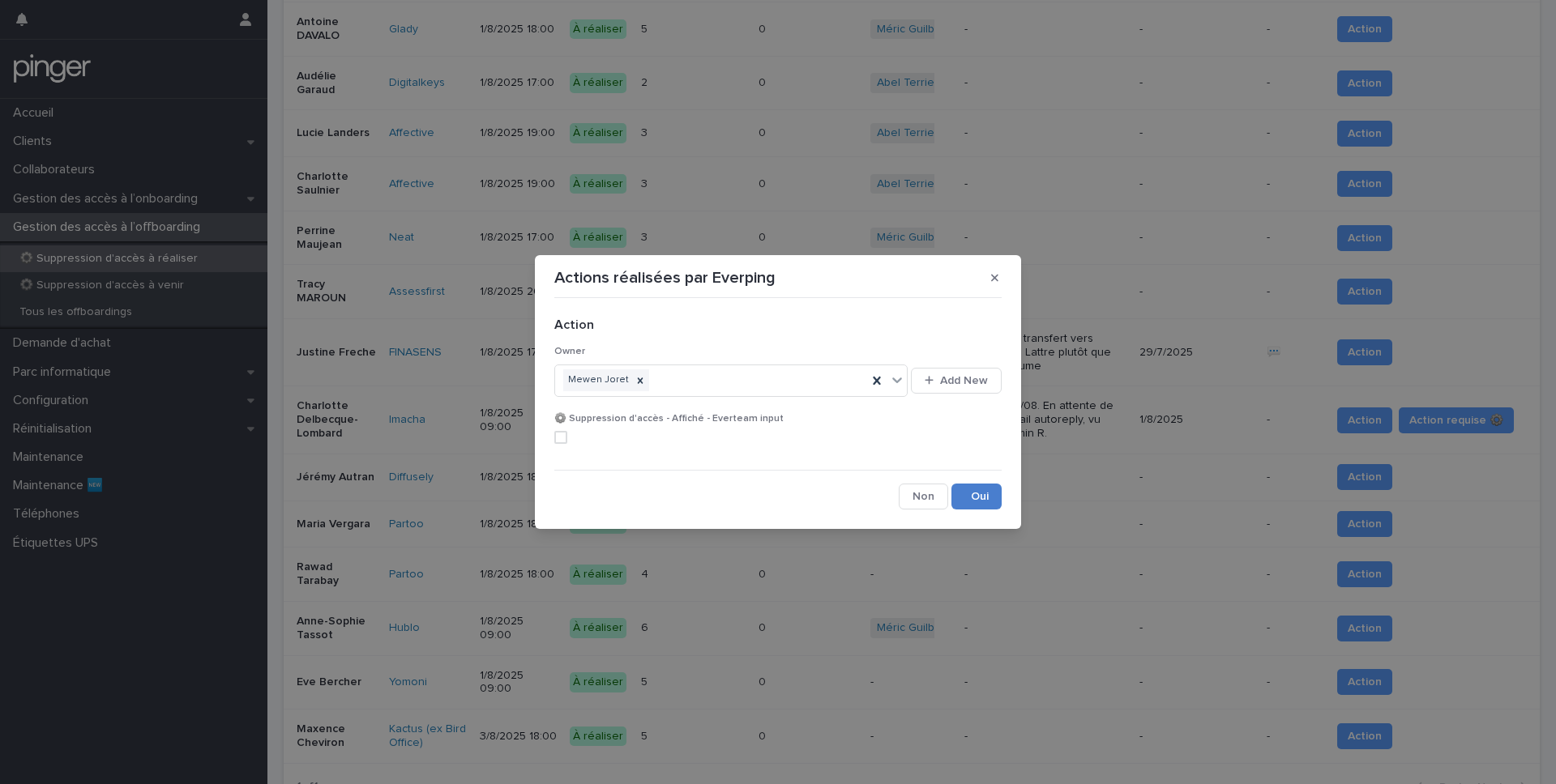 click on "Save" at bounding box center (977, 496) 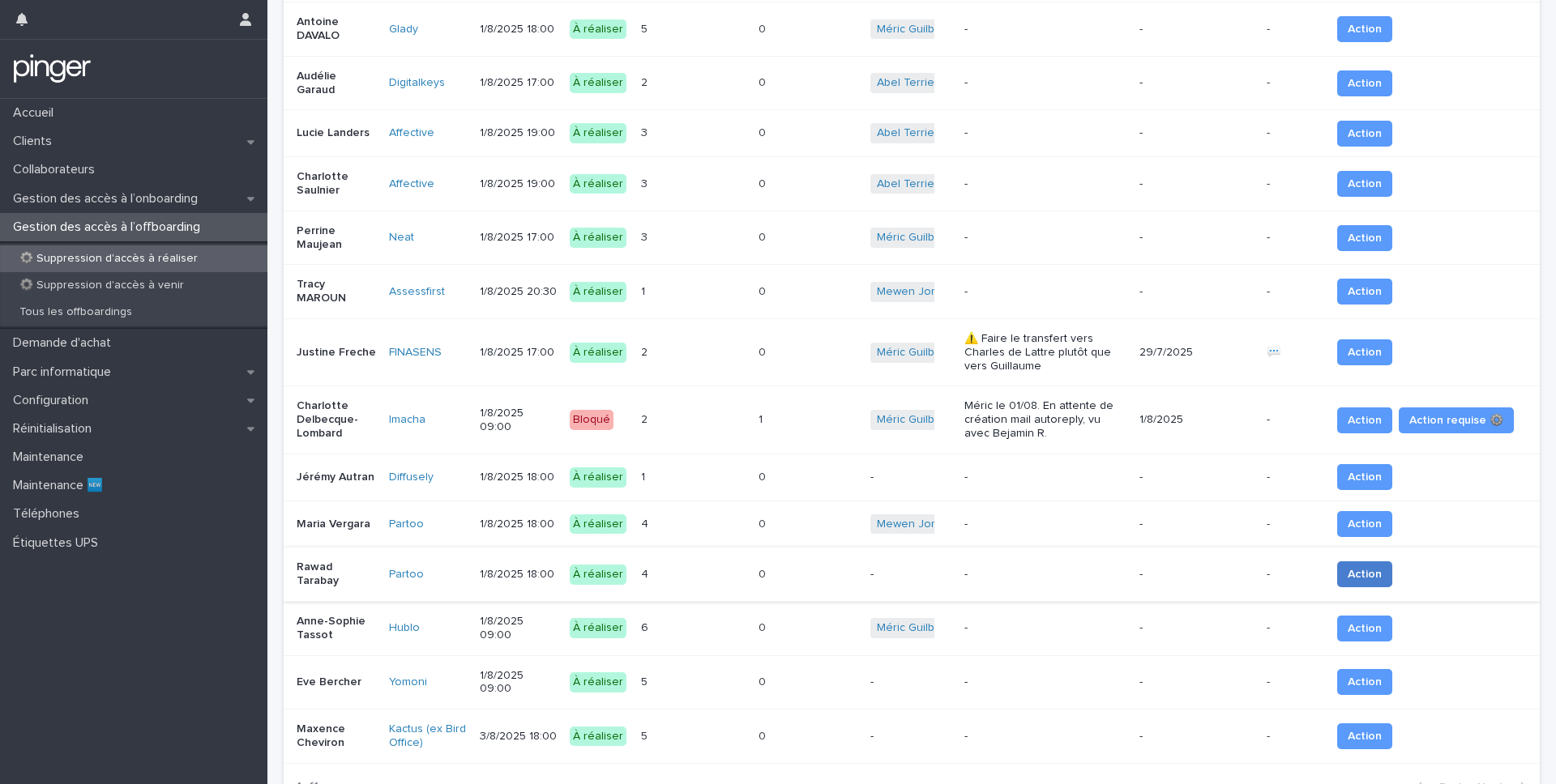 click on "Action" at bounding box center [1365, 574] 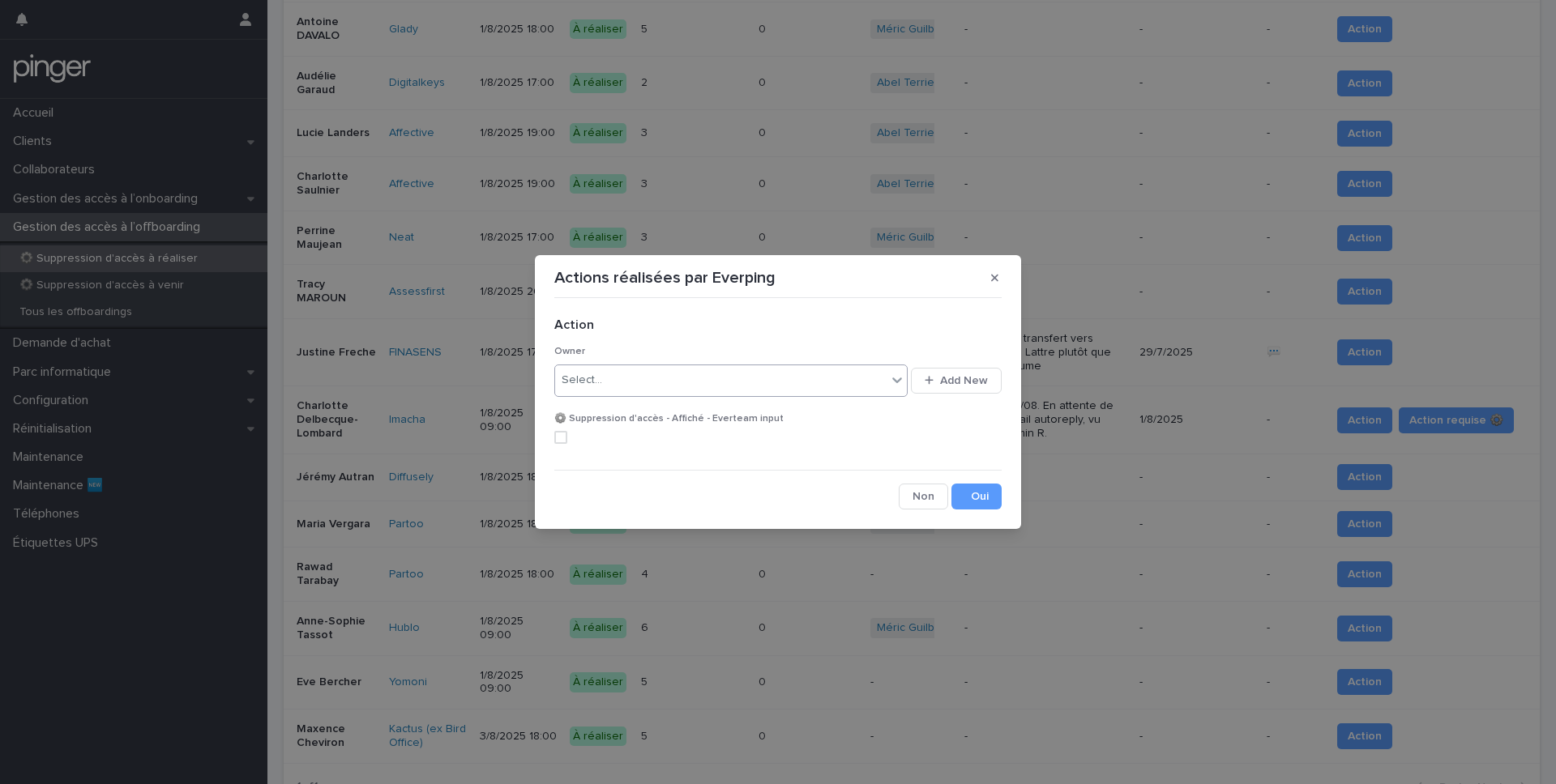 click on "Select..." at bounding box center [720, 380] 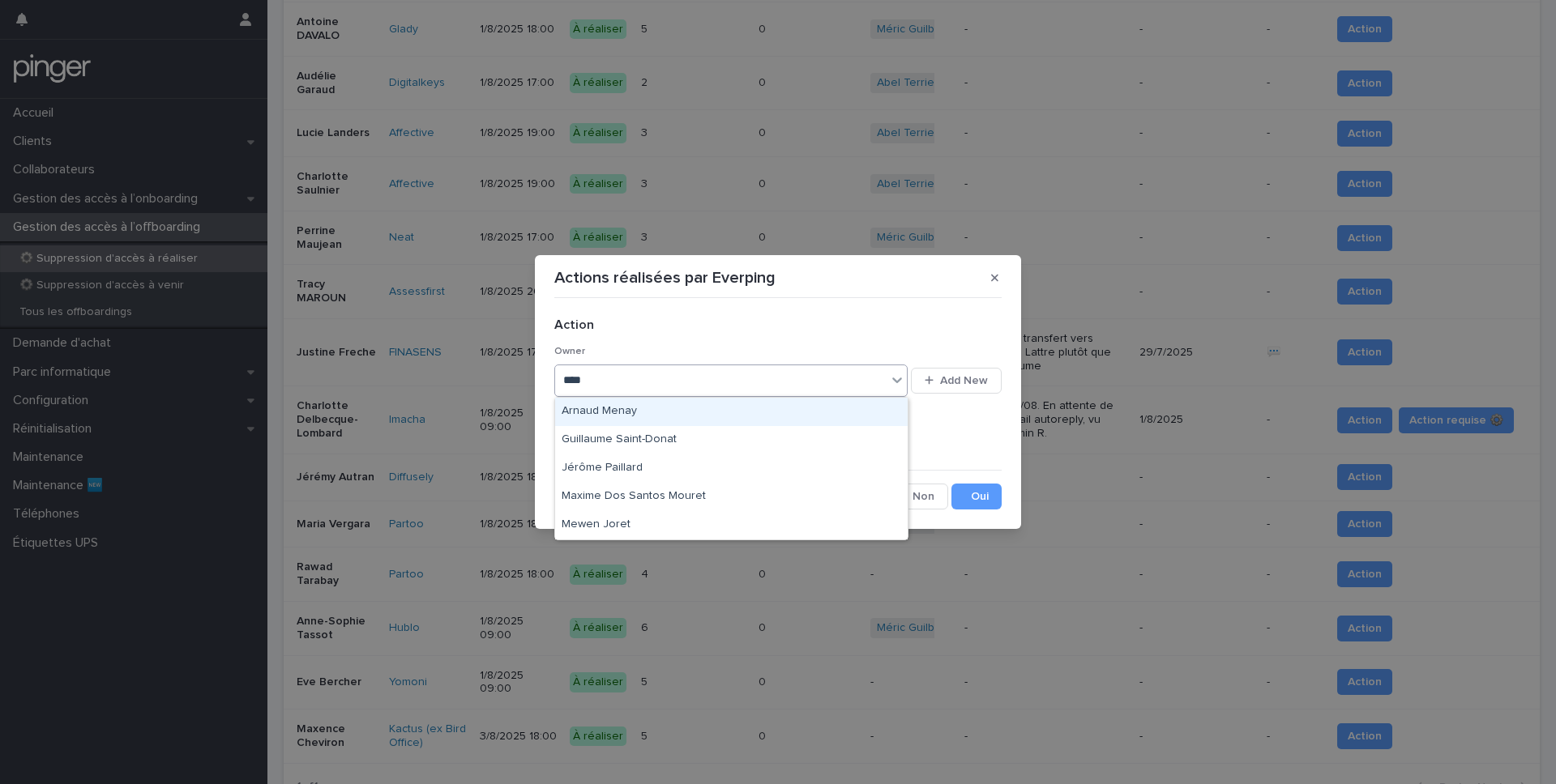 type on "*****" 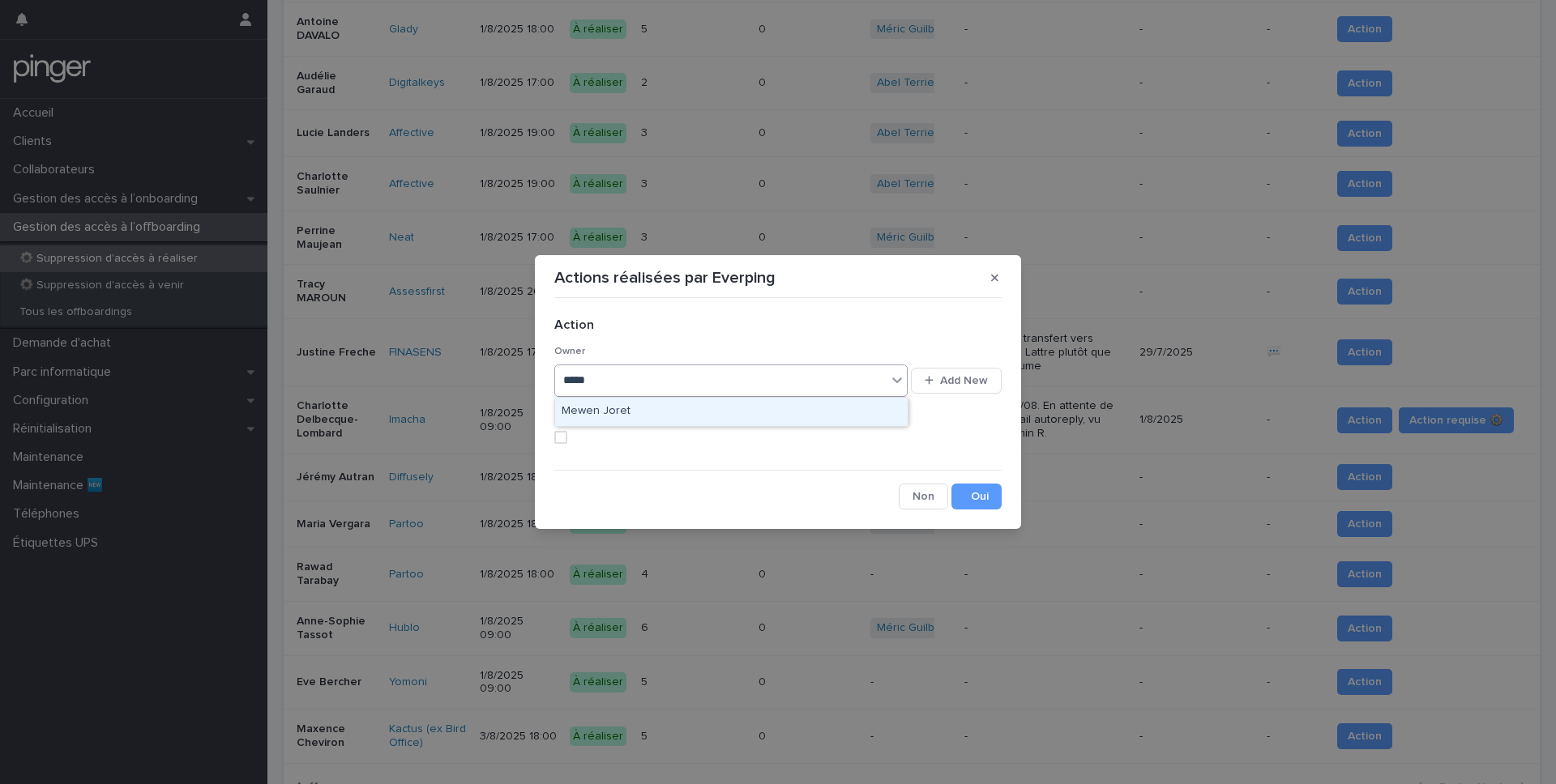 click on "[FIRST] [LAST]" at bounding box center (731, 411) 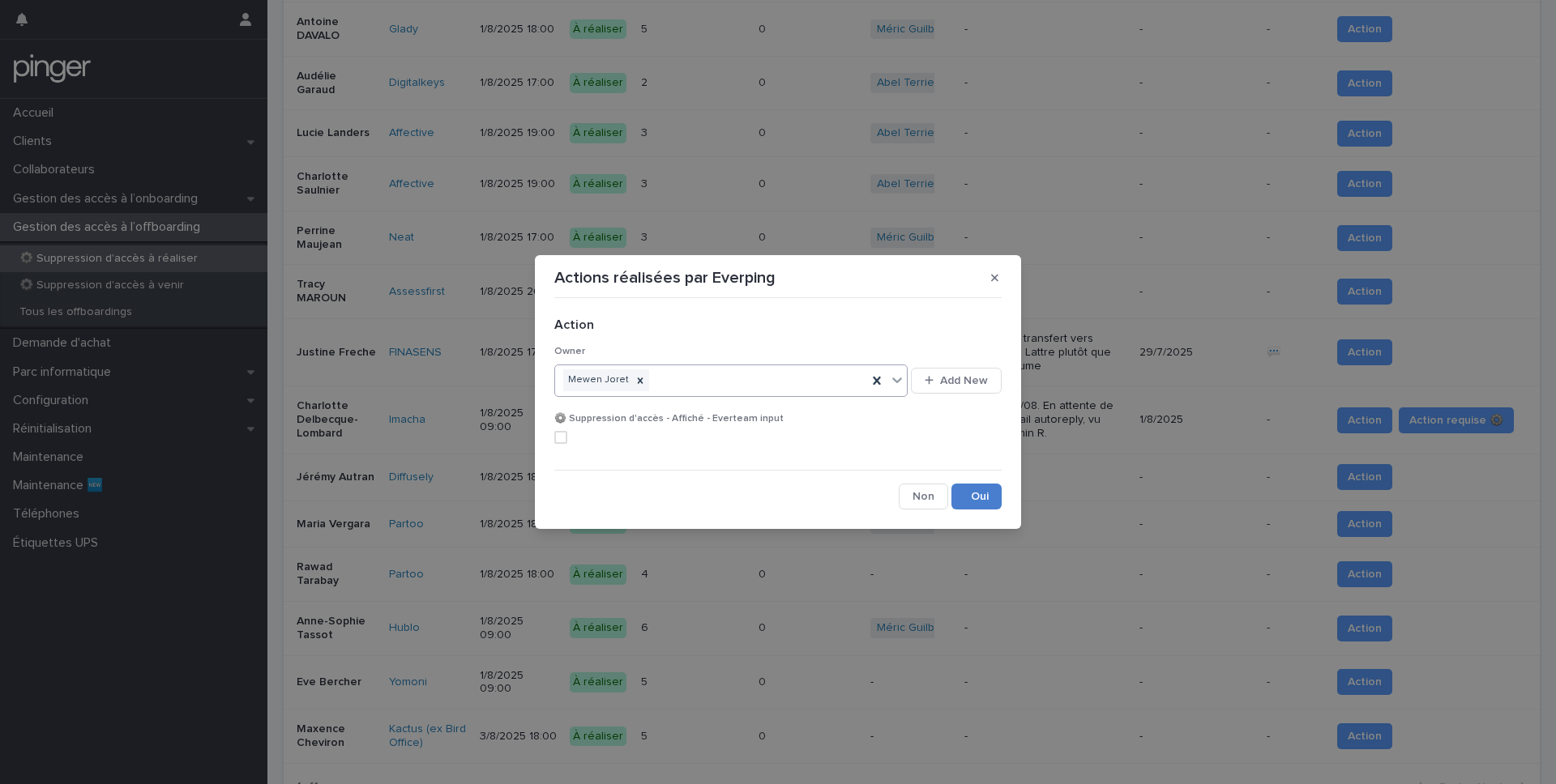 click on "Save" at bounding box center (977, 496) 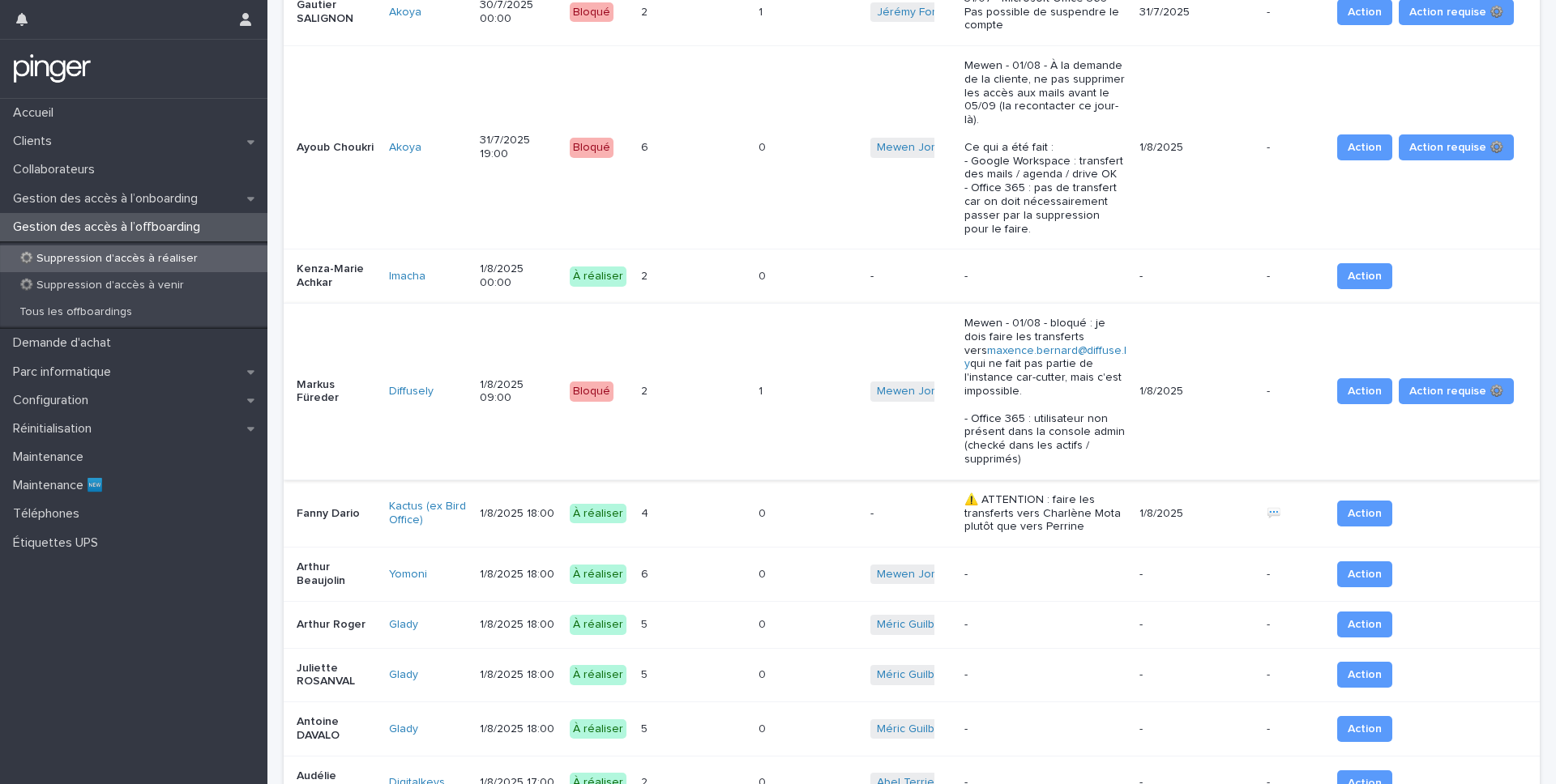 scroll, scrollTop: 588, scrollLeft: 0, axis: vertical 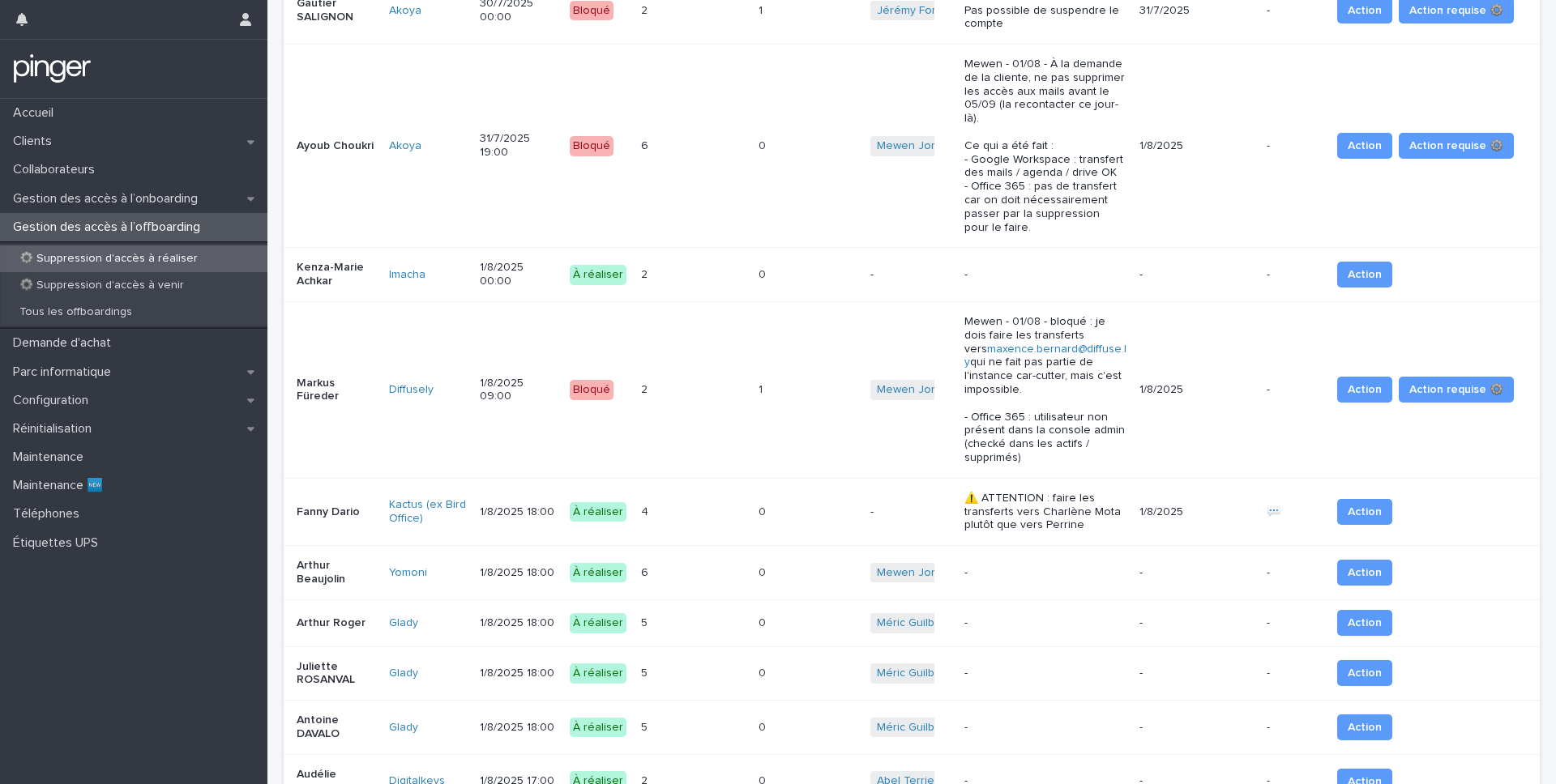 click on "[DATE] [TIME]" at bounding box center [518, 573] 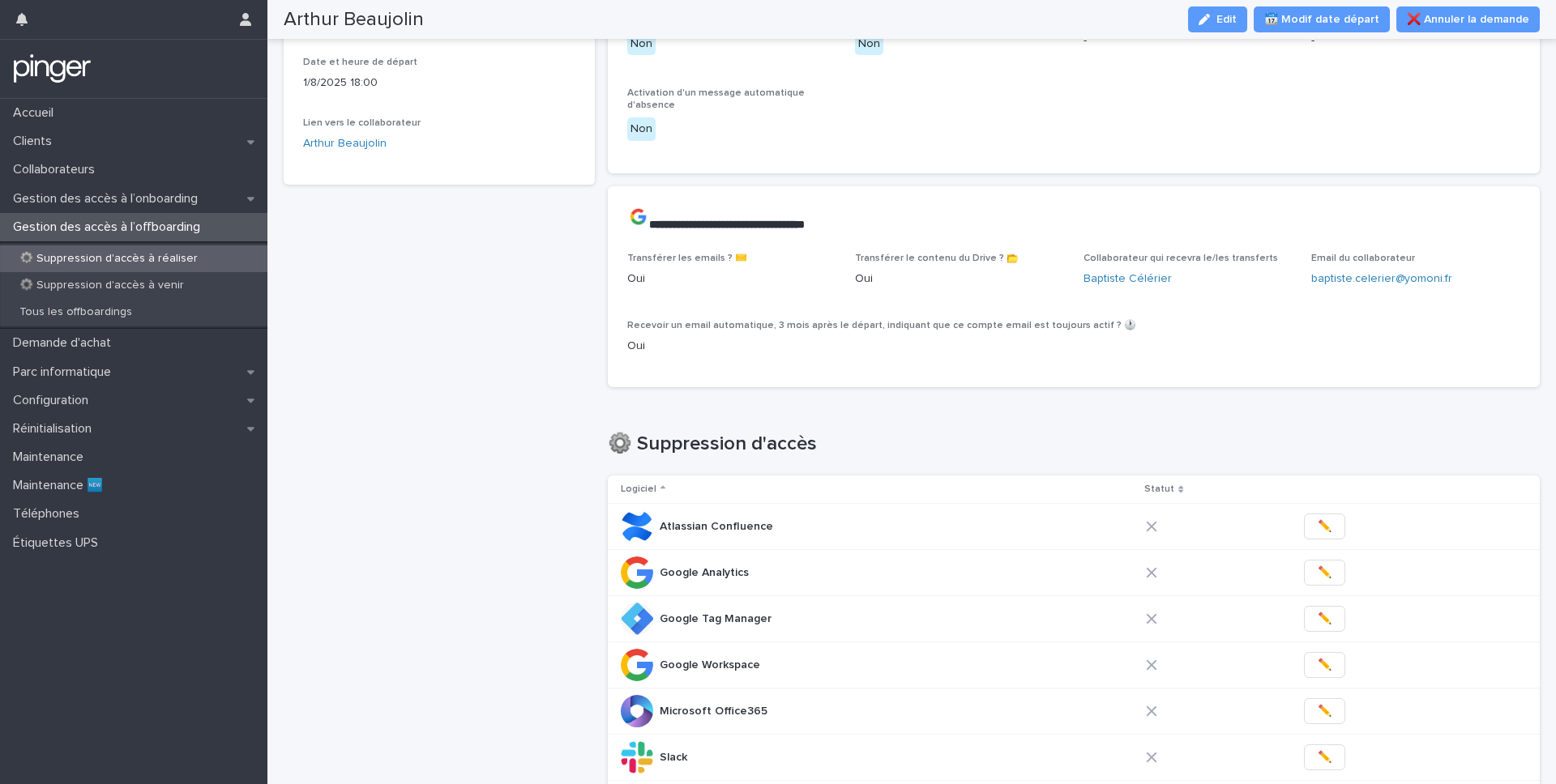 scroll, scrollTop: 0, scrollLeft: 0, axis: both 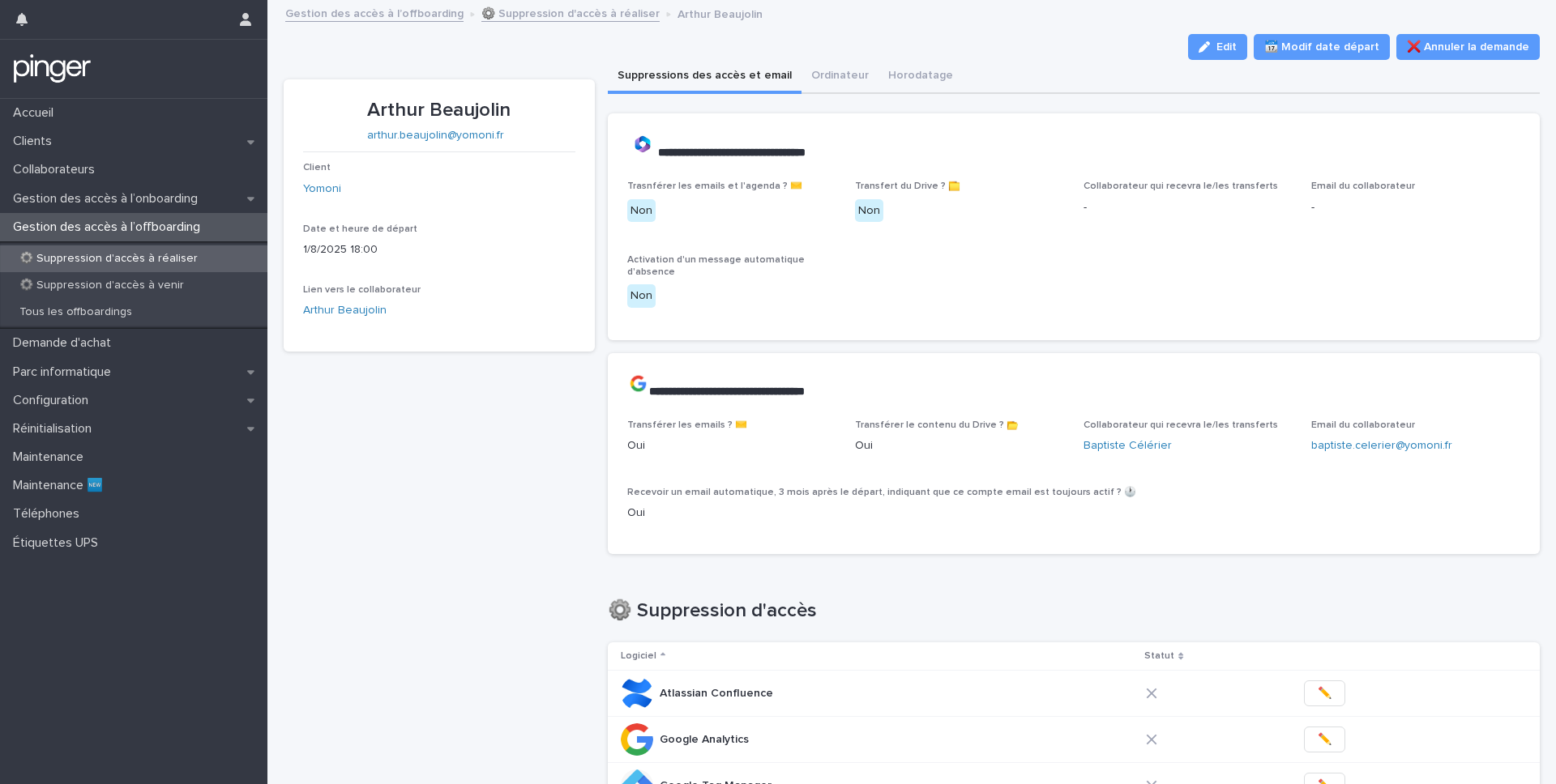 click on "Arthur Beaujolin" at bounding box center [439, 110] 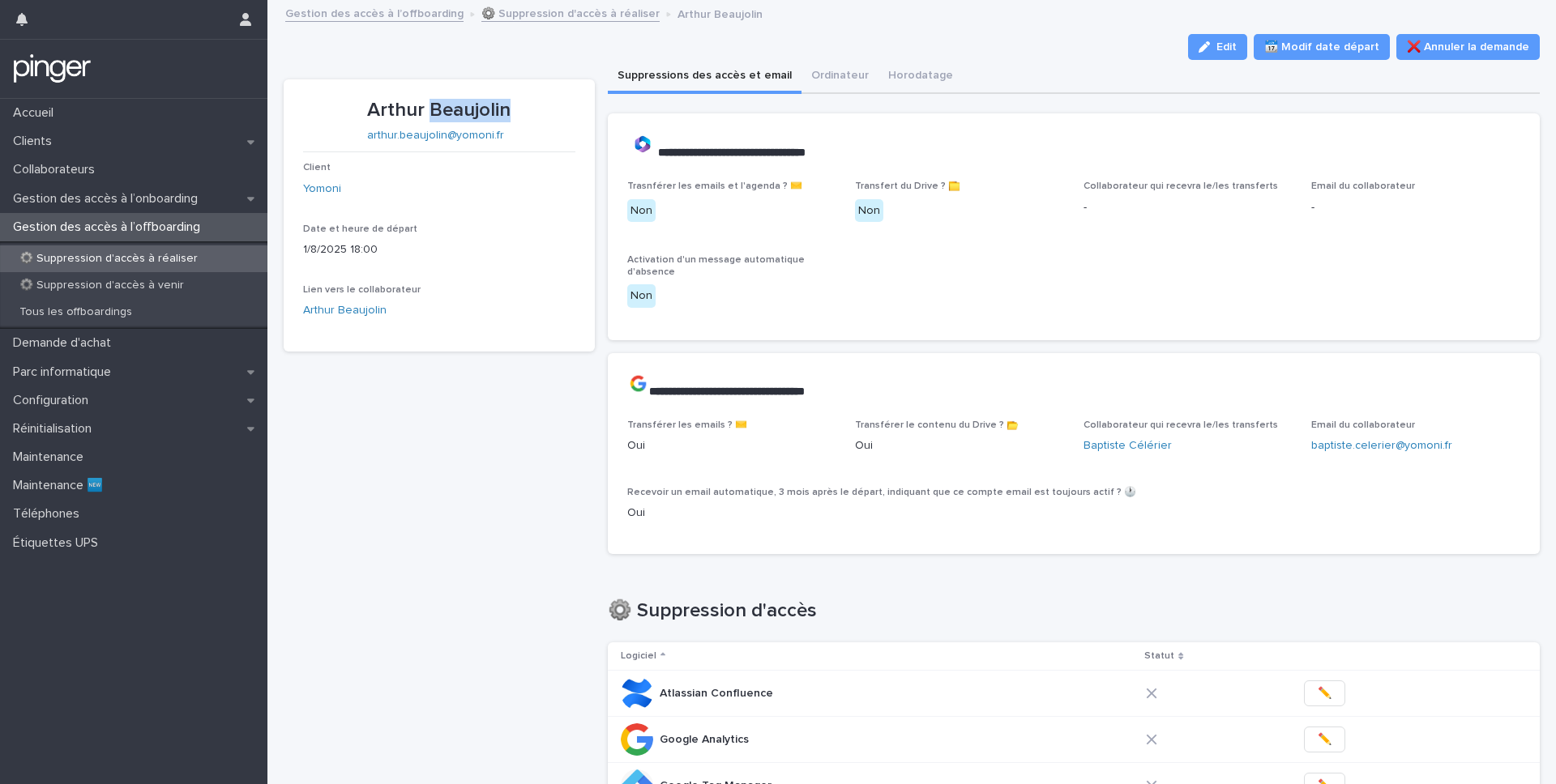 click on "Arthur Beaujolin" at bounding box center [439, 110] 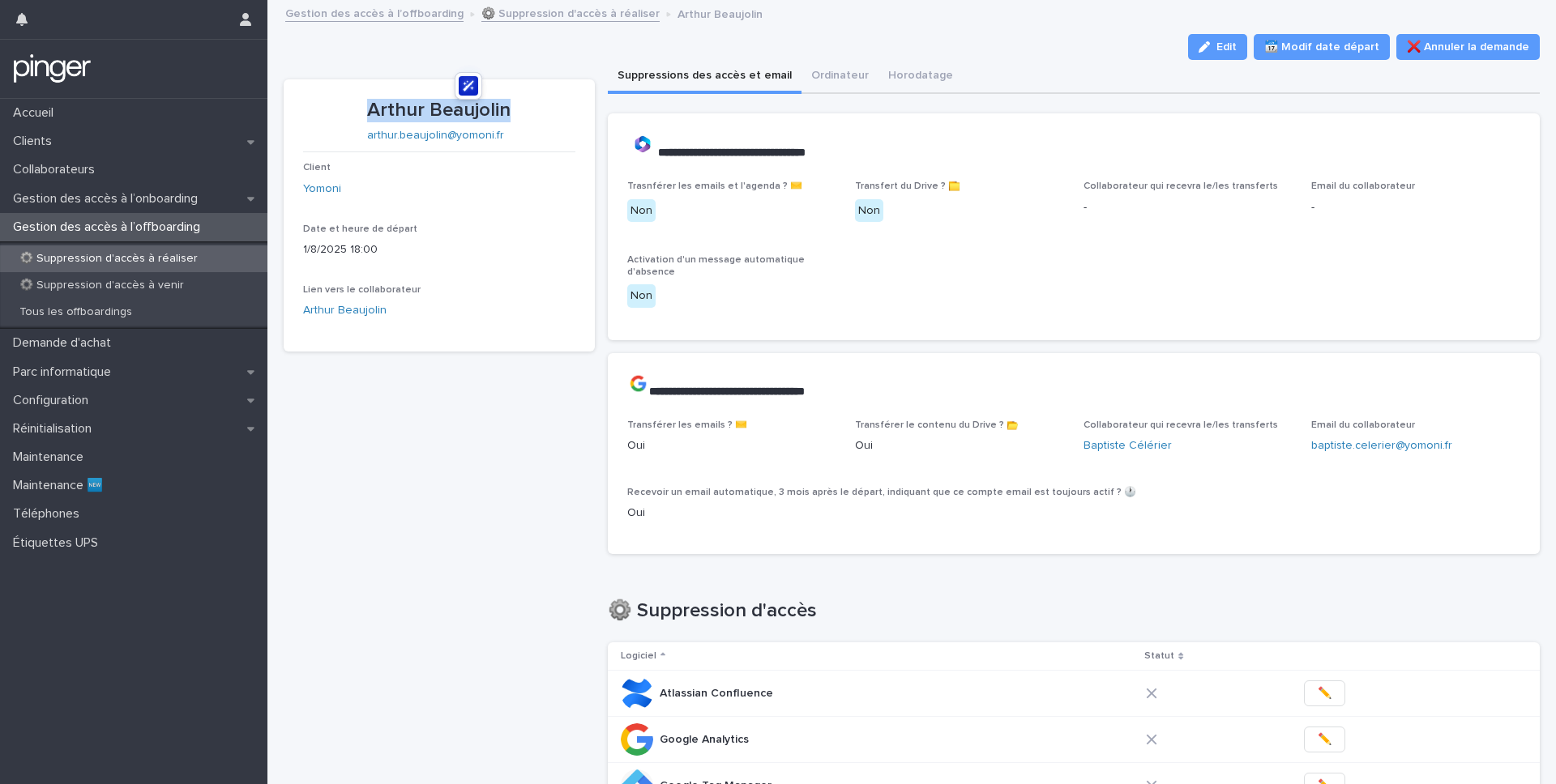 click on "Arthur Beaujolin" at bounding box center (439, 110) 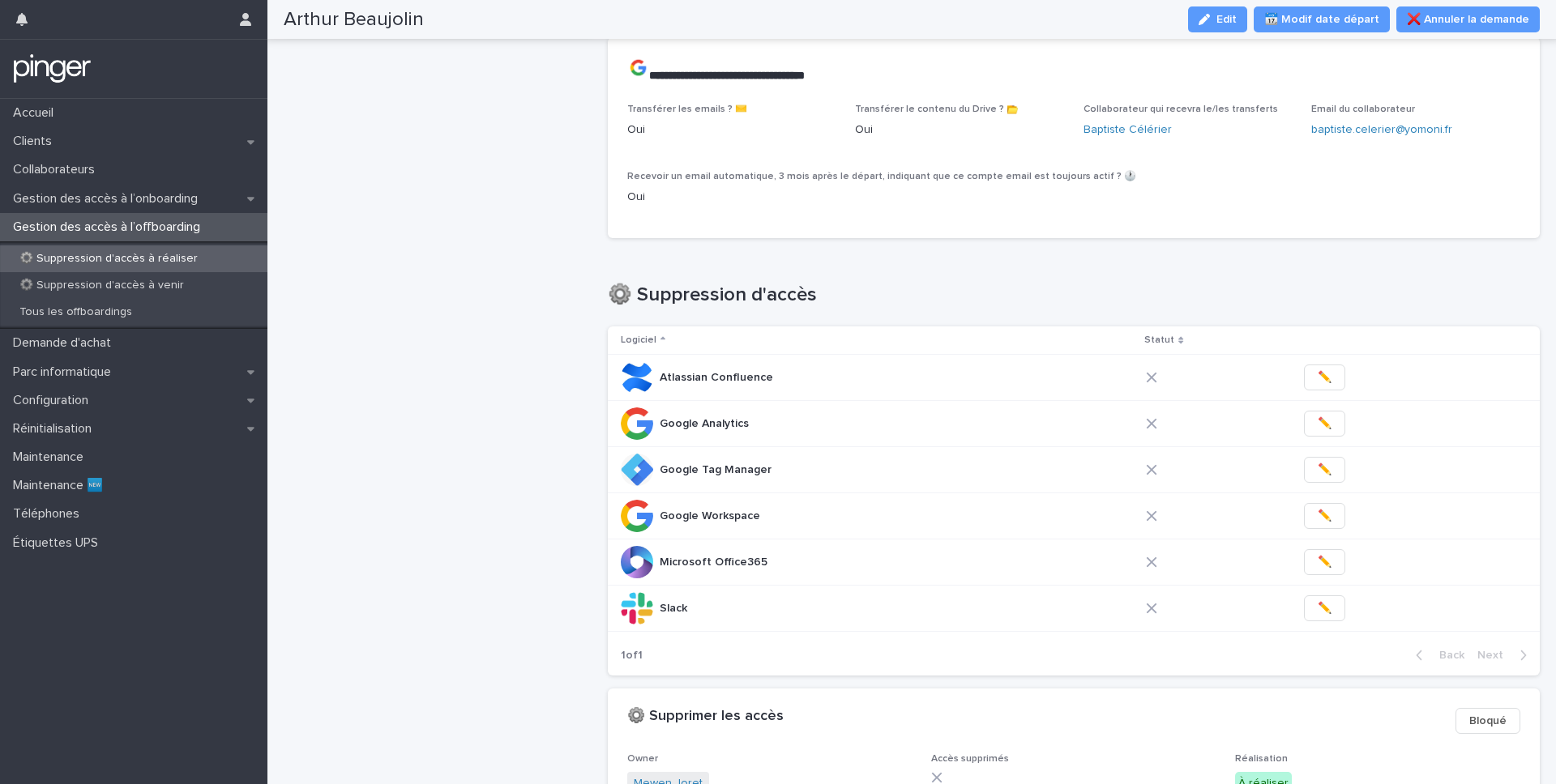 scroll, scrollTop: 0, scrollLeft: 0, axis: both 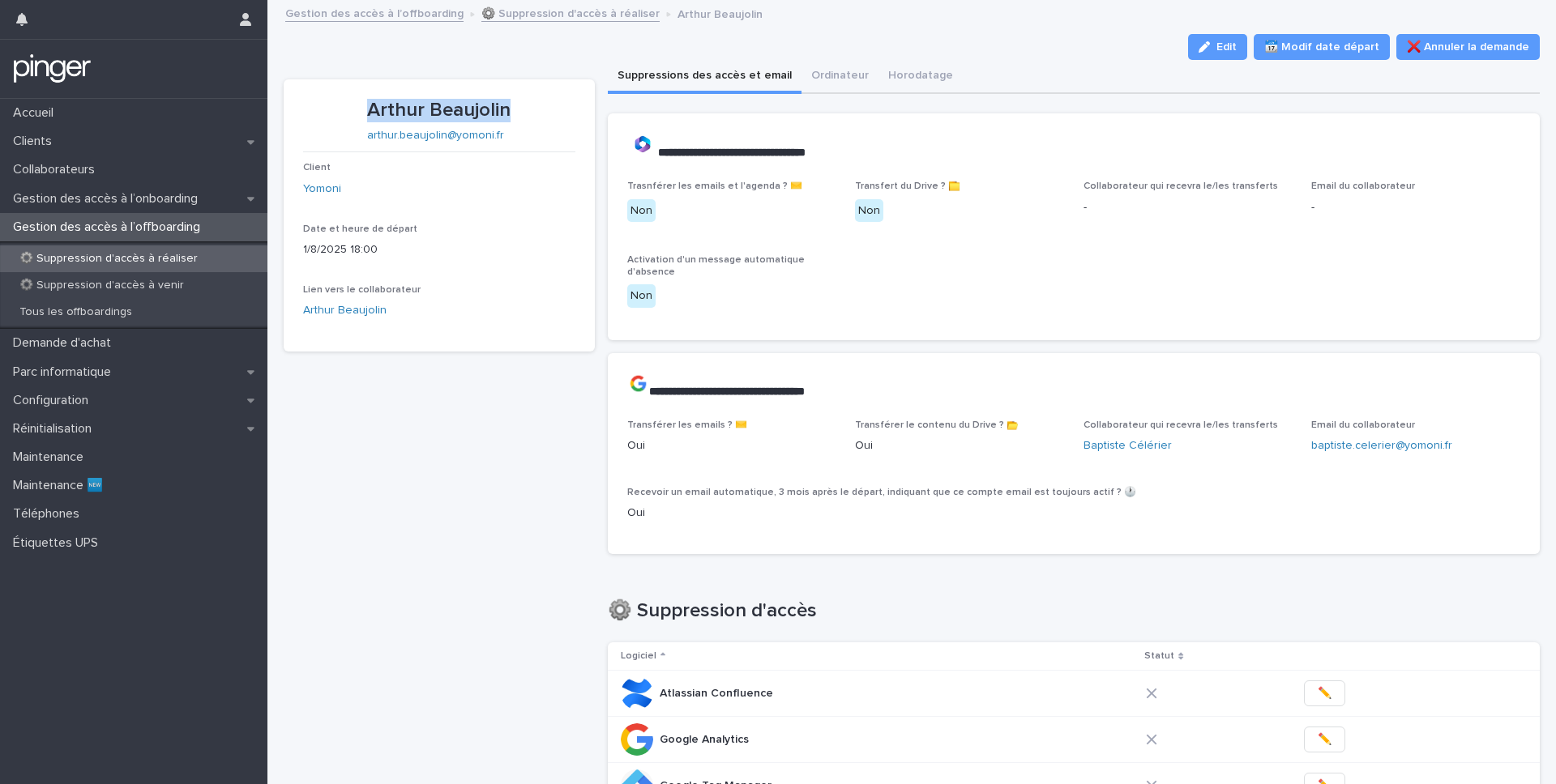 click on "arthur.beaujolin@yomoni.fr" at bounding box center (436, 135) 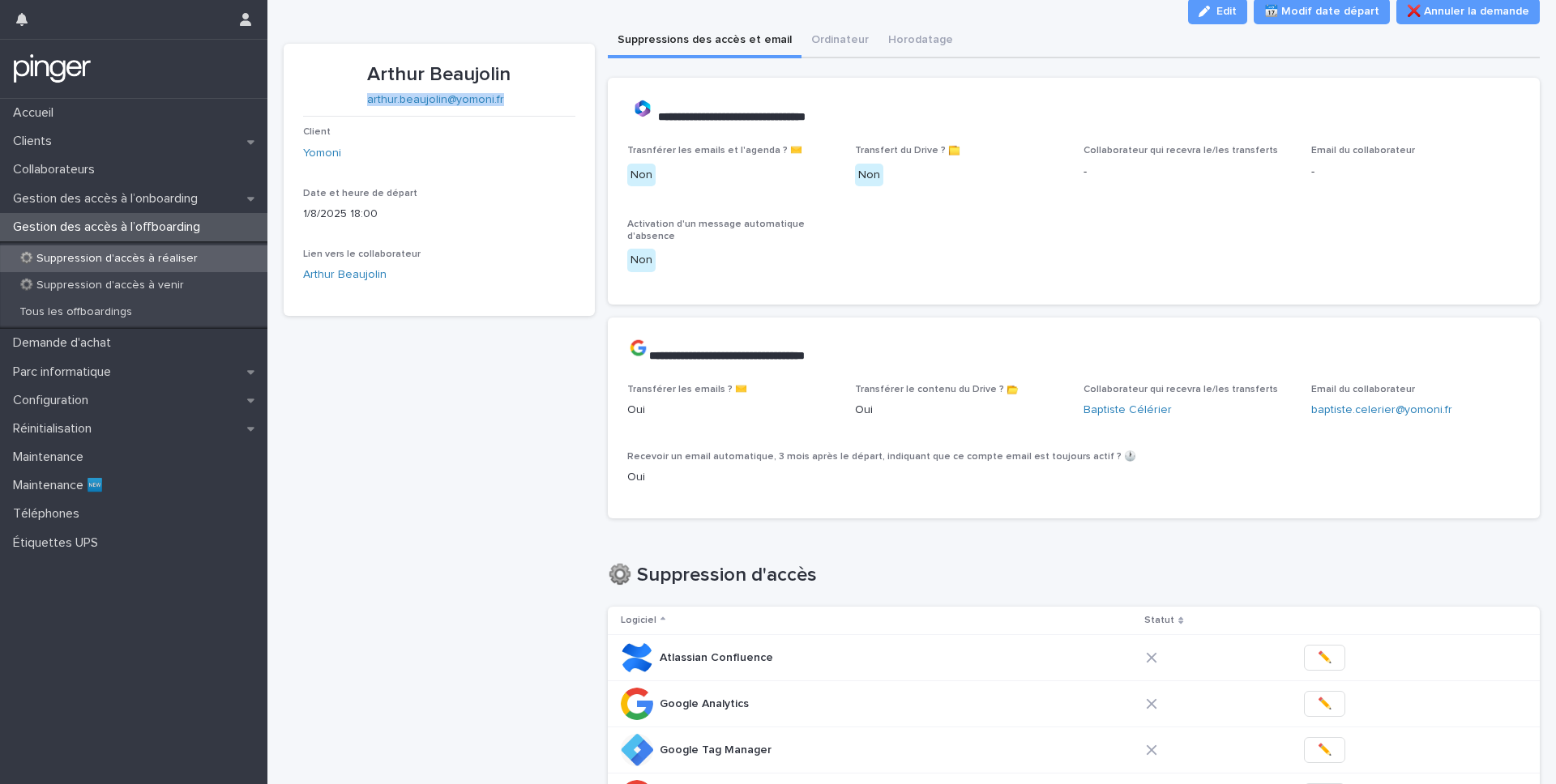 scroll, scrollTop: 37, scrollLeft: 0, axis: vertical 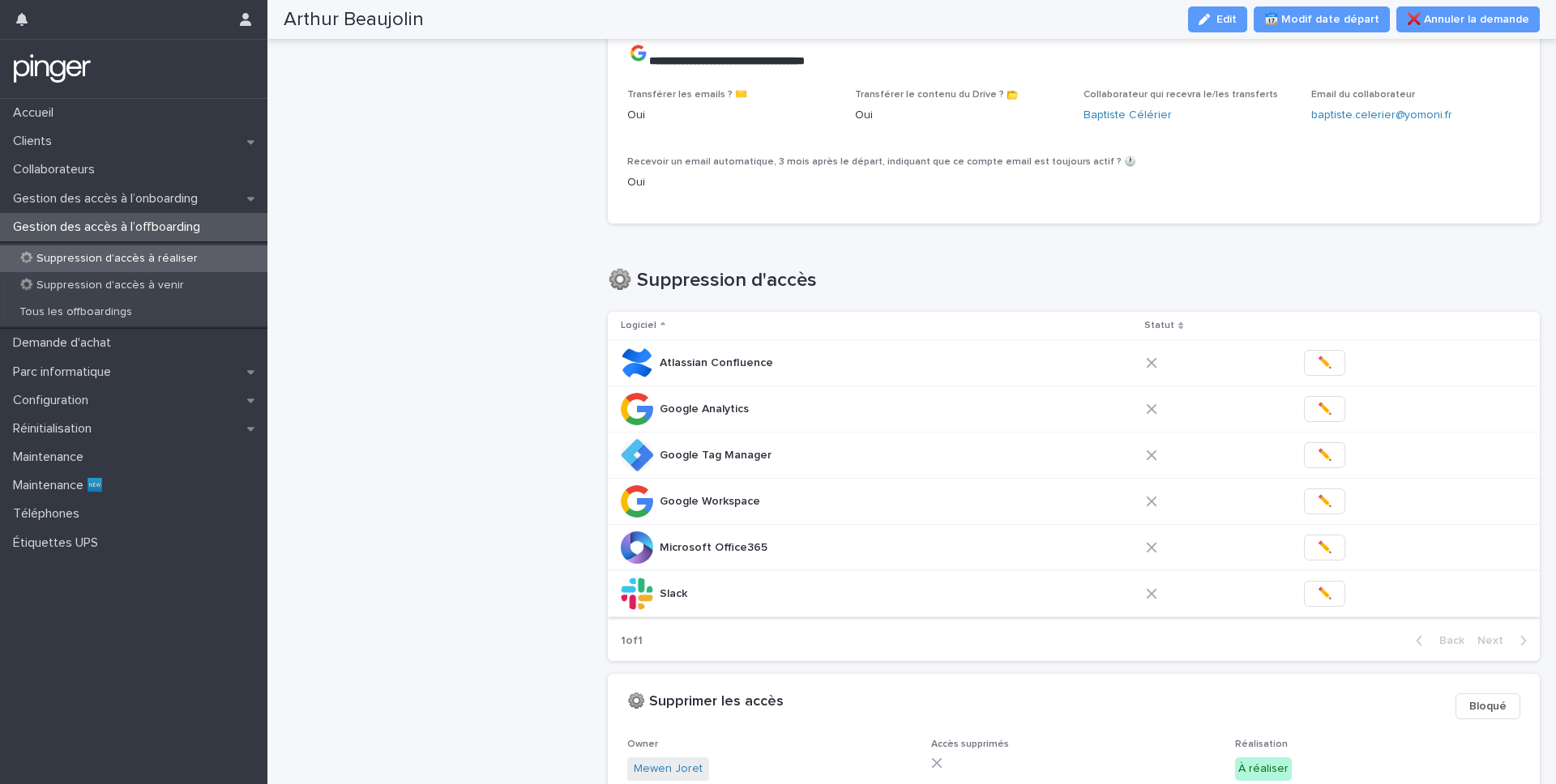 click on "✏️" at bounding box center (1324, 594) 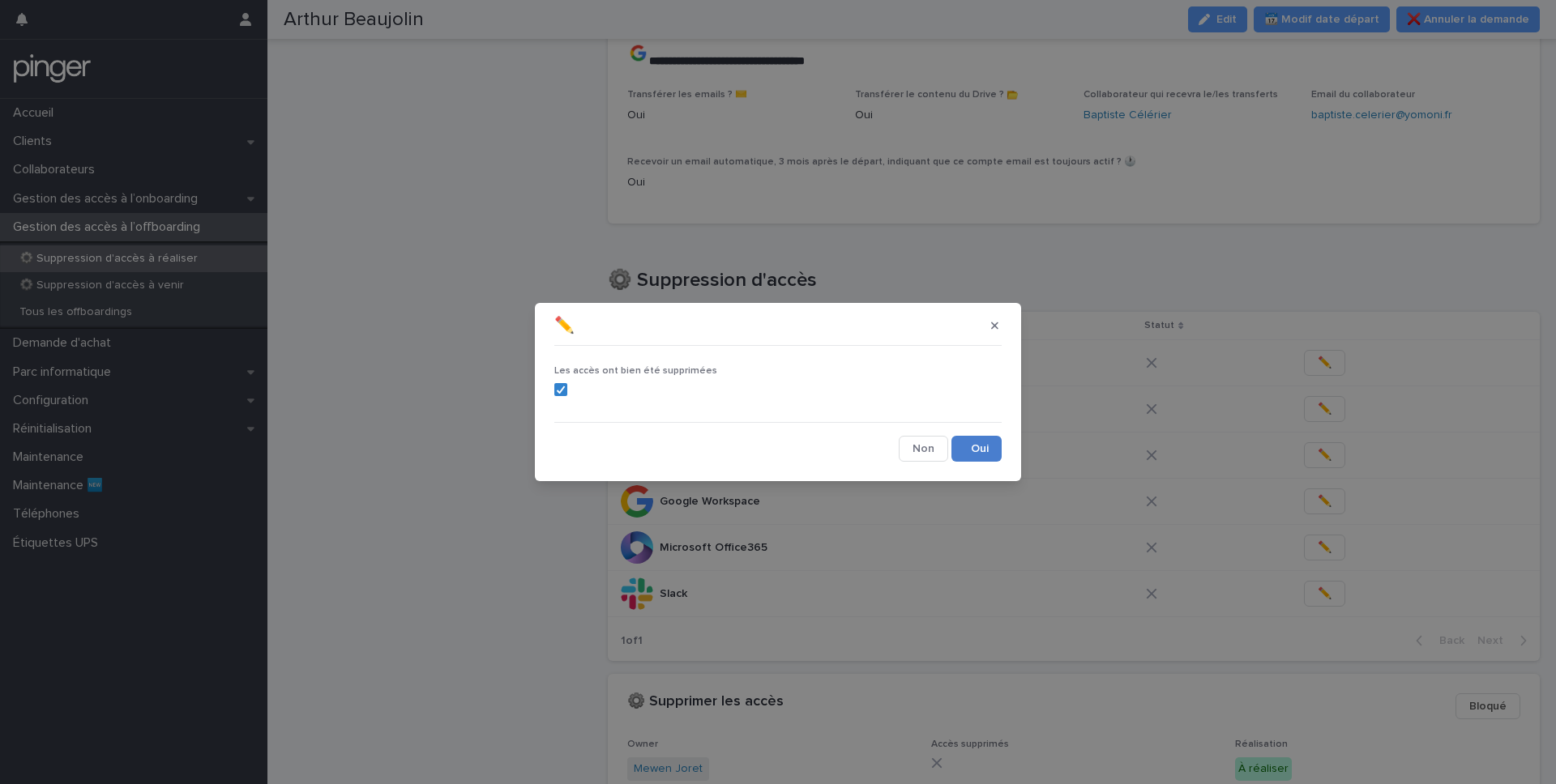 click on "Save" at bounding box center (977, 449) 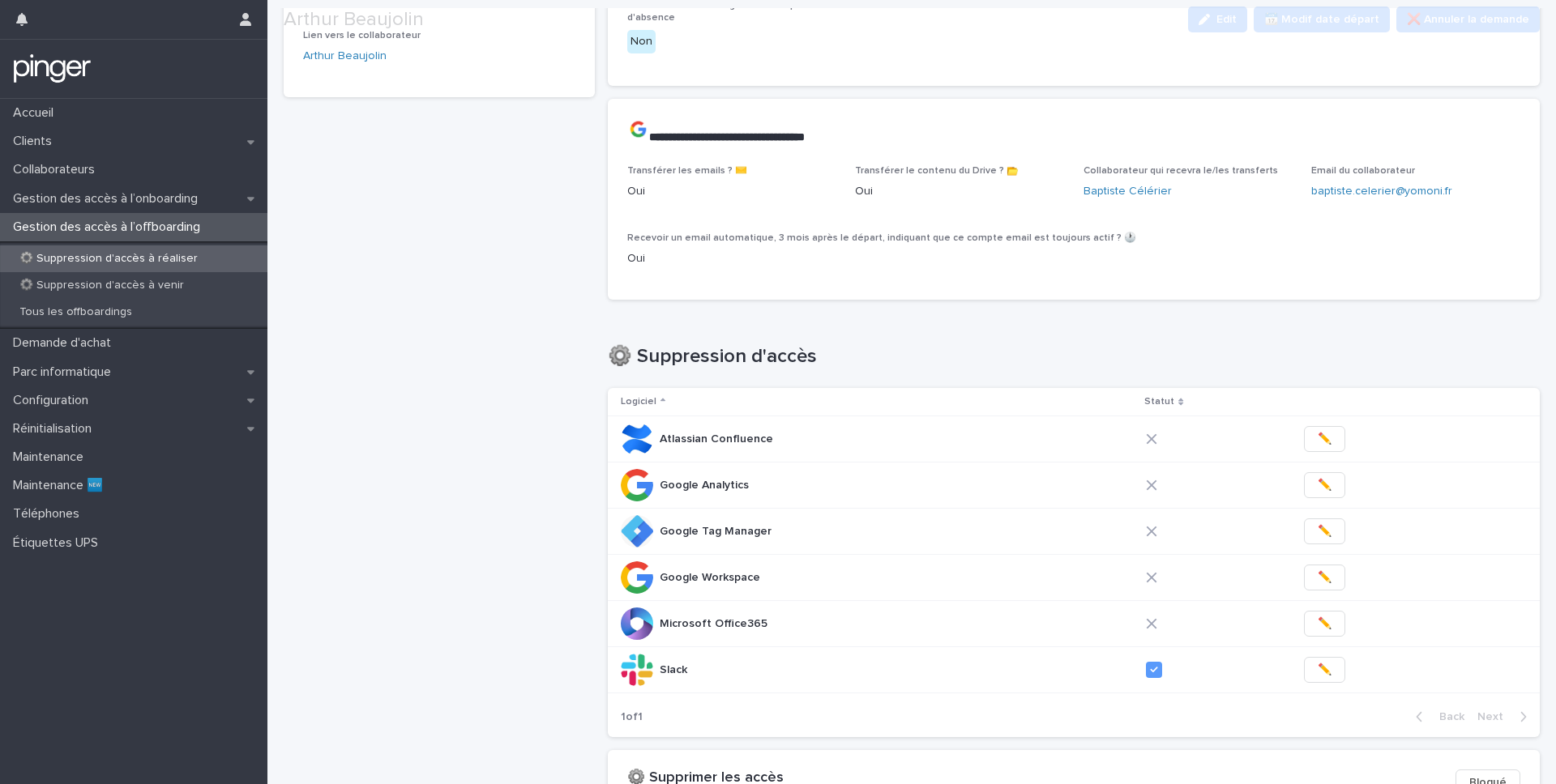 scroll, scrollTop: 262, scrollLeft: 0, axis: vertical 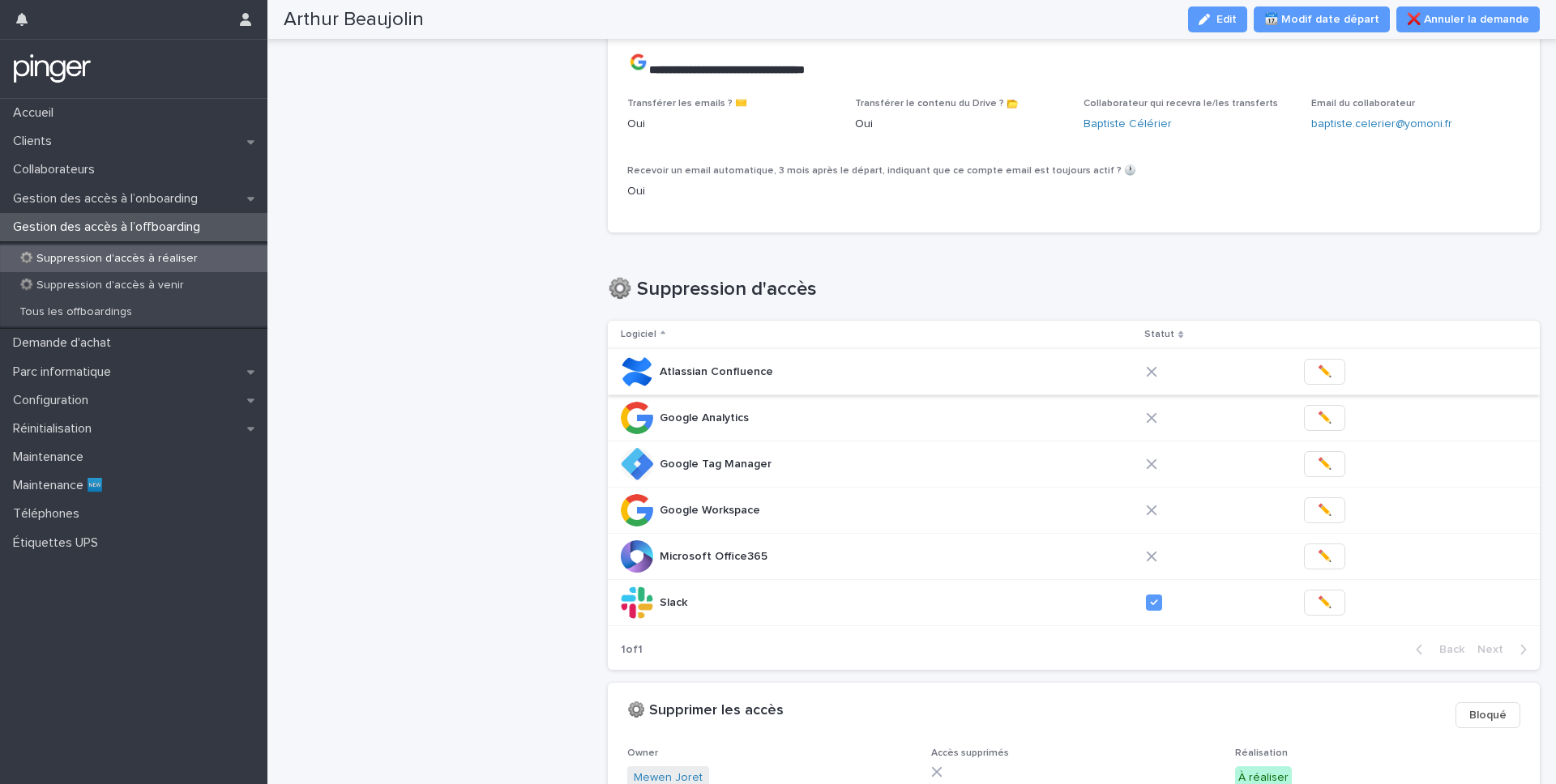 click on "✏️" at bounding box center [1324, 372] 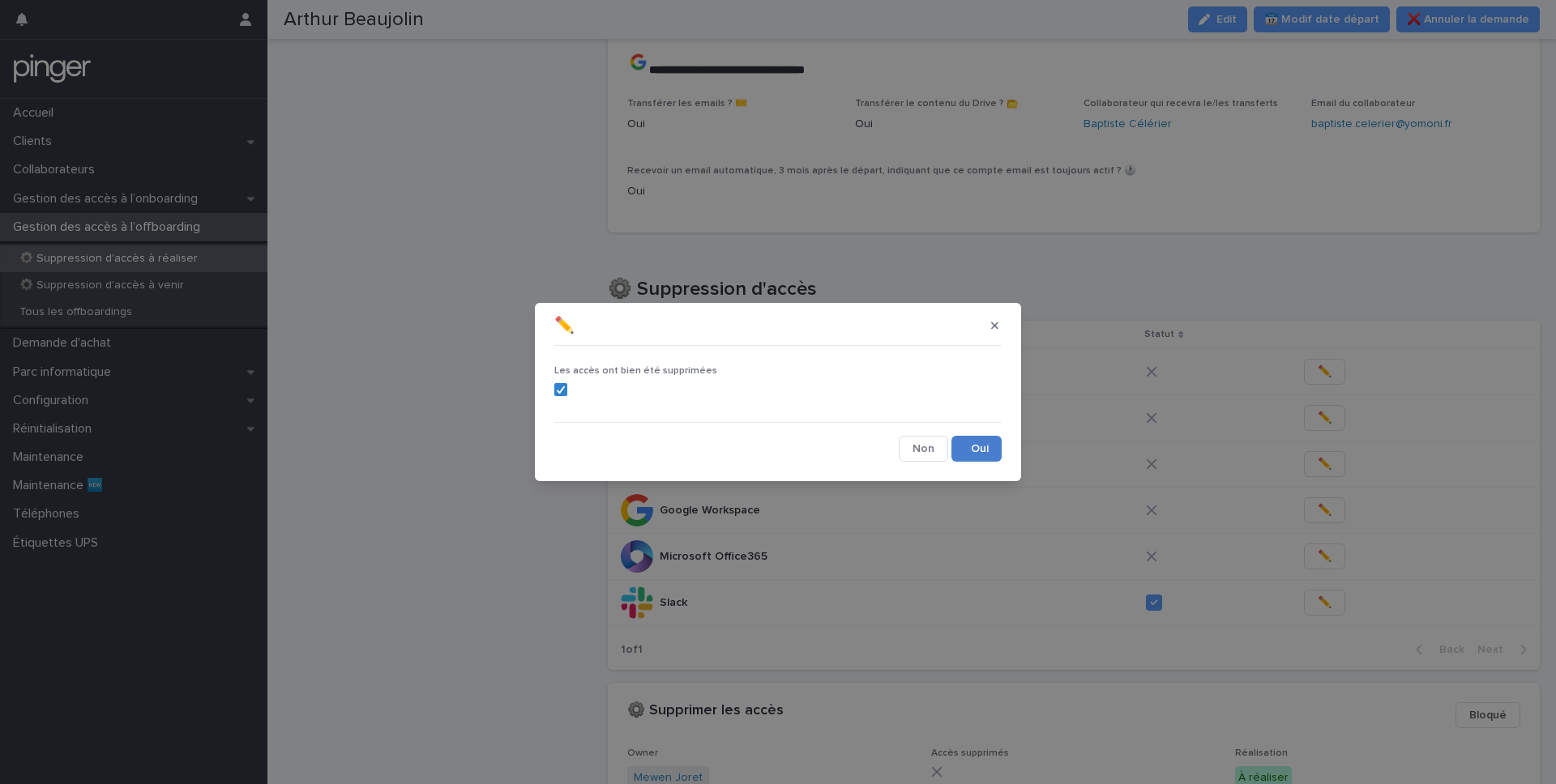 click on "Save" at bounding box center (977, 449) 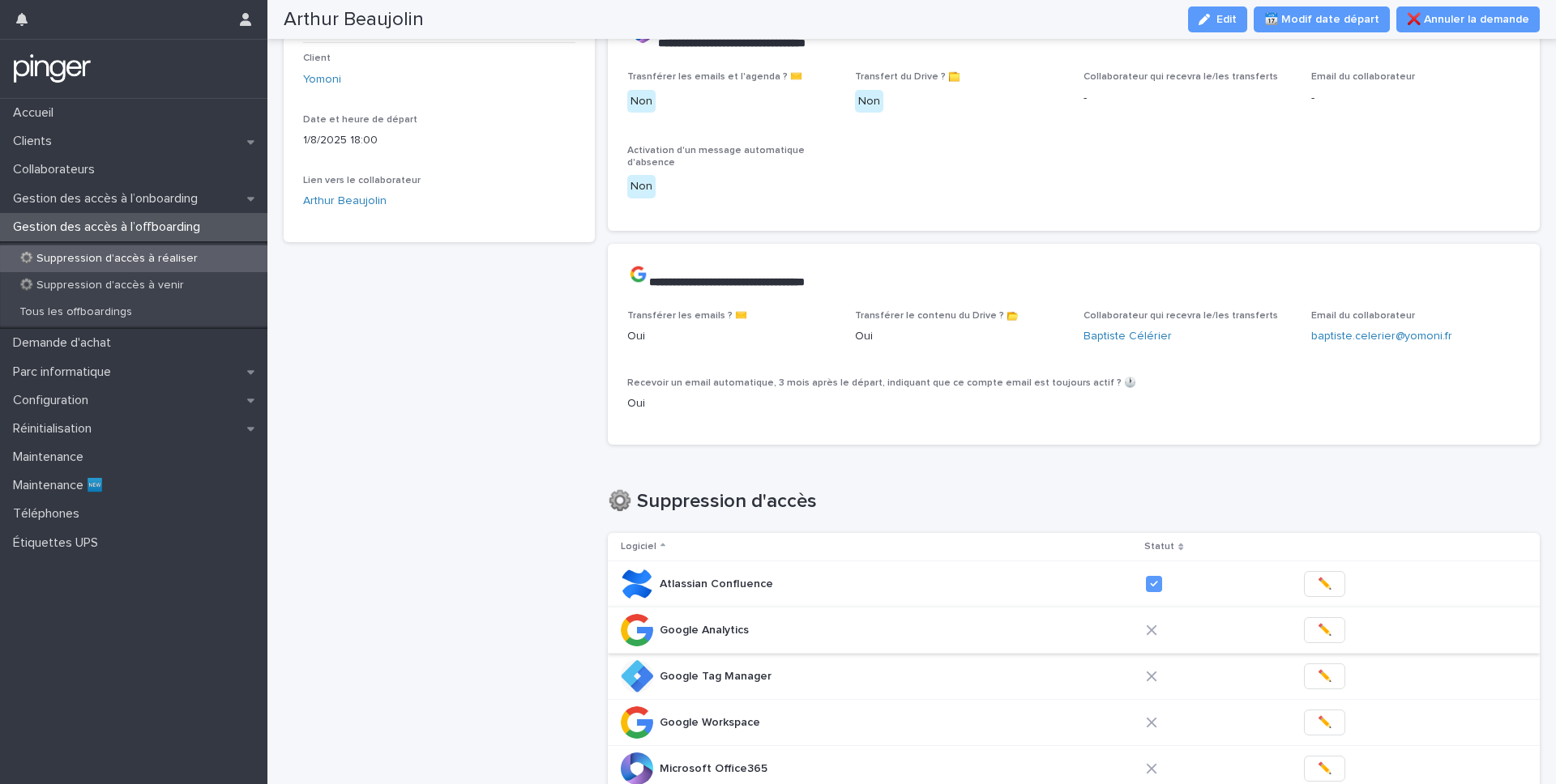 scroll, scrollTop: 0, scrollLeft: 0, axis: both 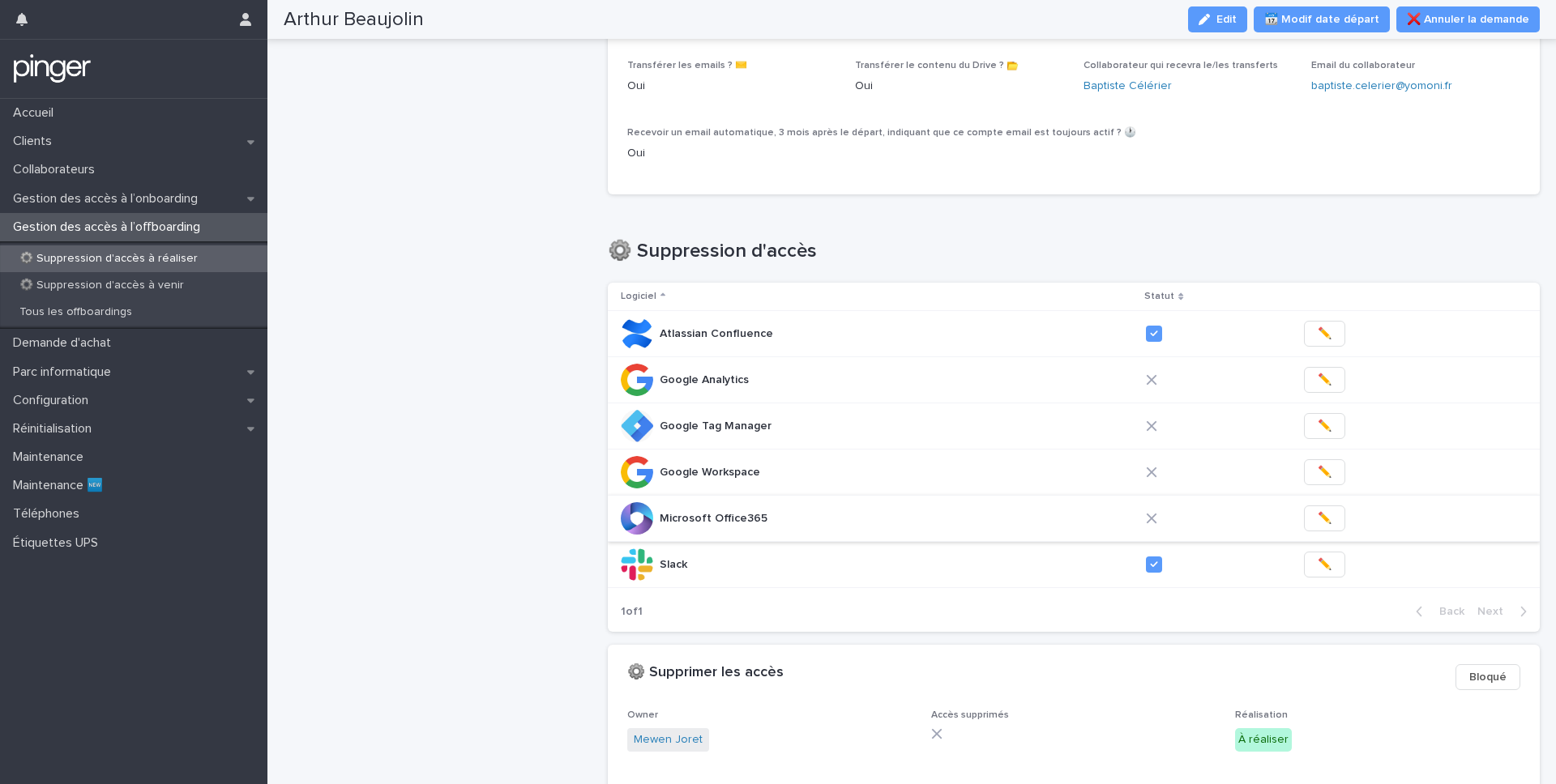 click on "✏️" at bounding box center (1324, 518) 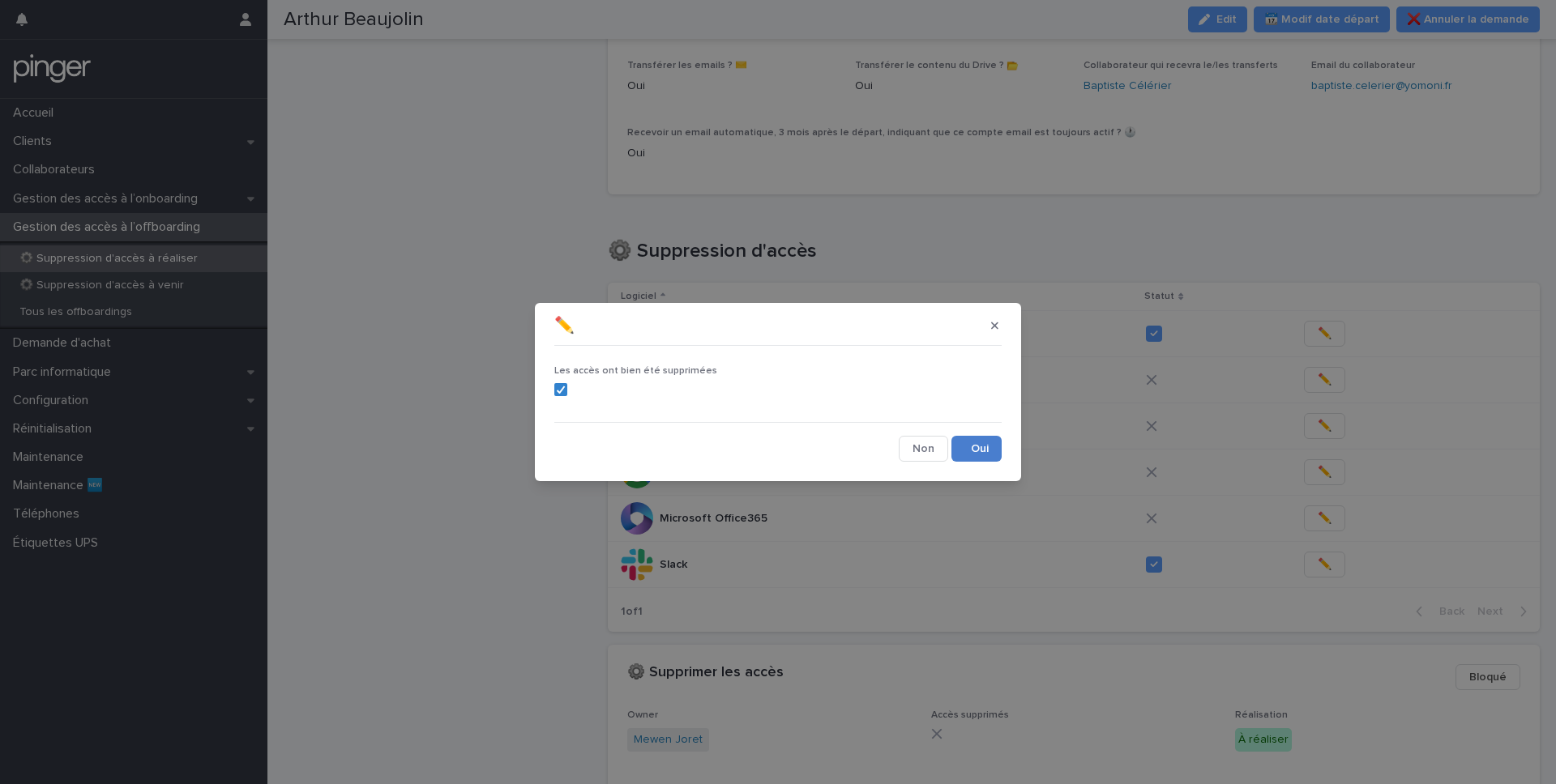 click on "Save" at bounding box center (977, 449) 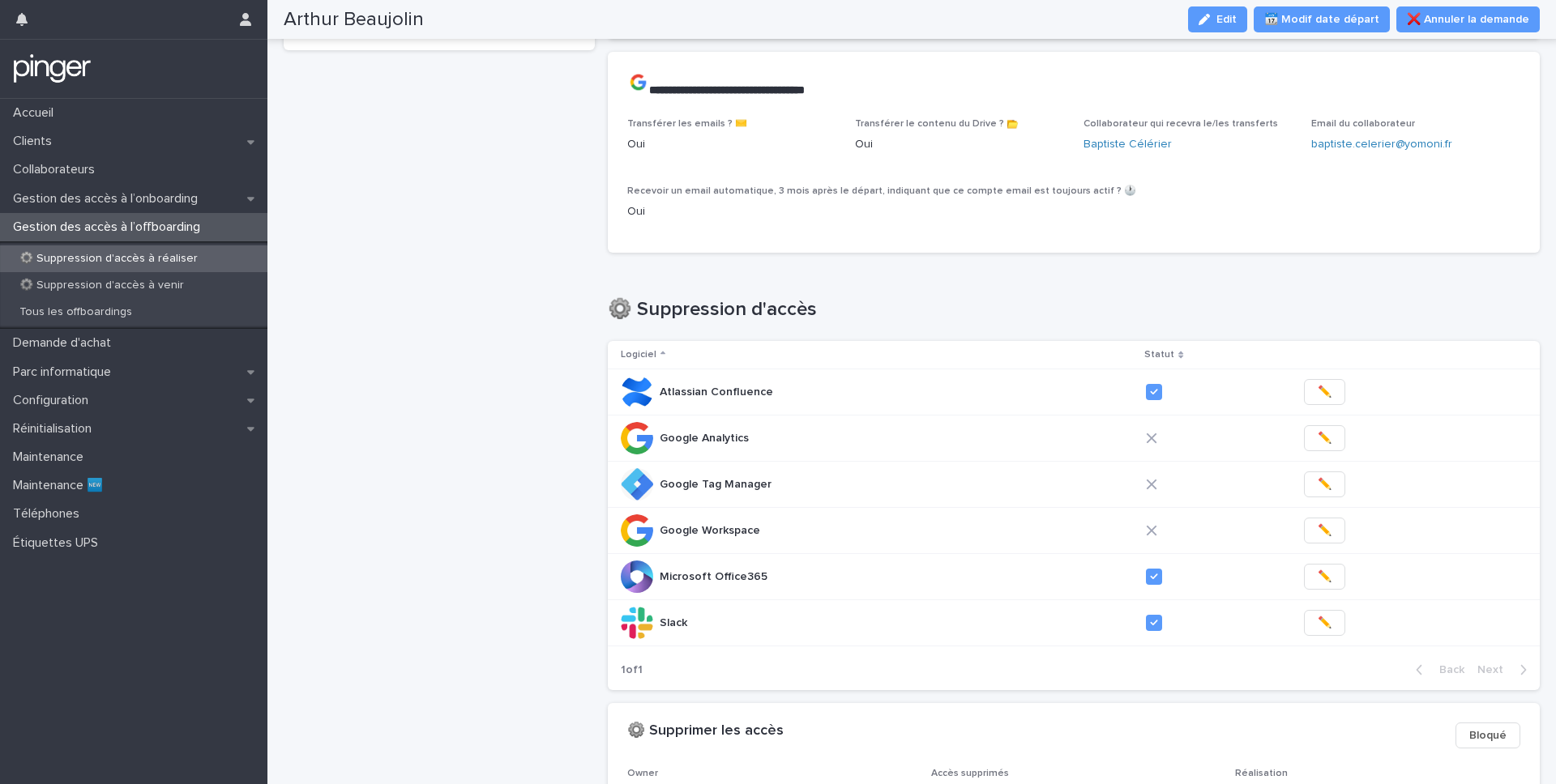 scroll, scrollTop: 296, scrollLeft: 0, axis: vertical 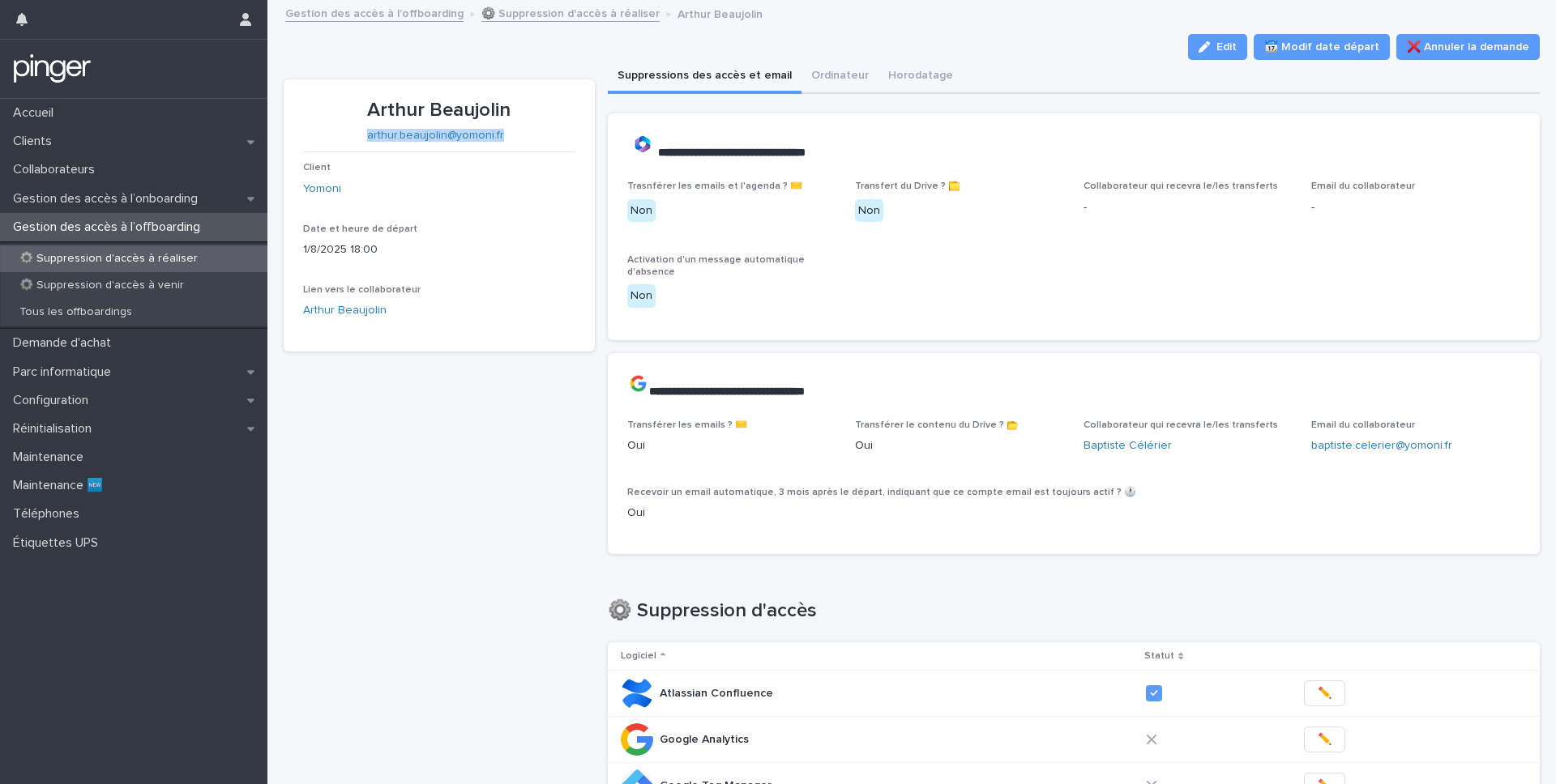 type 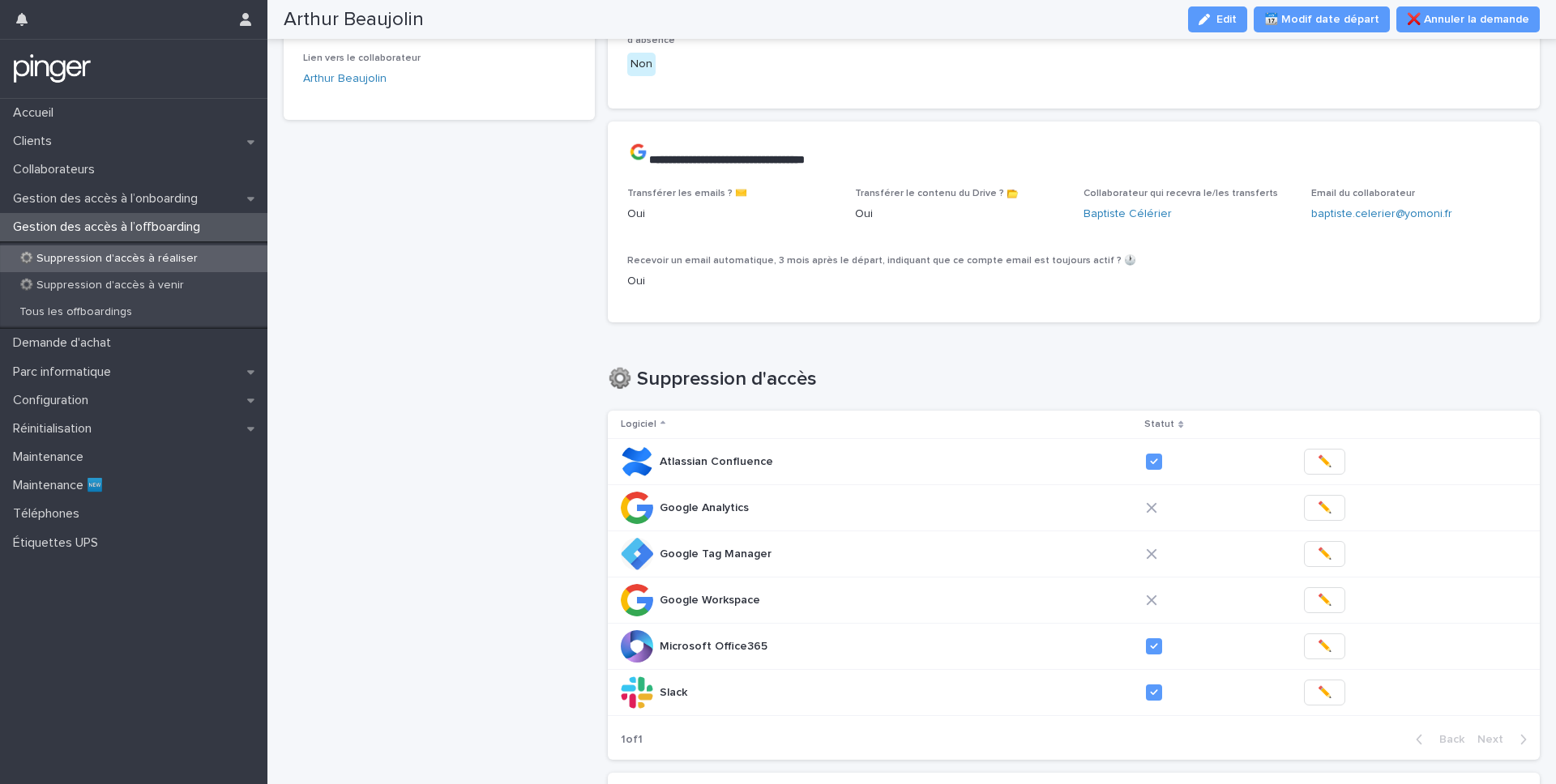 scroll, scrollTop: 241, scrollLeft: 0, axis: vertical 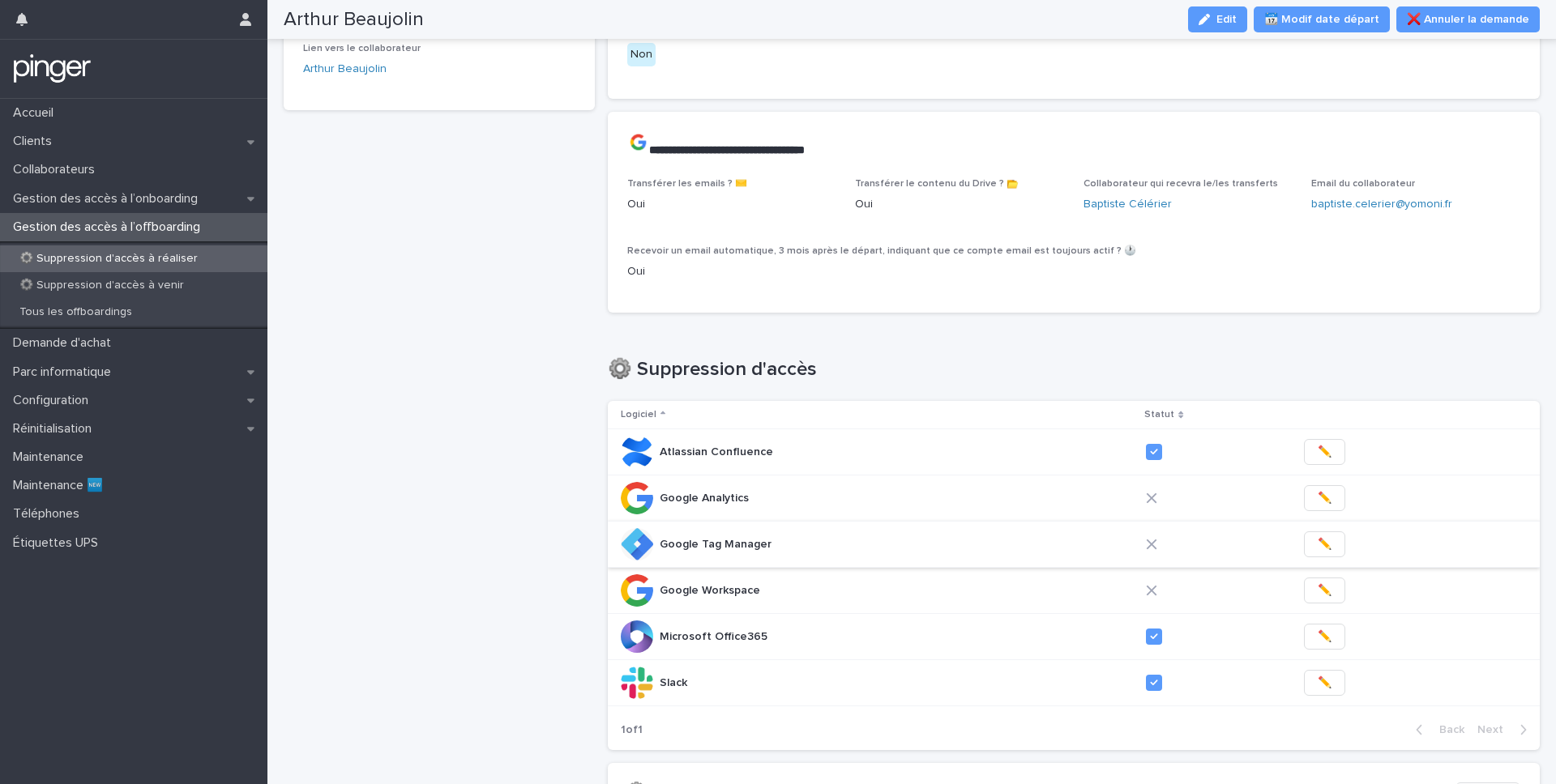 click on "✏️" at bounding box center [1324, 544] 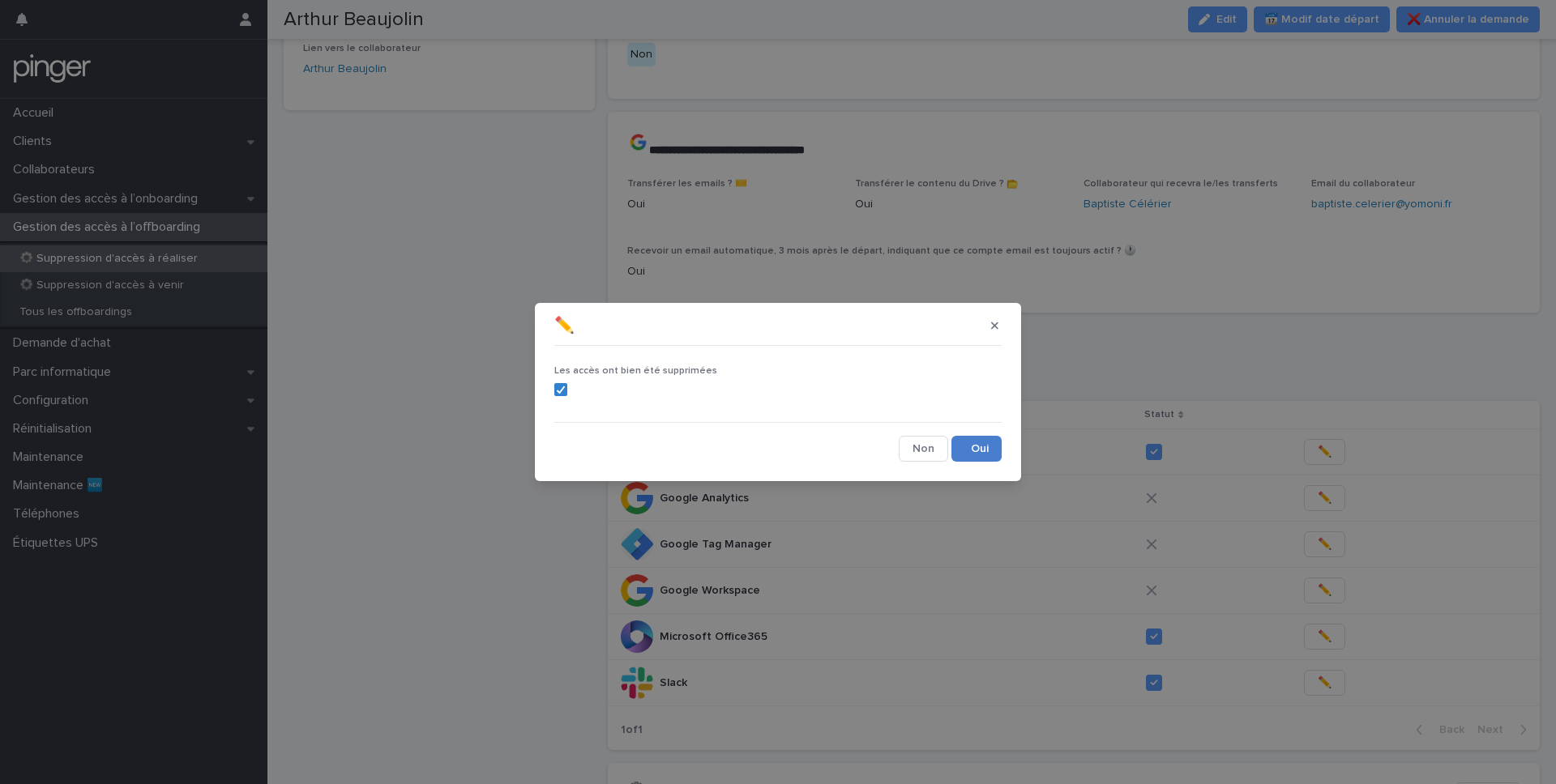 click on "Save" at bounding box center (977, 449) 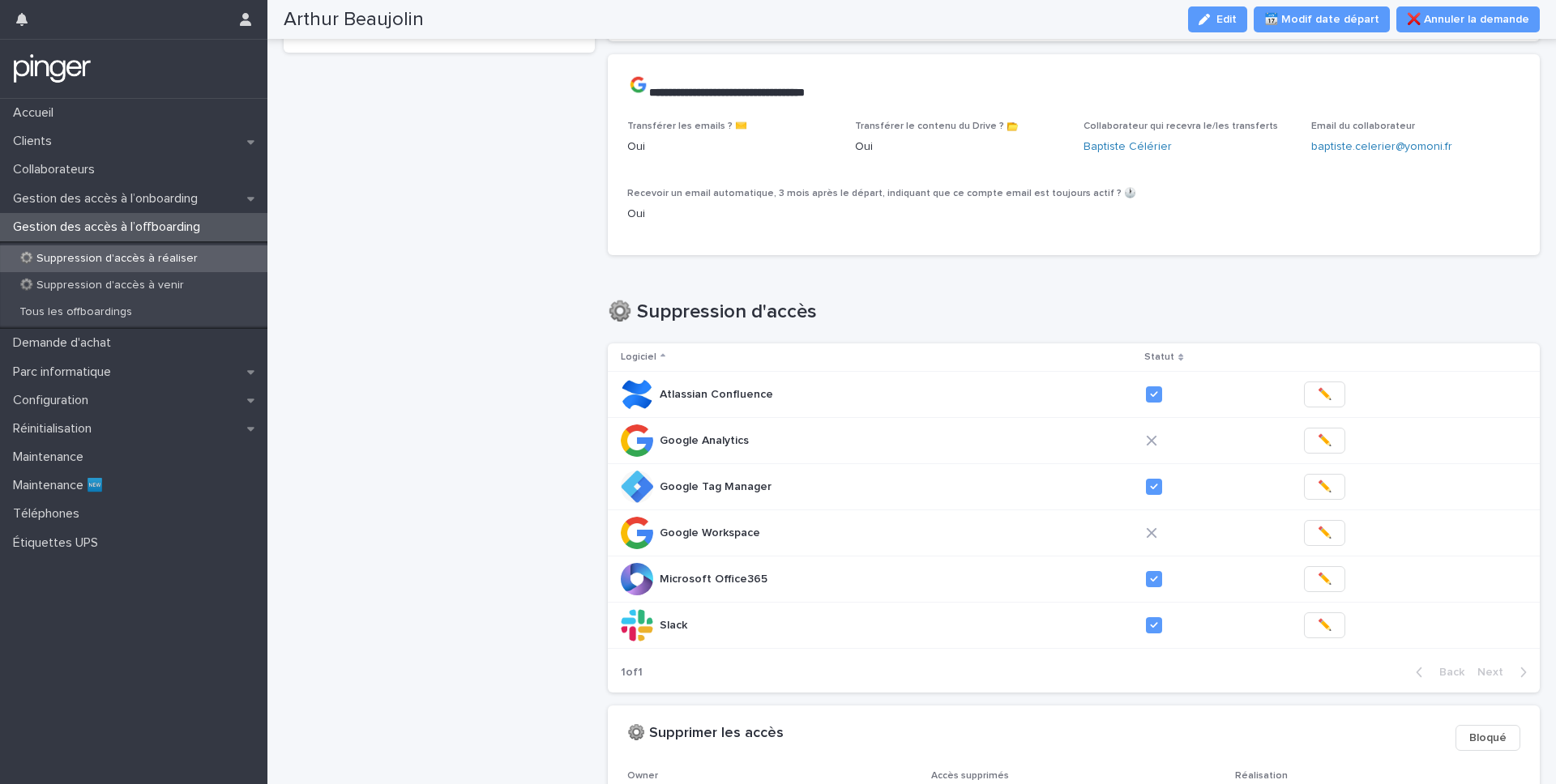 scroll, scrollTop: 300, scrollLeft: 0, axis: vertical 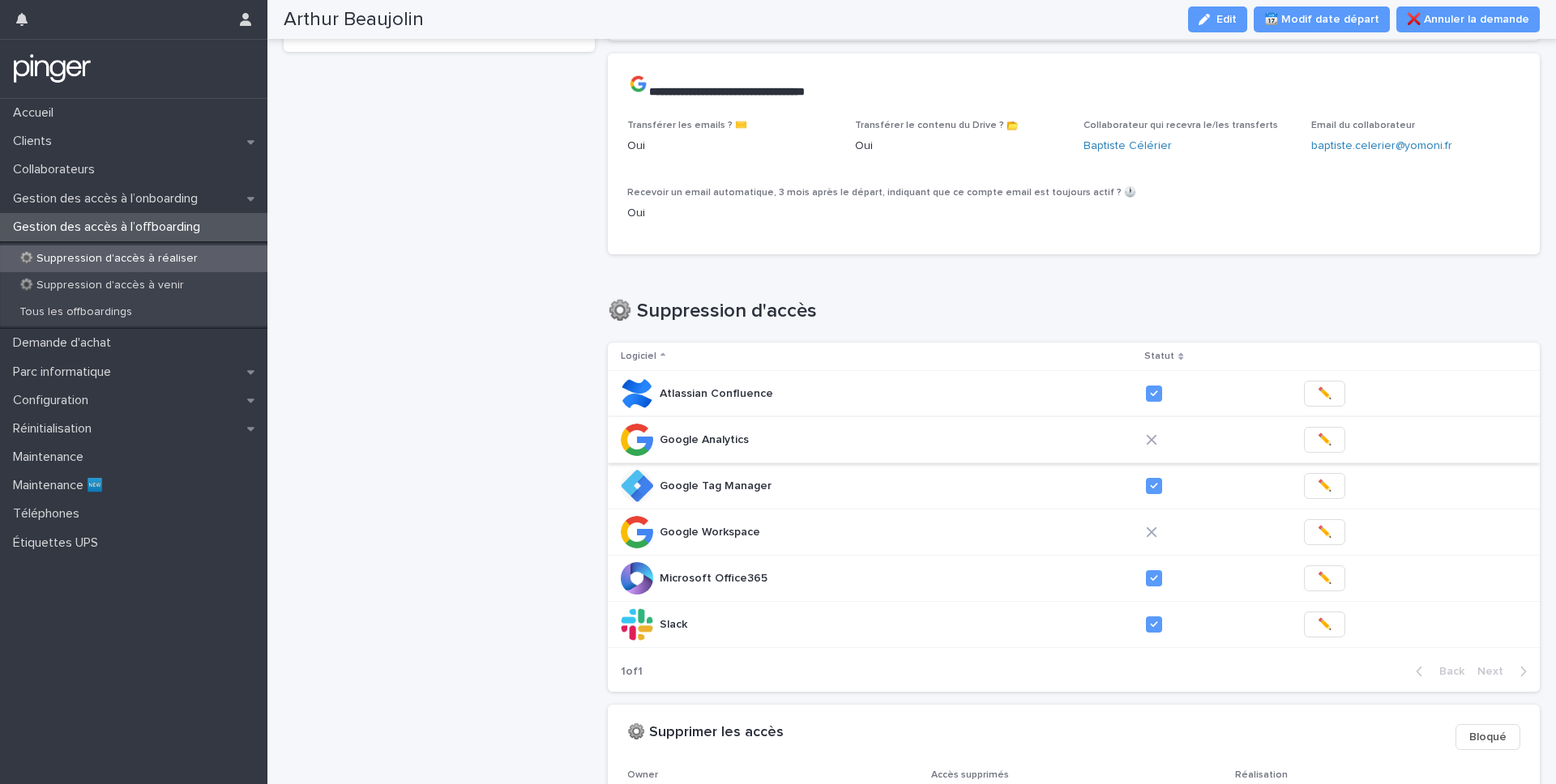 click on "✏️" at bounding box center [1324, 440] 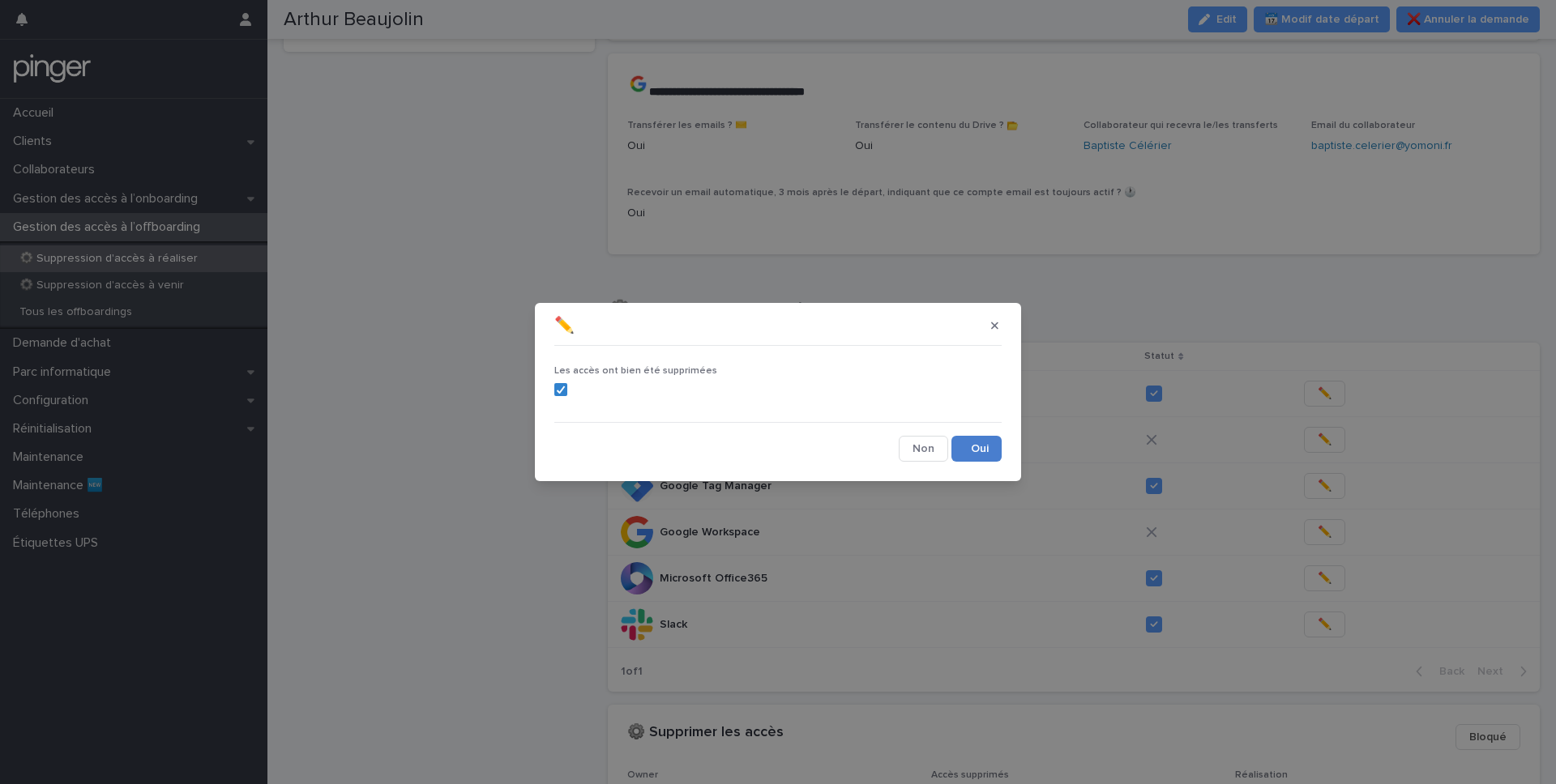 click on "Save" at bounding box center [977, 449] 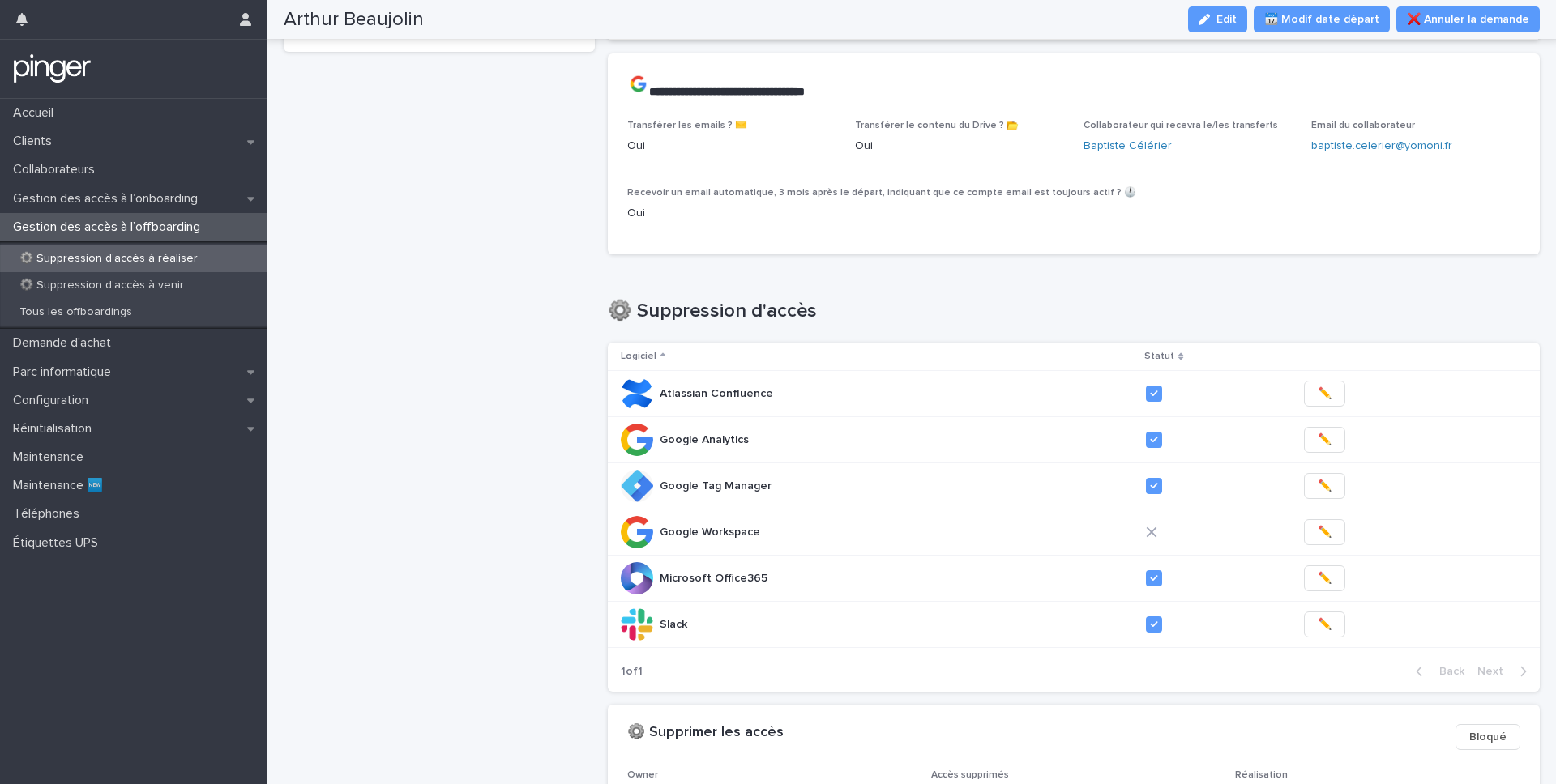 scroll, scrollTop: 0, scrollLeft: 0, axis: both 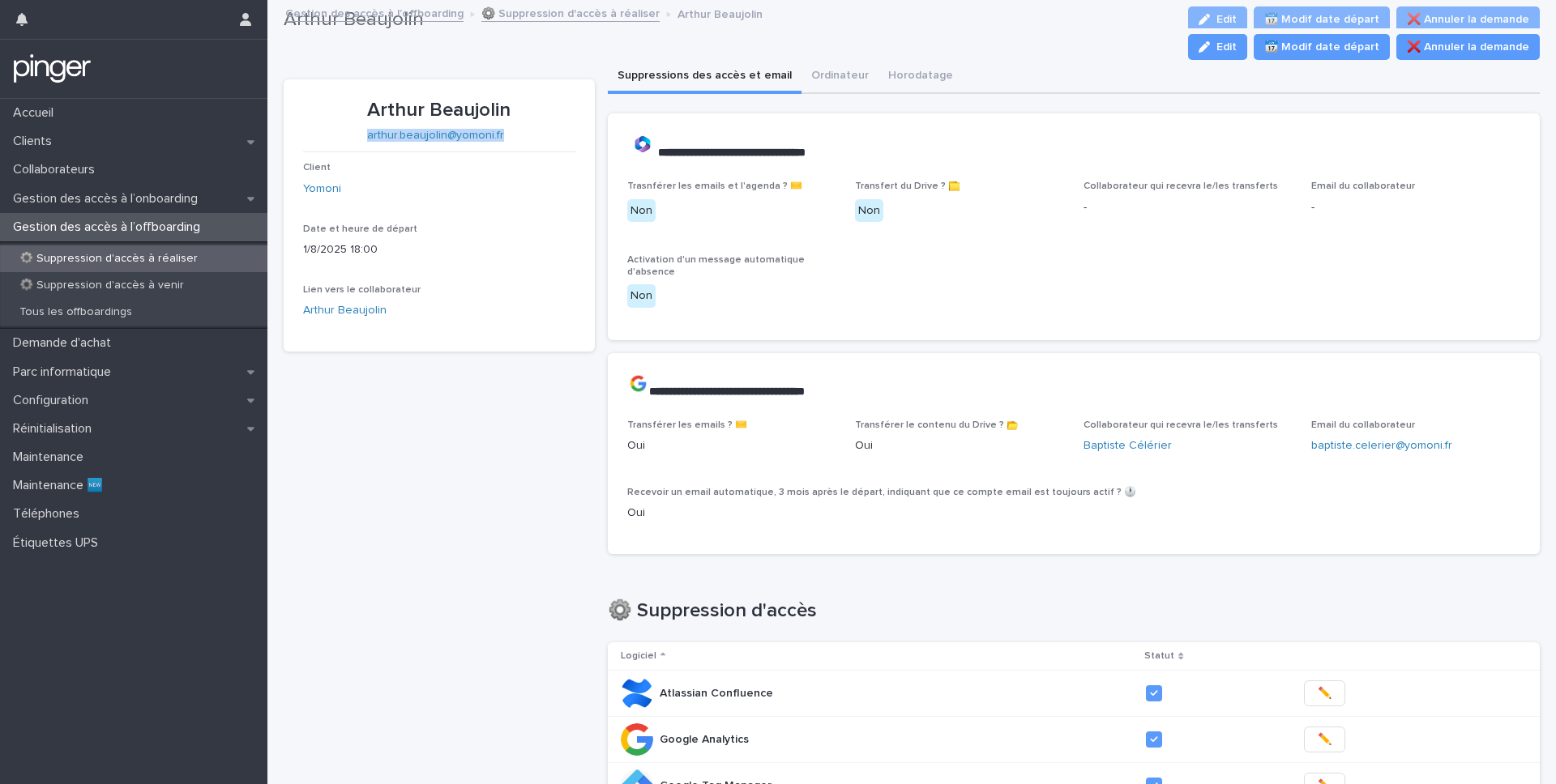 type 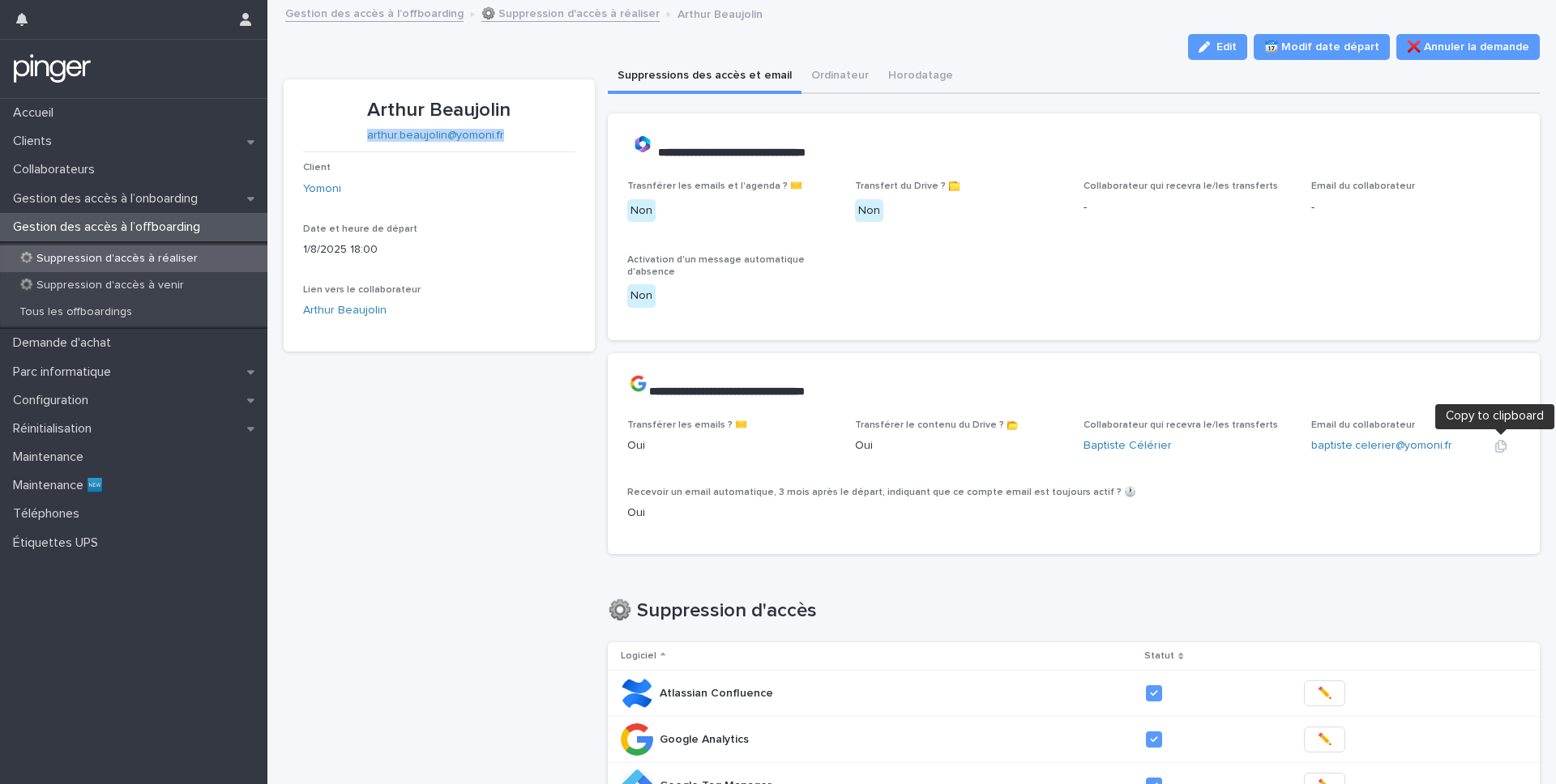 click at bounding box center (1501, 446) 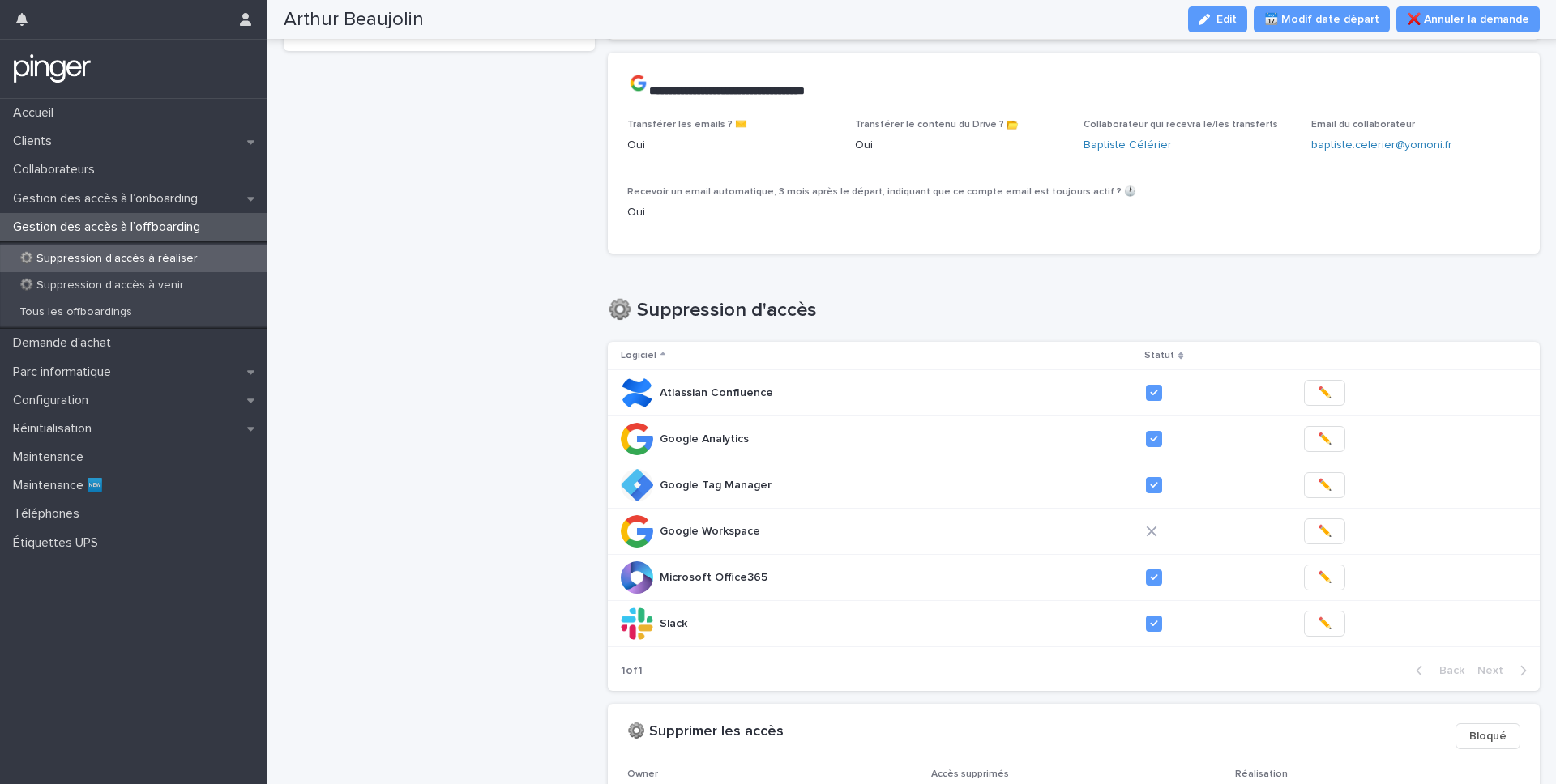 scroll, scrollTop: 321, scrollLeft: 0, axis: vertical 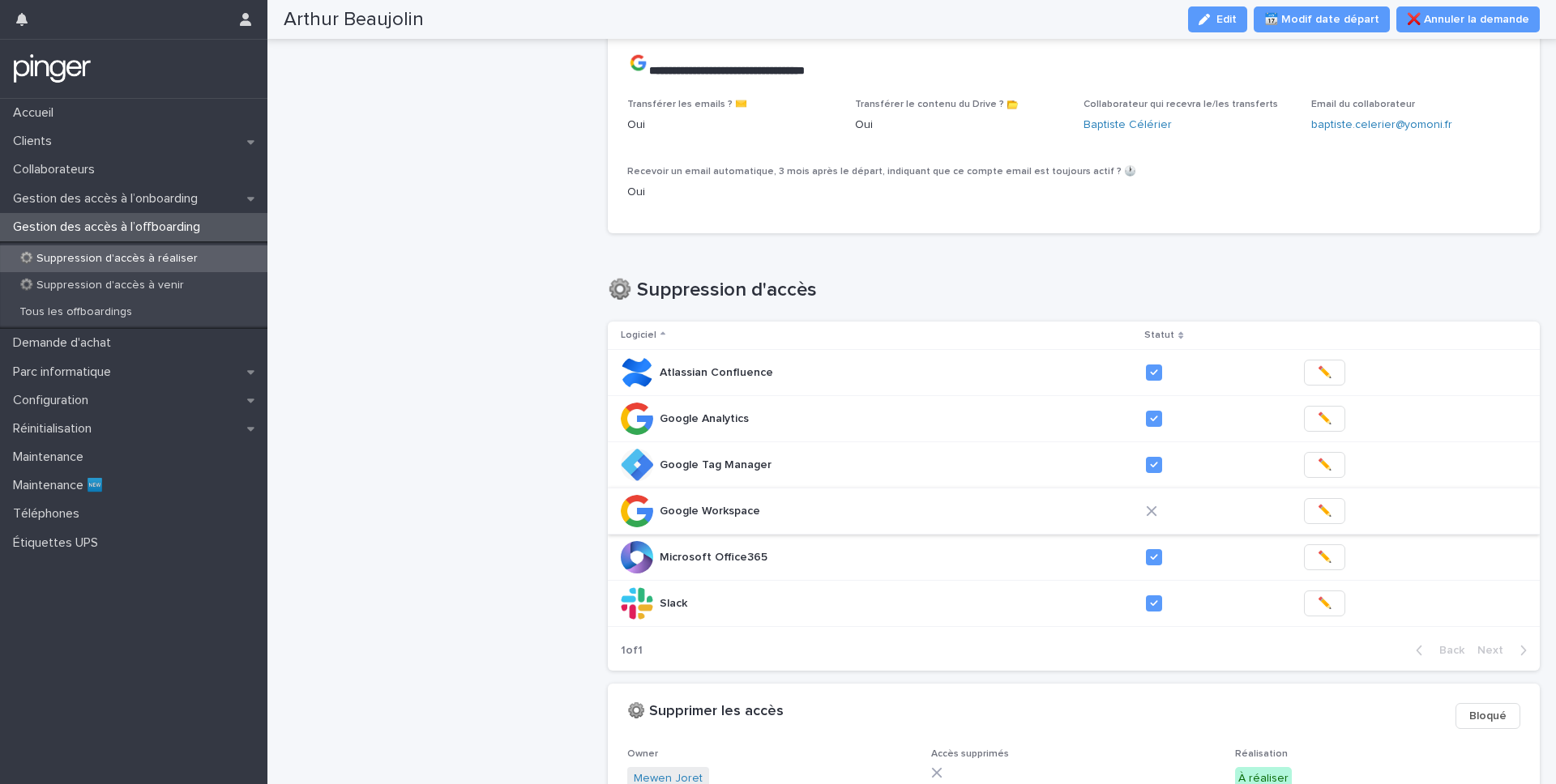 click on "✏️" at bounding box center [1324, 511] 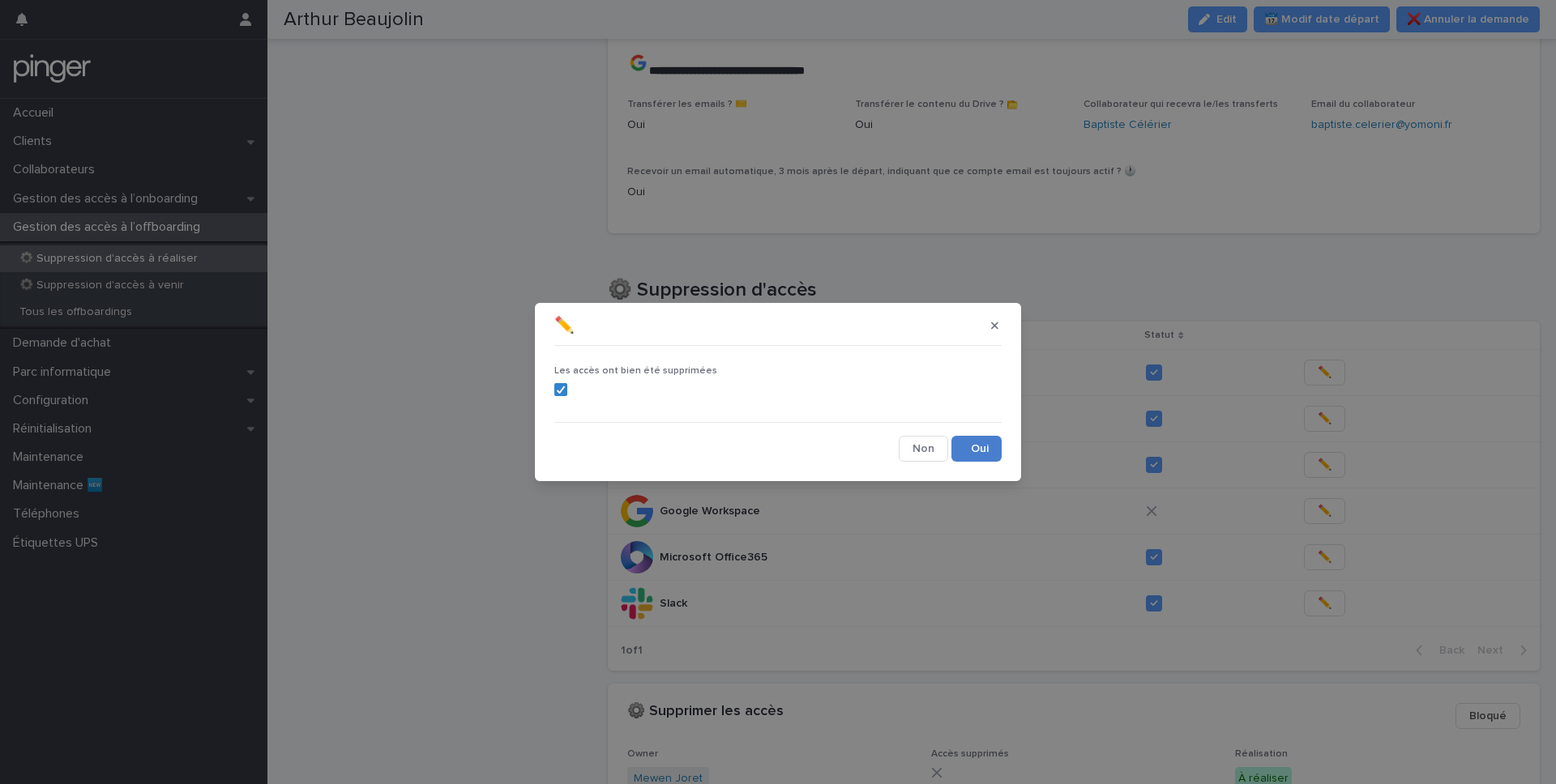 click on "Save" at bounding box center (977, 449) 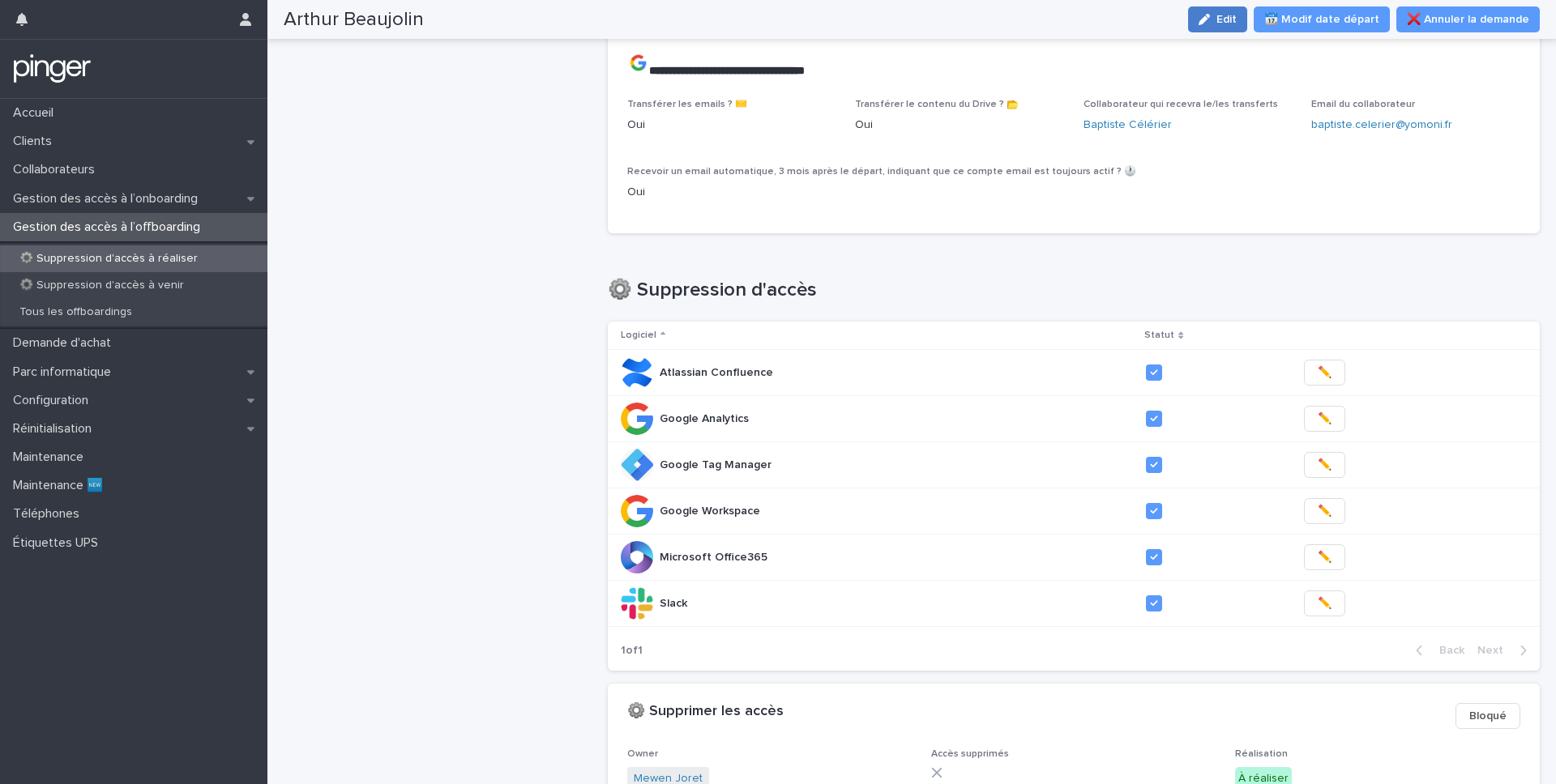 click on "Edit" at bounding box center [1226, 19] 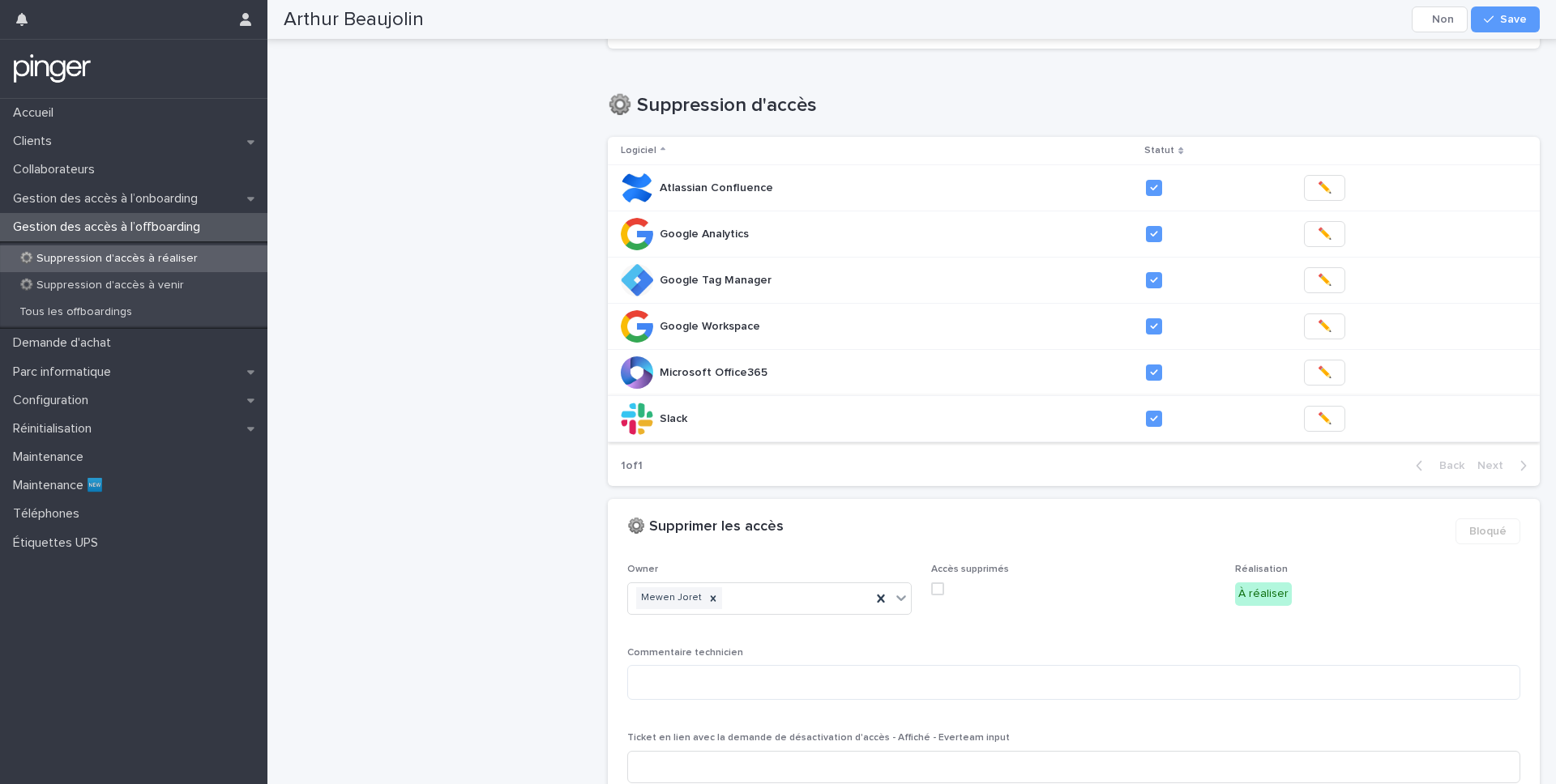 scroll, scrollTop: 539, scrollLeft: 0, axis: vertical 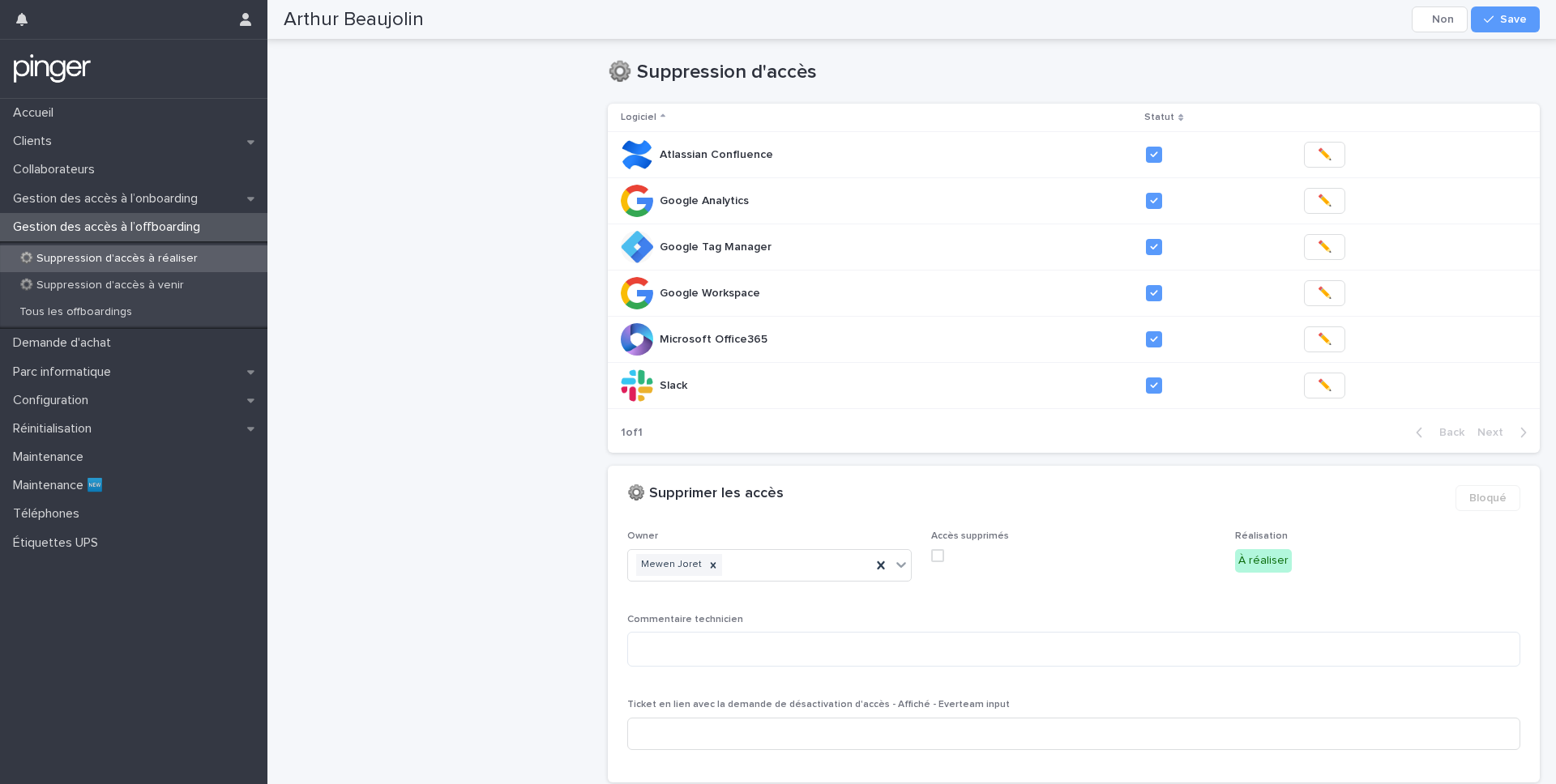 click at bounding box center [938, 556] 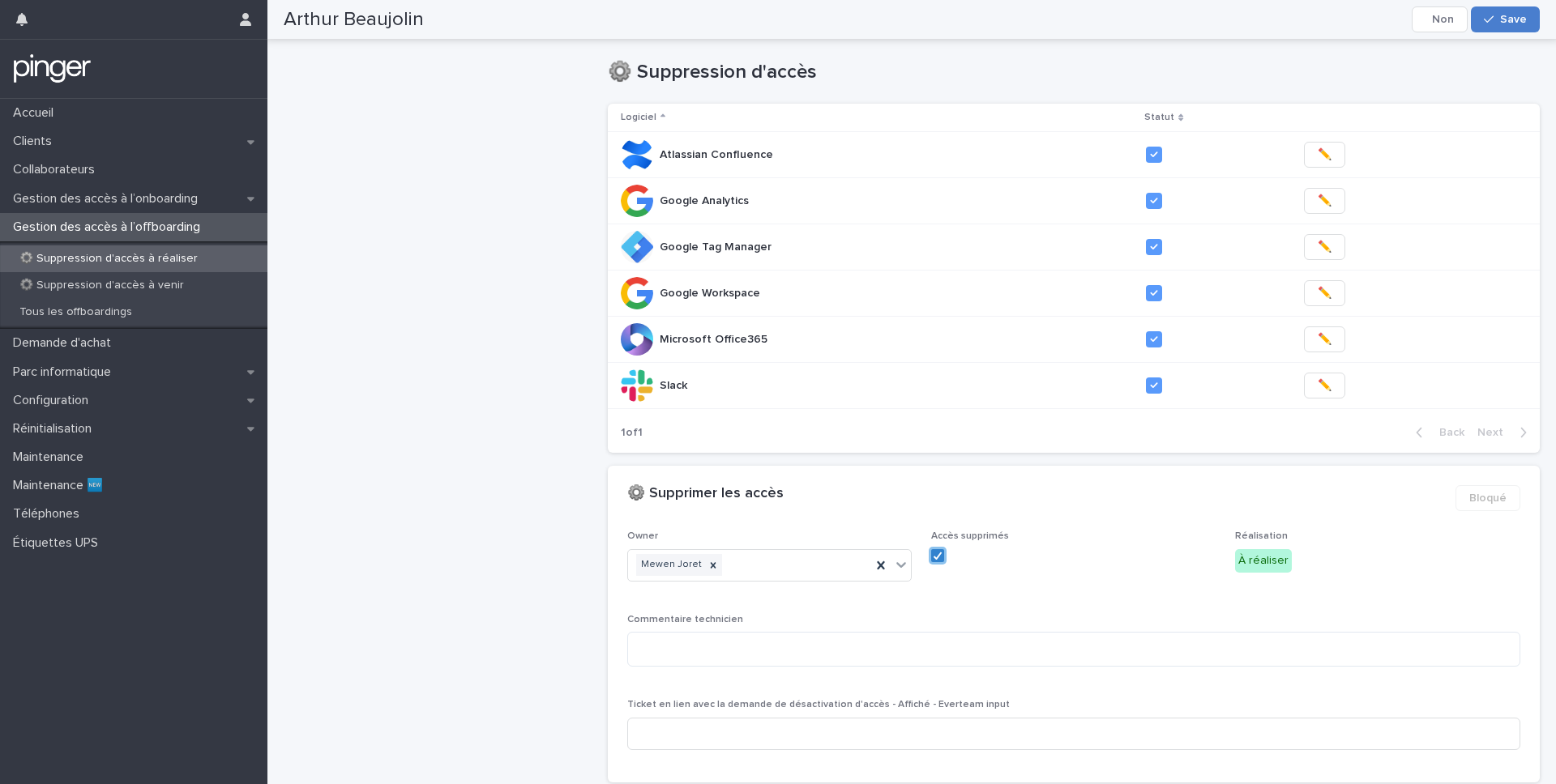 click on "Save" at bounding box center (1505, 19) 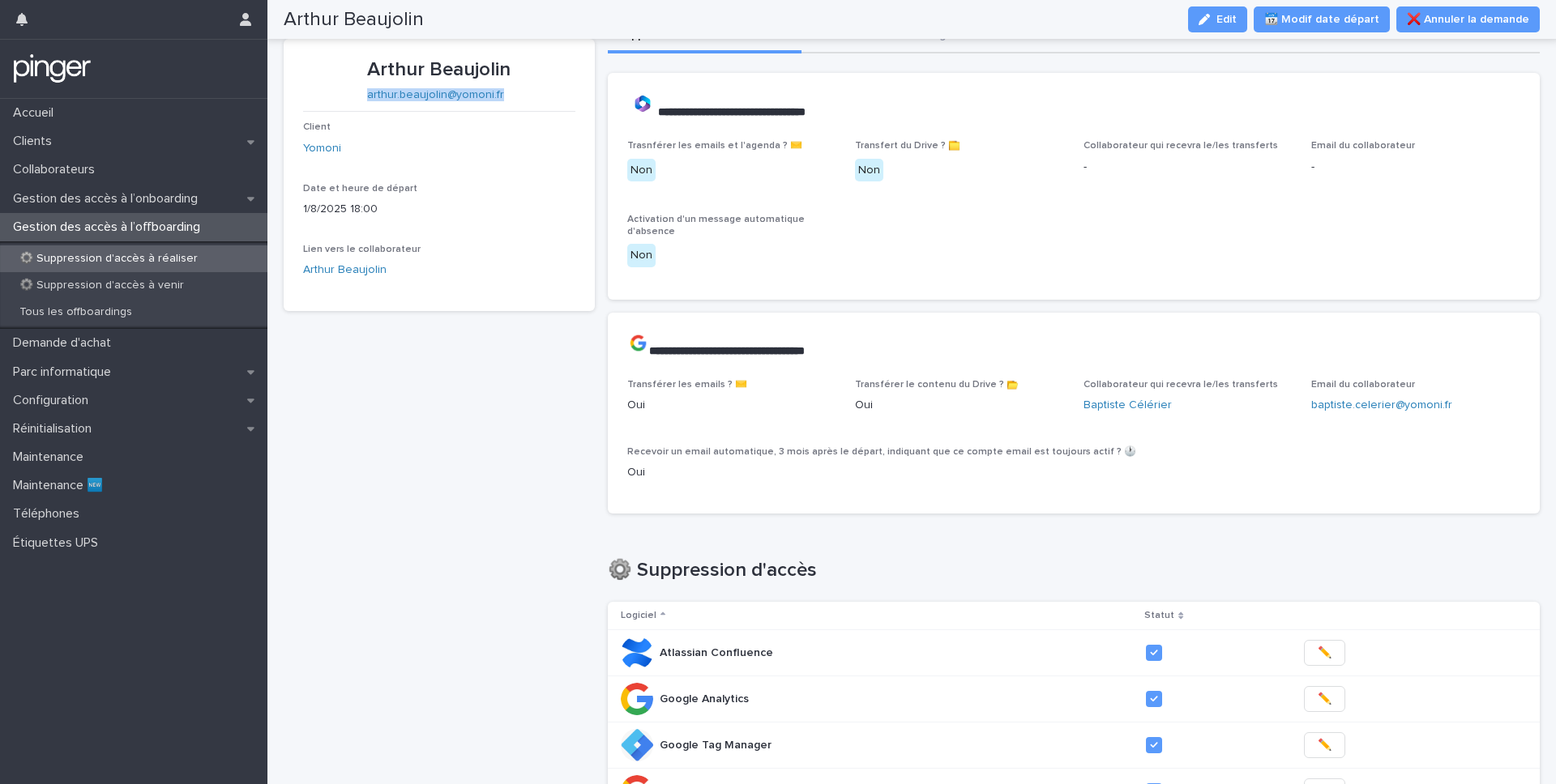 scroll, scrollTop: 0, scrollLeft: 0, axis: both 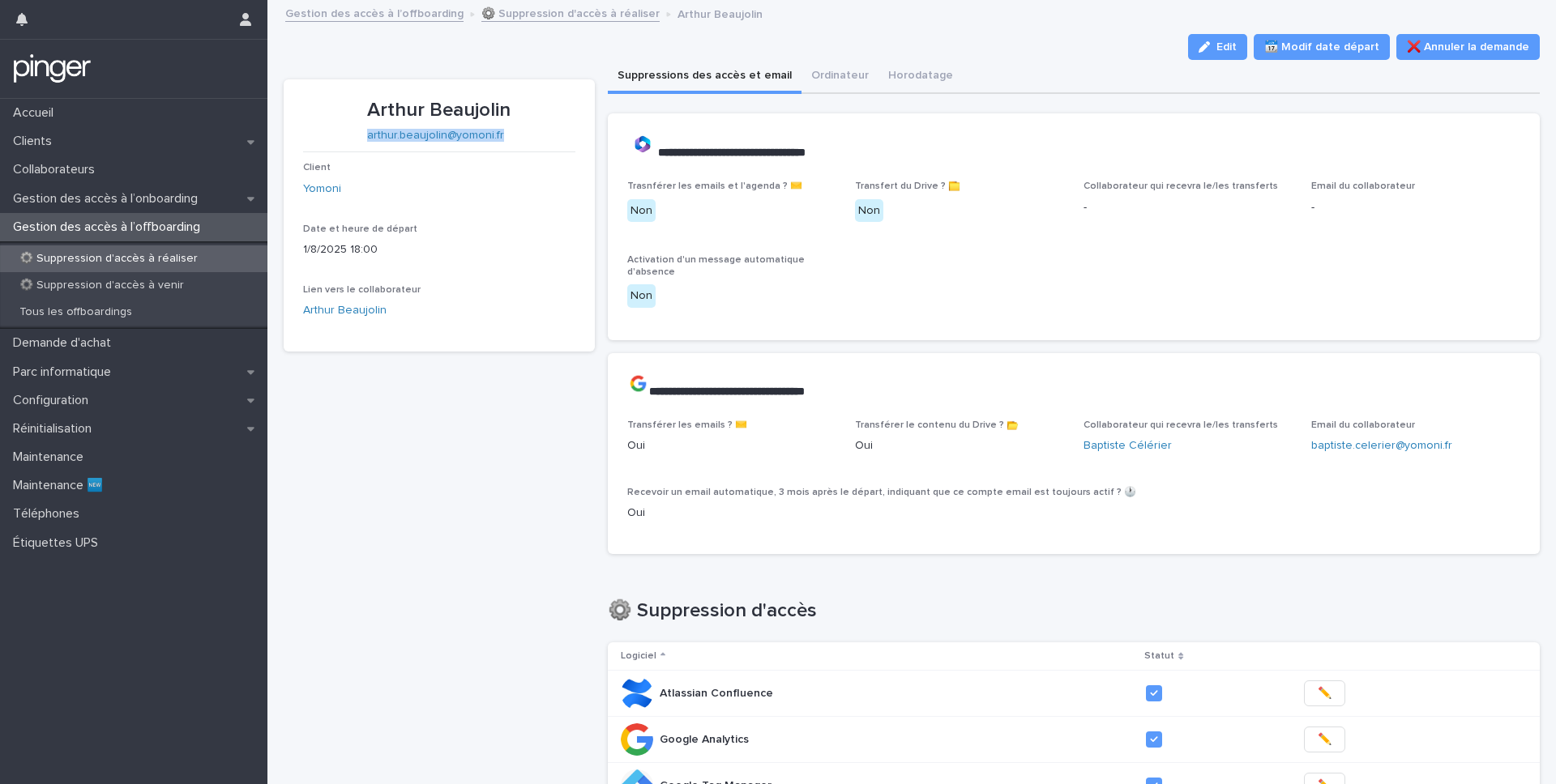 click on "⚙️ Suppression d'accès à réaliser" at bounding box center [109, 258] 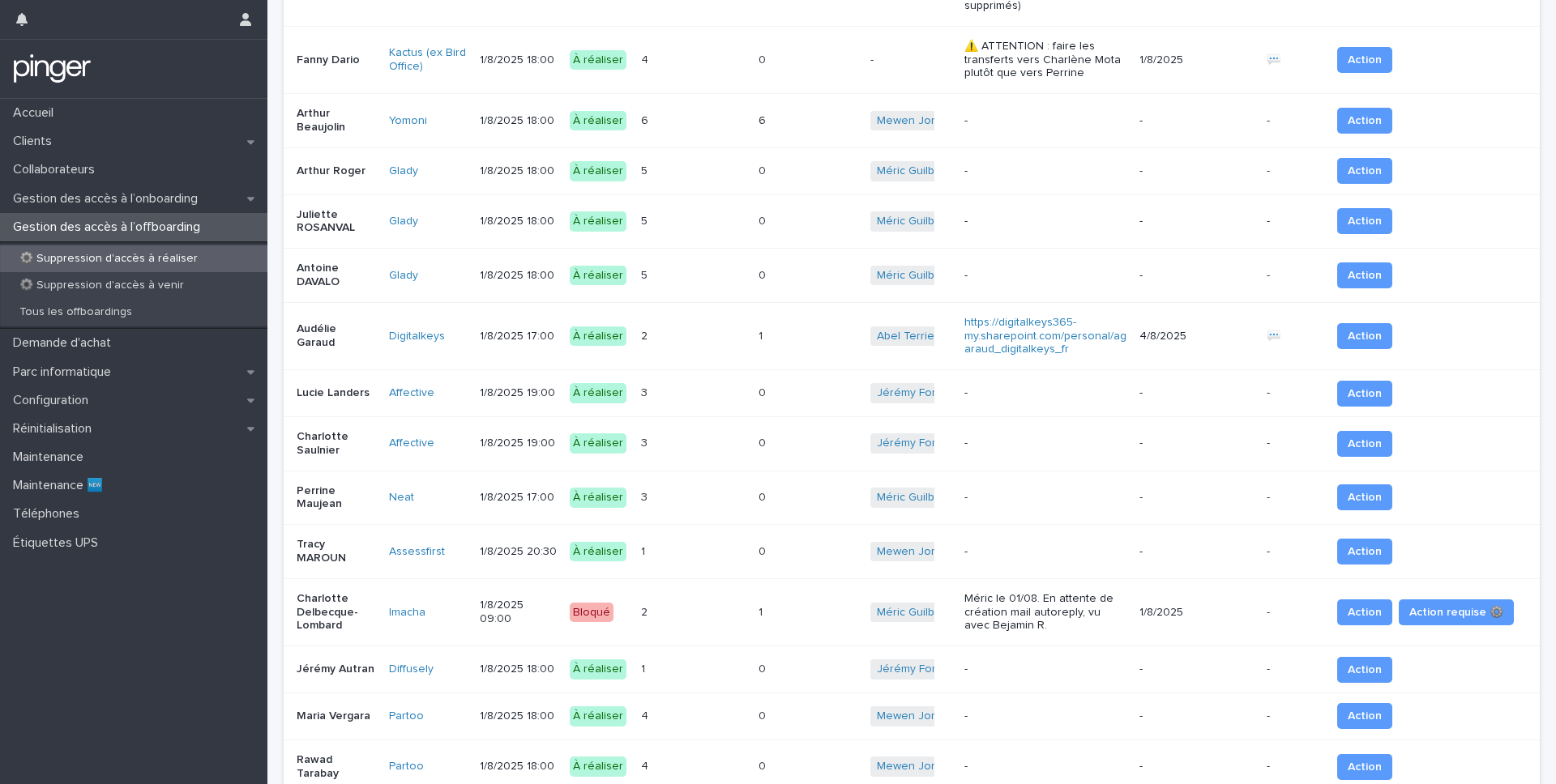 scroll, scrollTop: 1055, scrollLeft: 0, axis: vertical 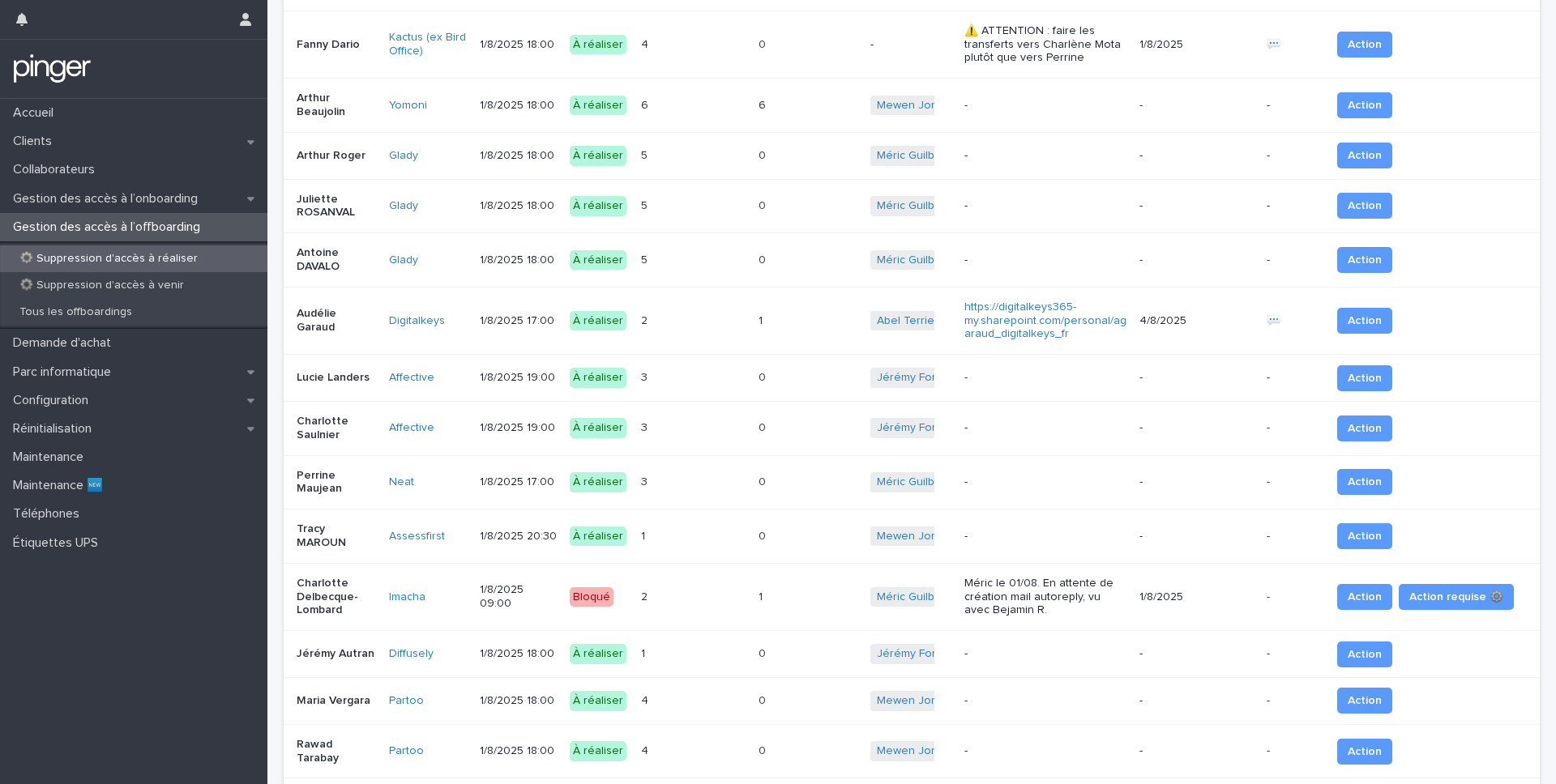 click on "1/8/2025 20:30" at bounding box center [518, 536] 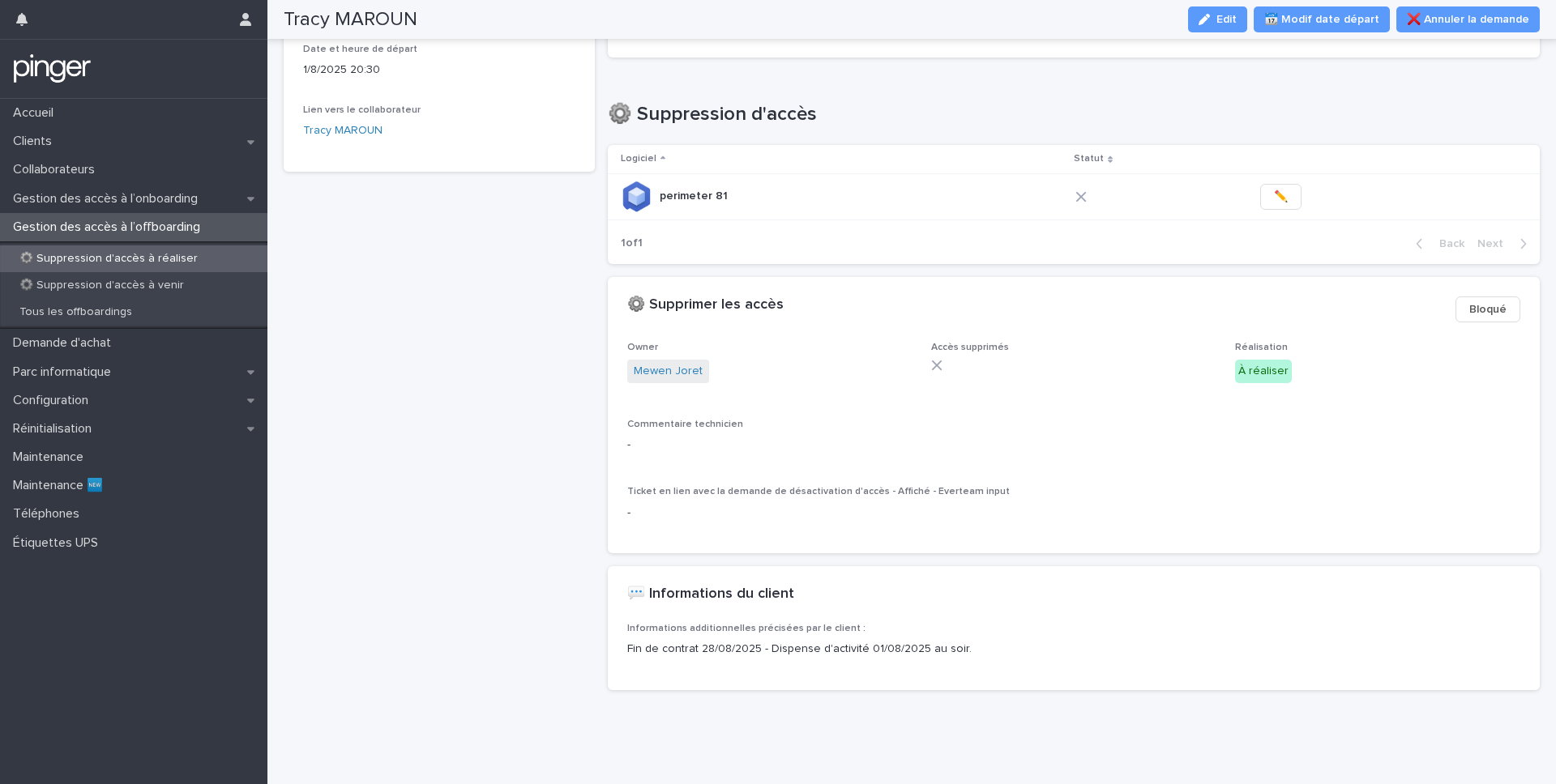 scroll, scrollTop: 0, scrollLeft: 0, axis: both 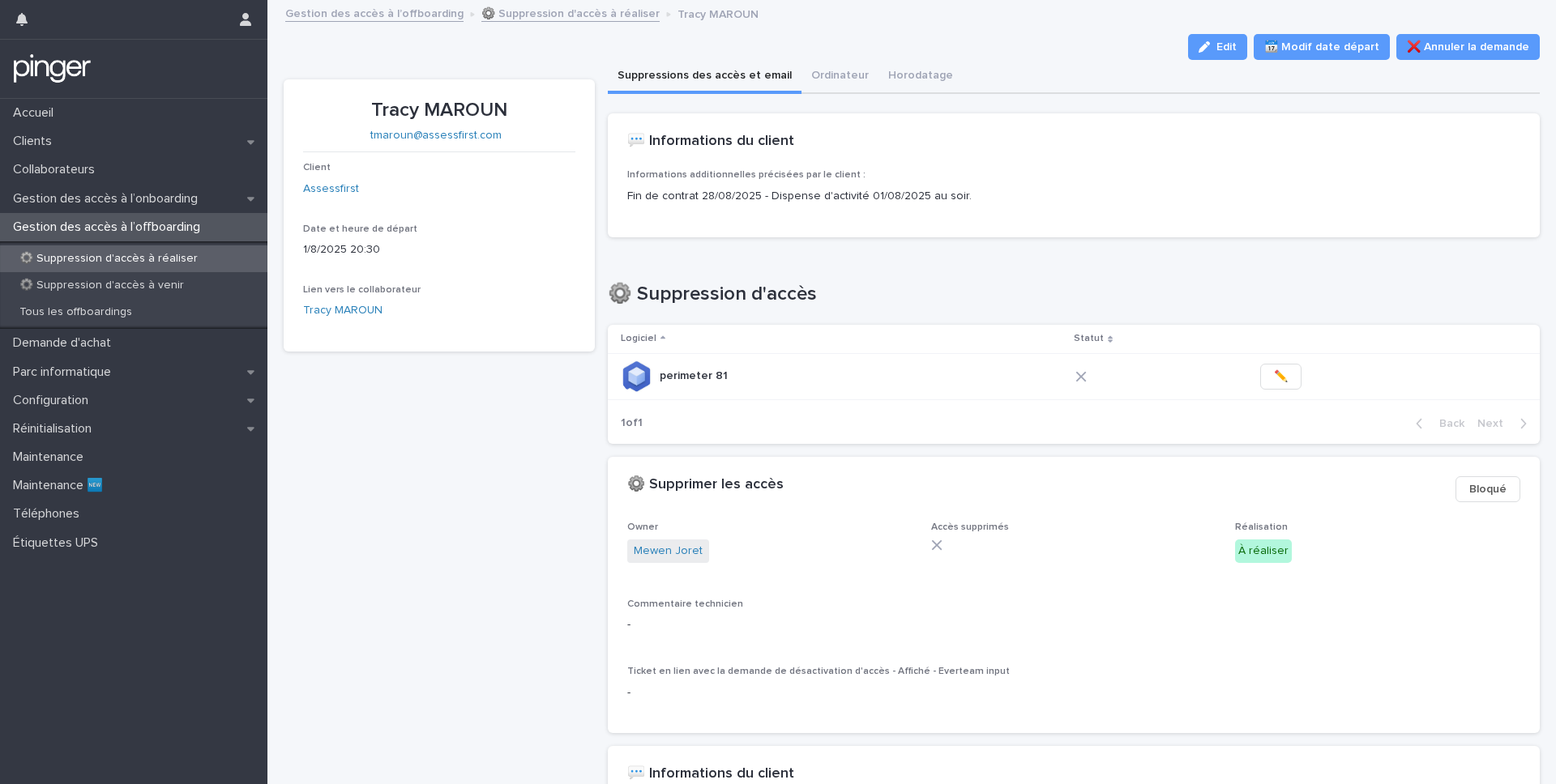 click on "Tracy MAROUN" at bounding box center (439, 110) 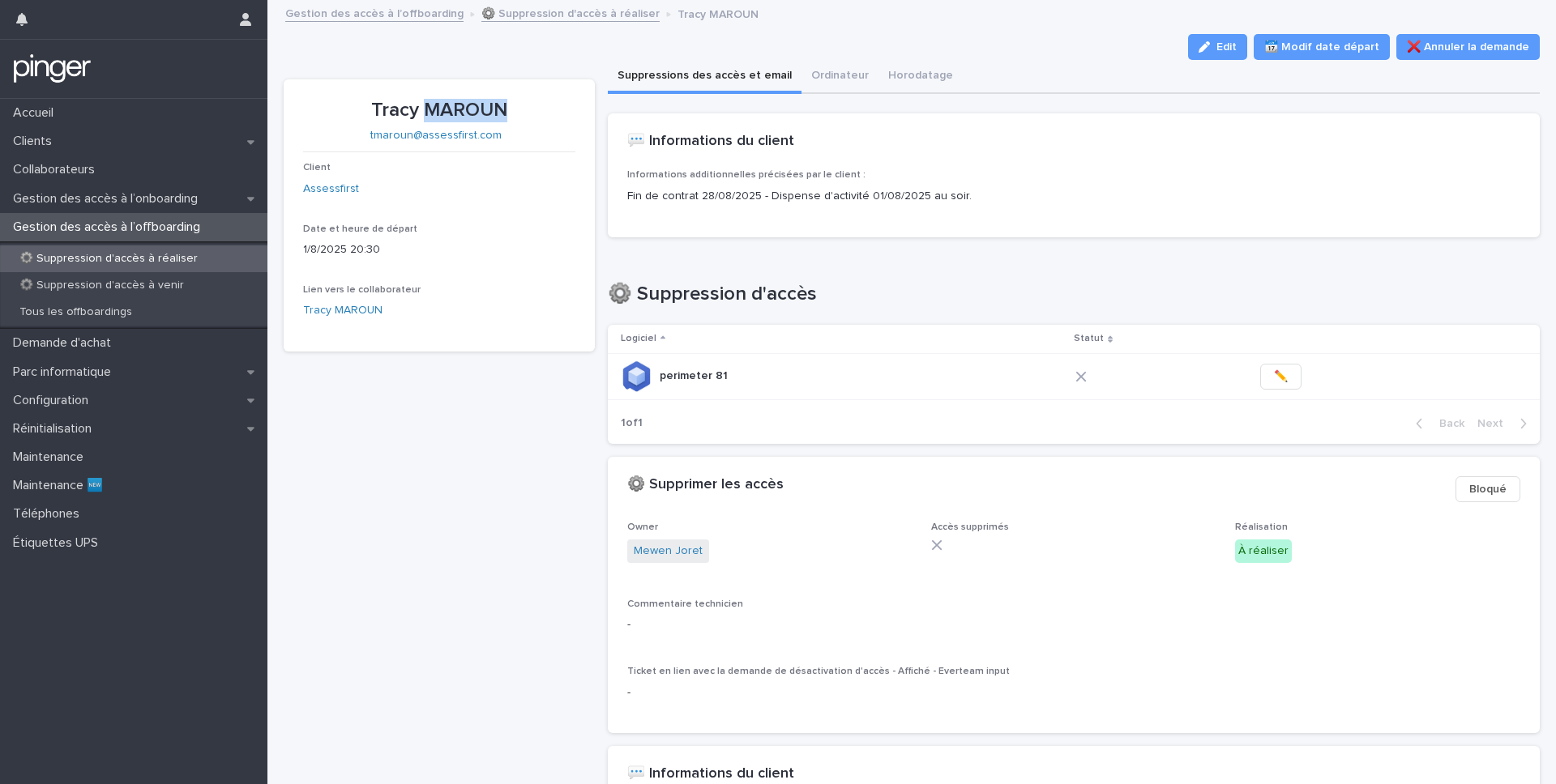 click on "Tracy MAROUN" at bounding box center [439, 110] 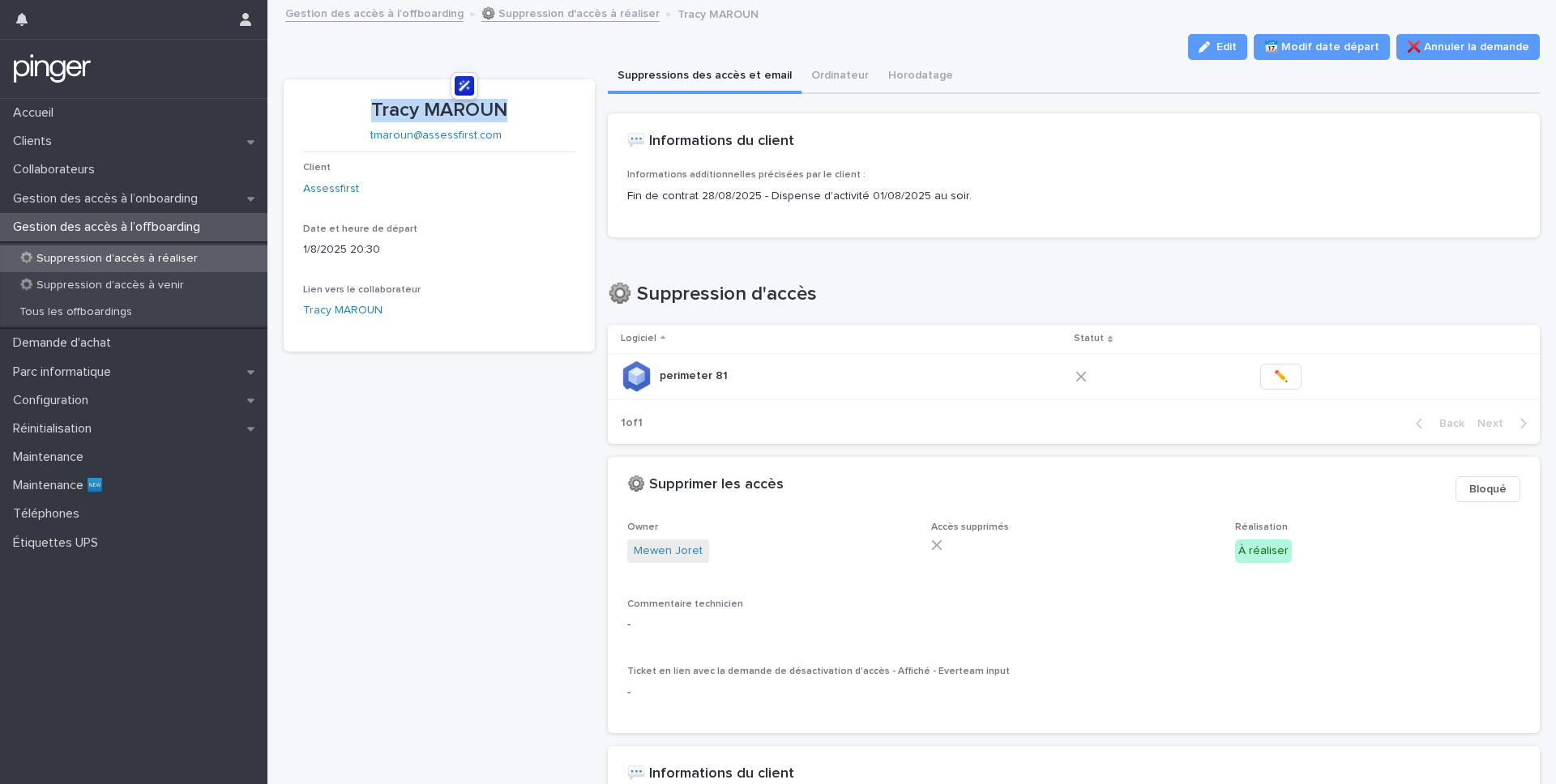 click on "Tracy MAROUN" at bounding box center (439, 110) 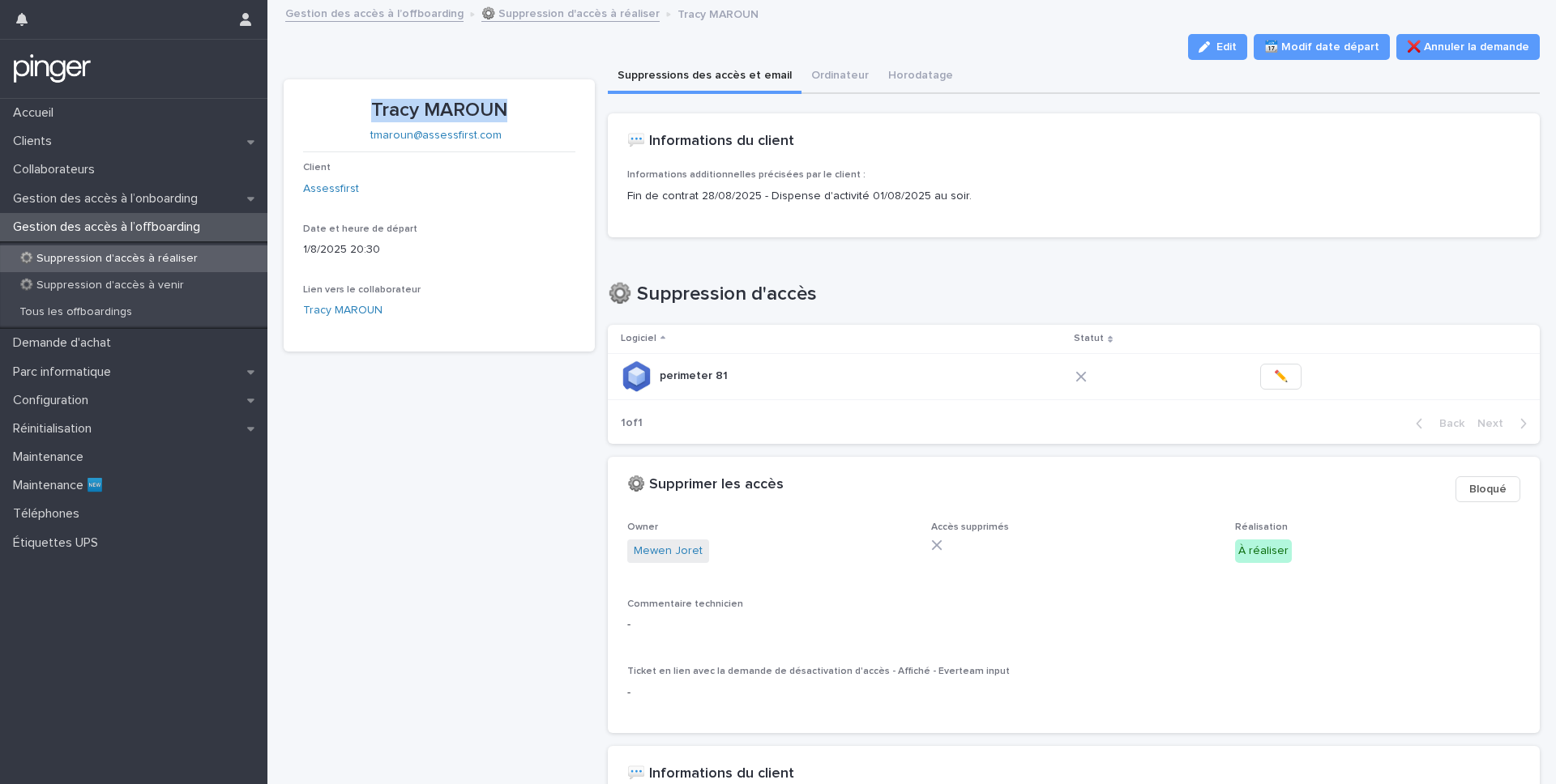 copy on "Tracy MAROUN" 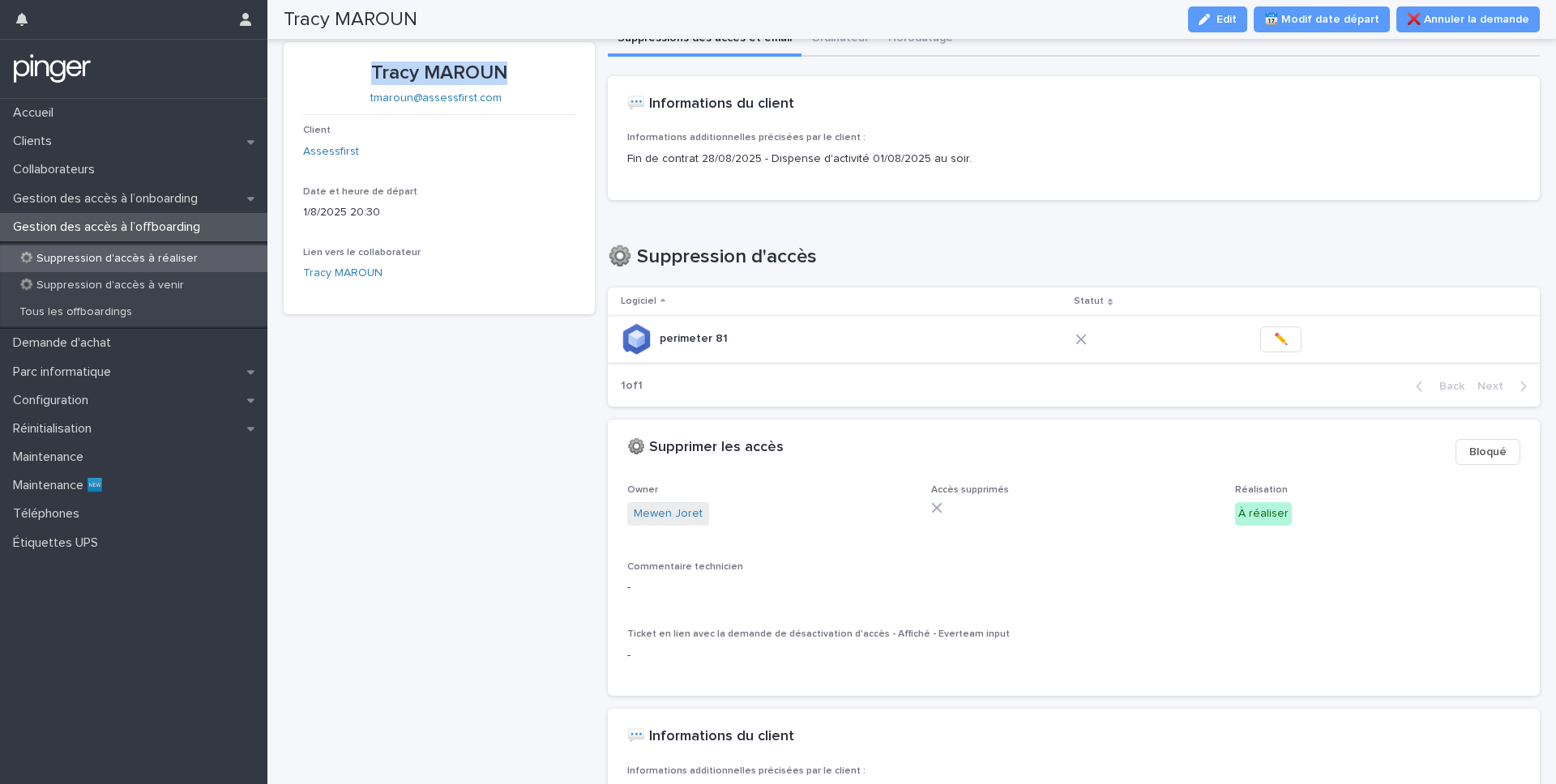 scroll, scrollTop: 33, scrollLeft: 0, axis: vertical 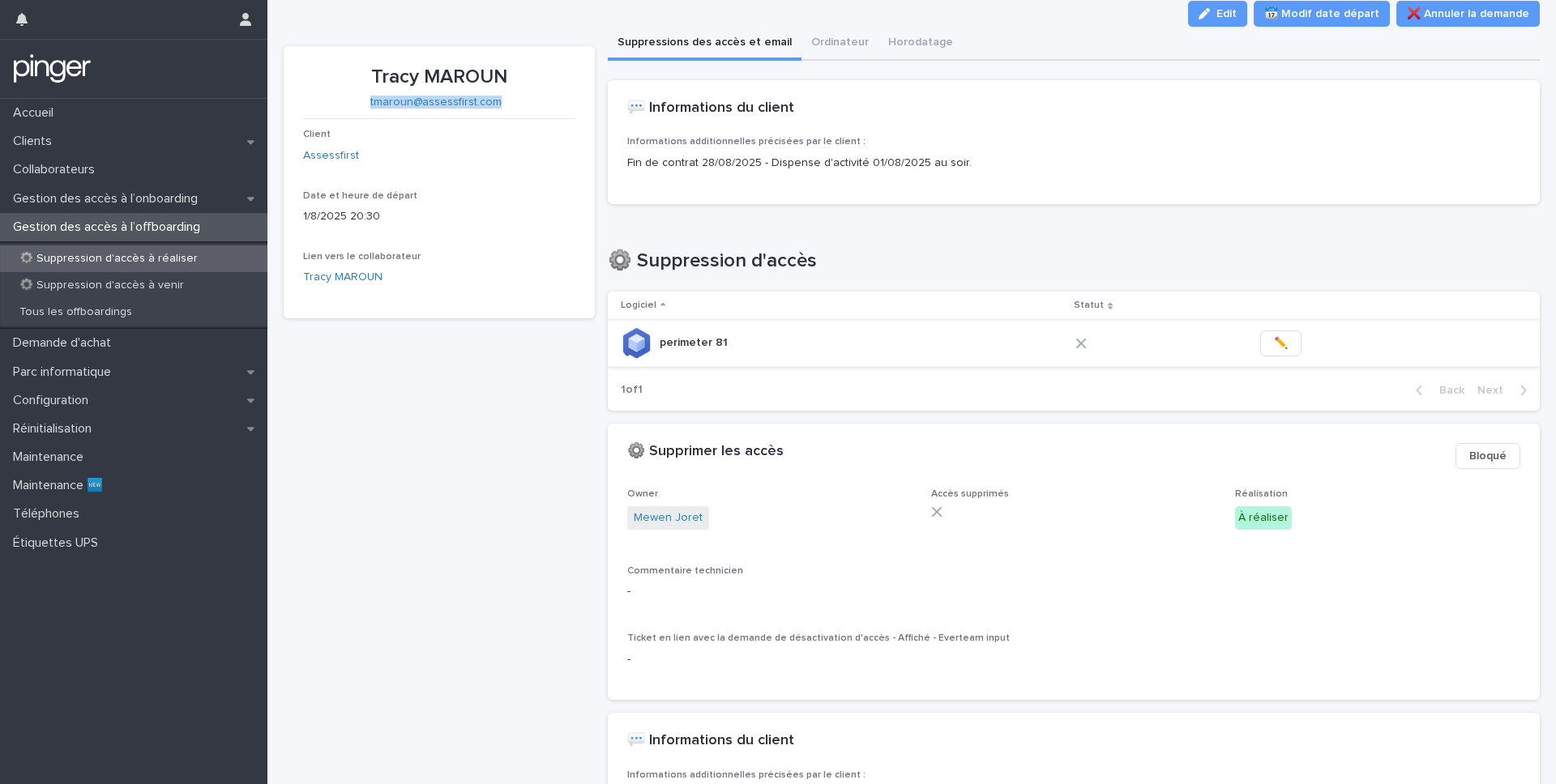 click on "✏️" at bounding box center [1280, 343] 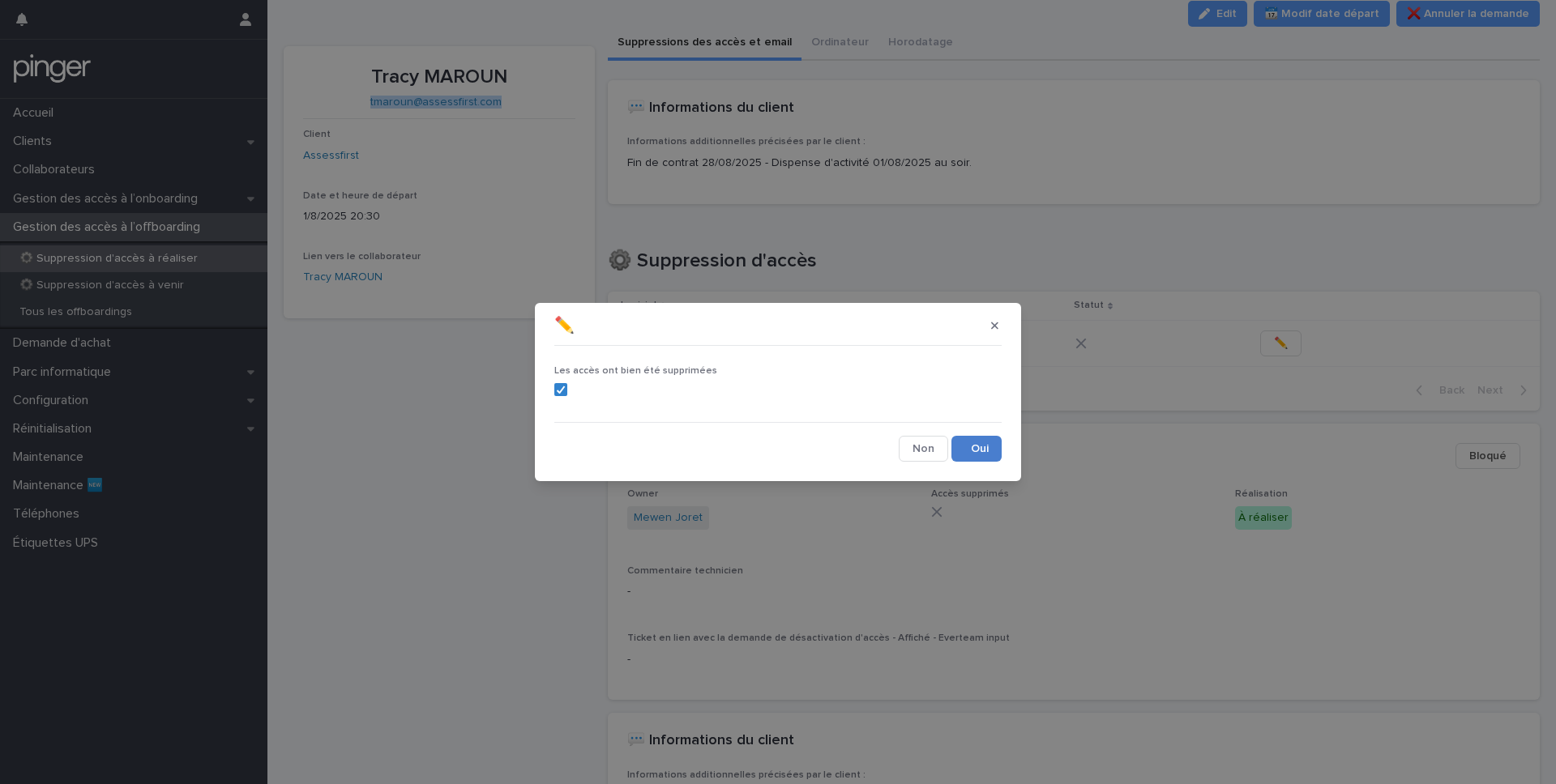 click on "Save" at bounding box center [977, 449] 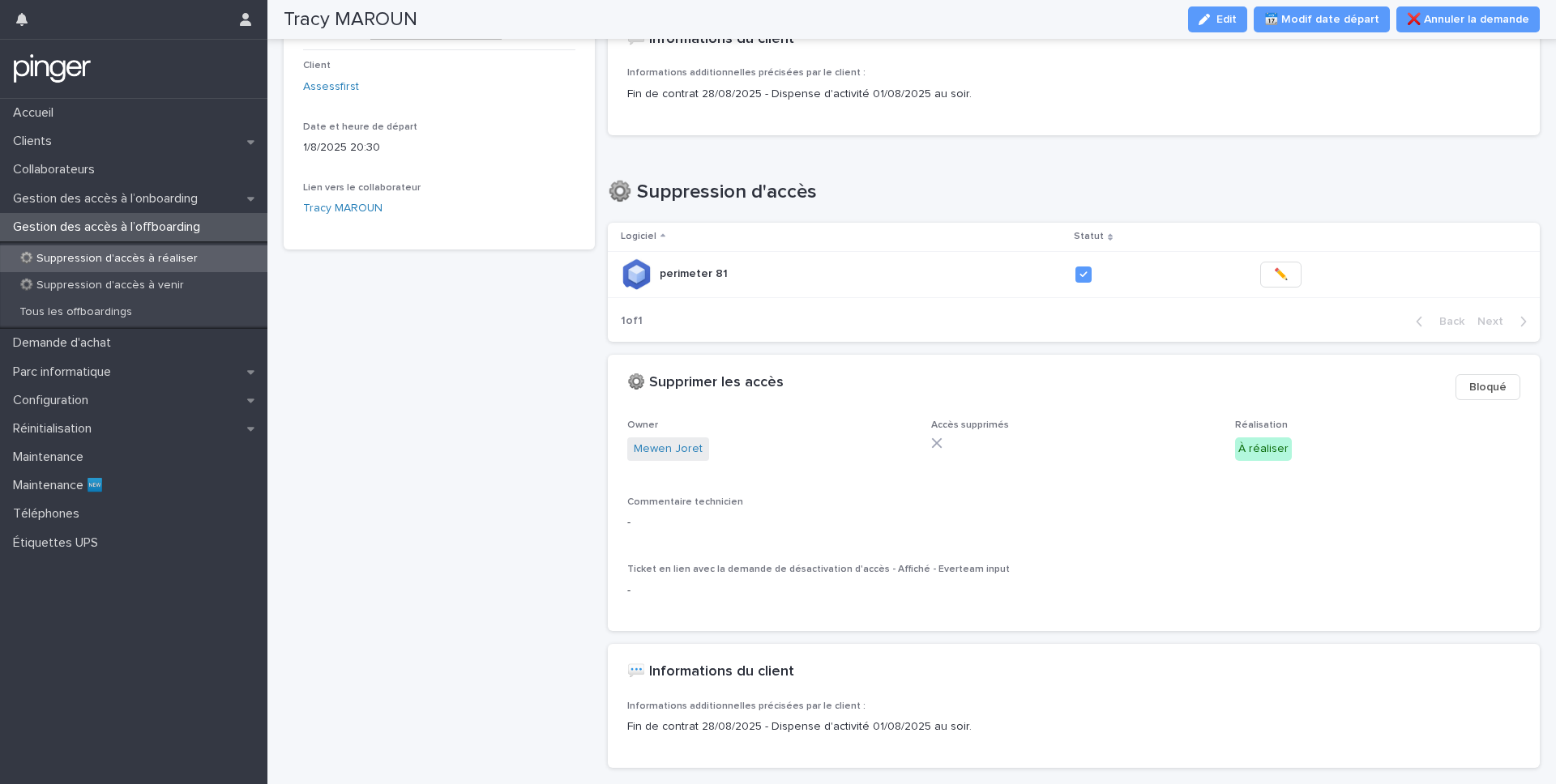 scroll, scrollTop: 0, scrollLeft: 0, axis: both 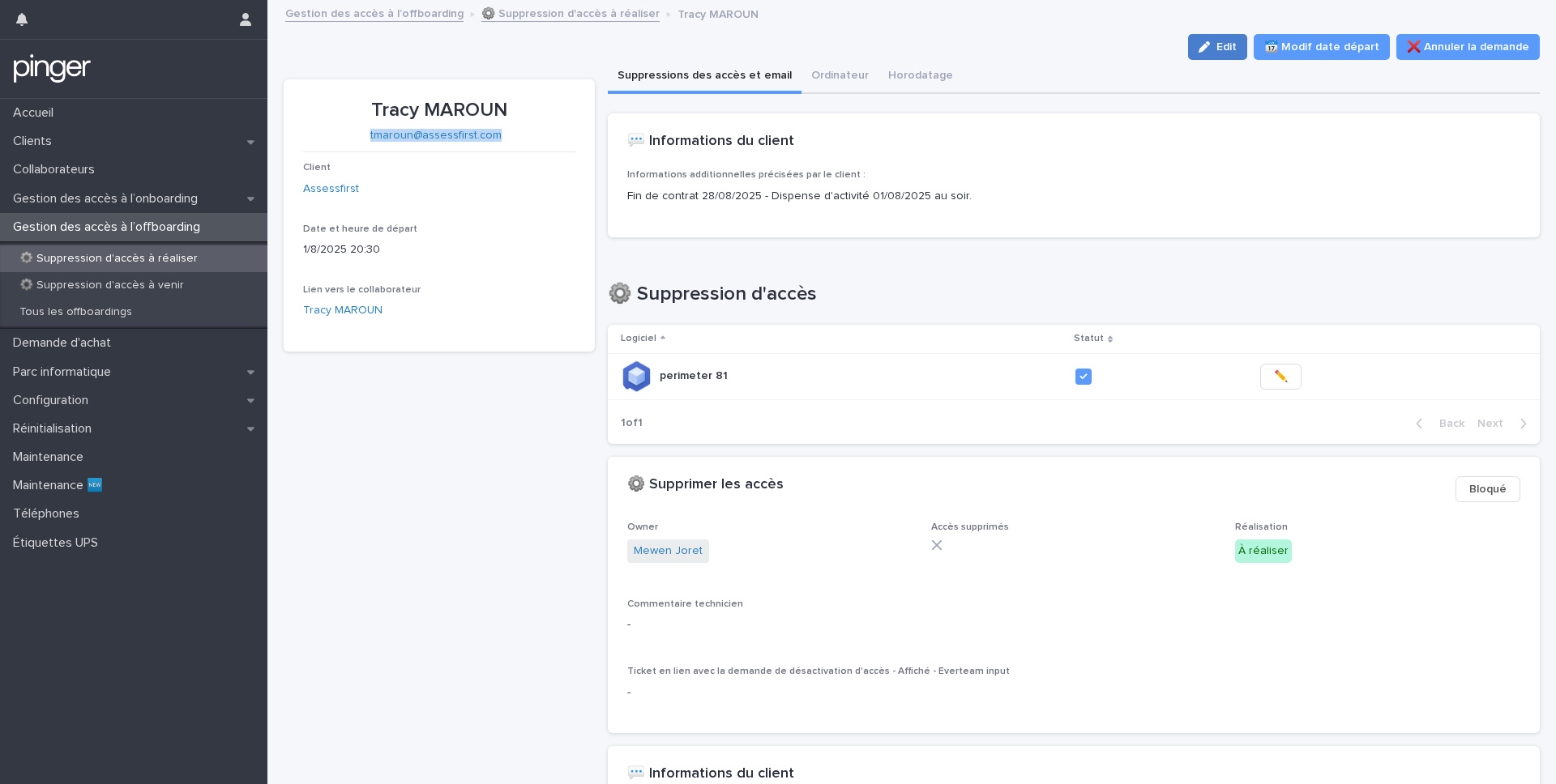 click on "Edit" at bounding box center (1226, 47) 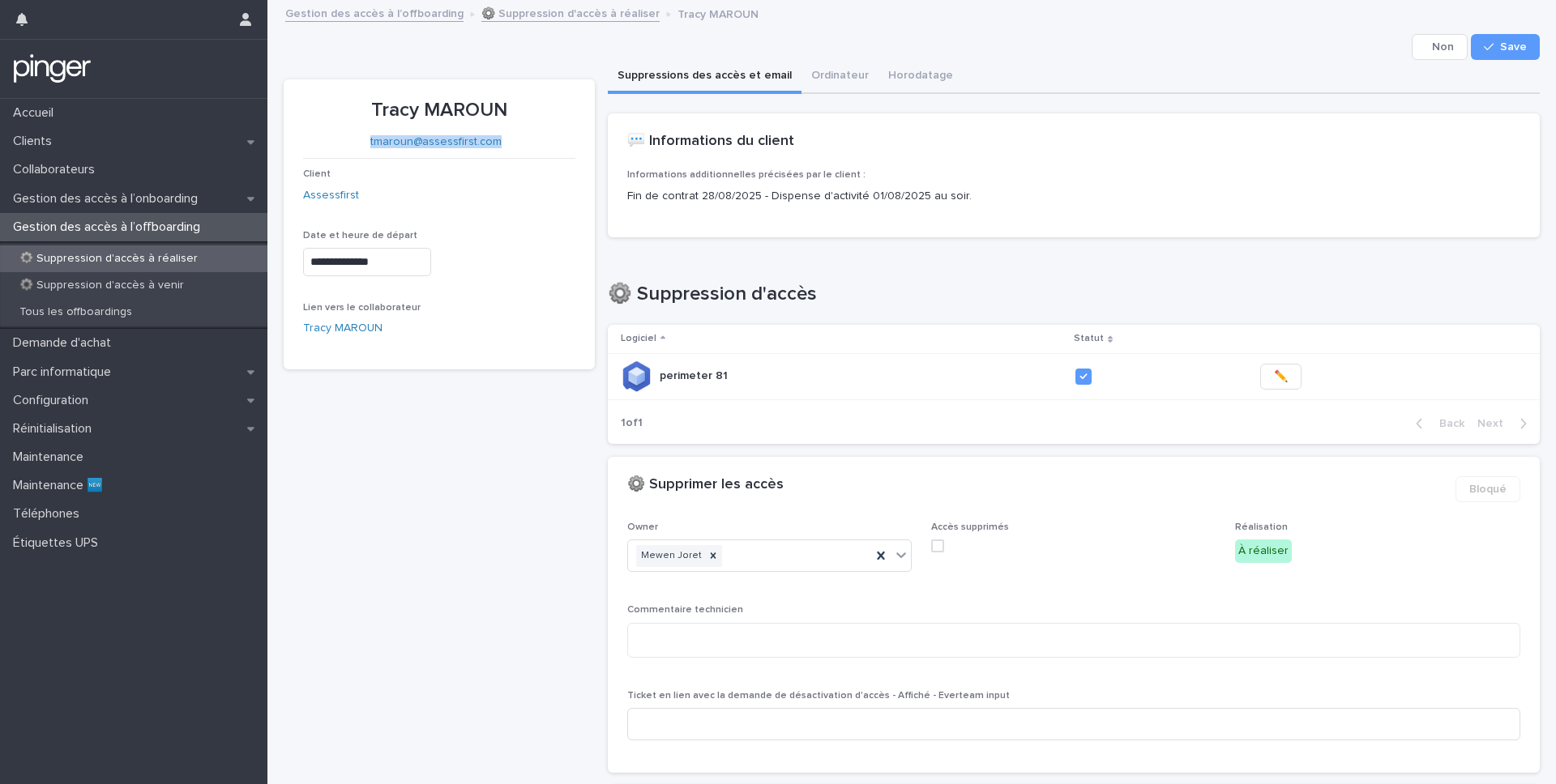 click at bounding box center (938, 546) 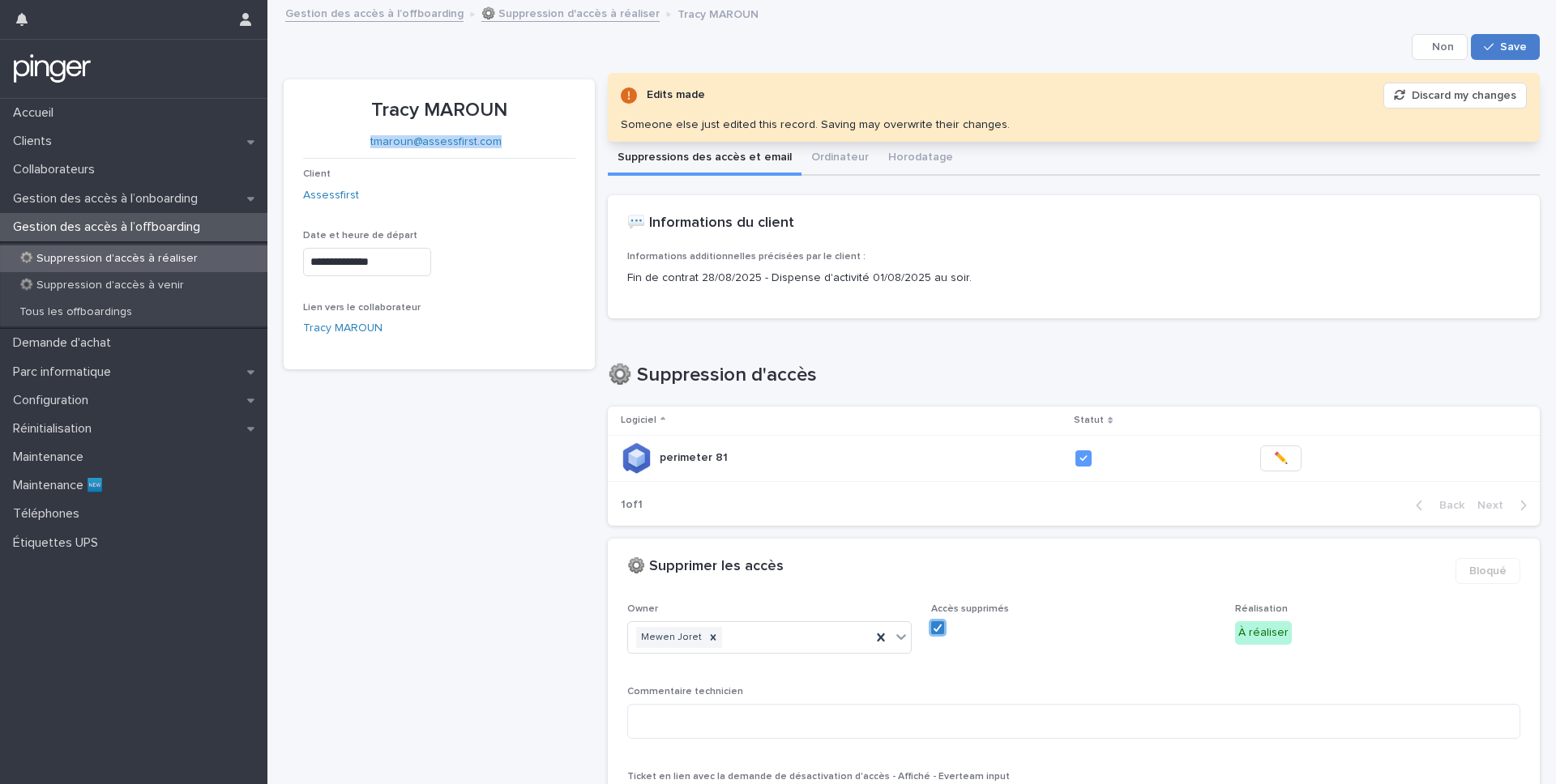 click on "Save" at bounding box center [1513, 47] 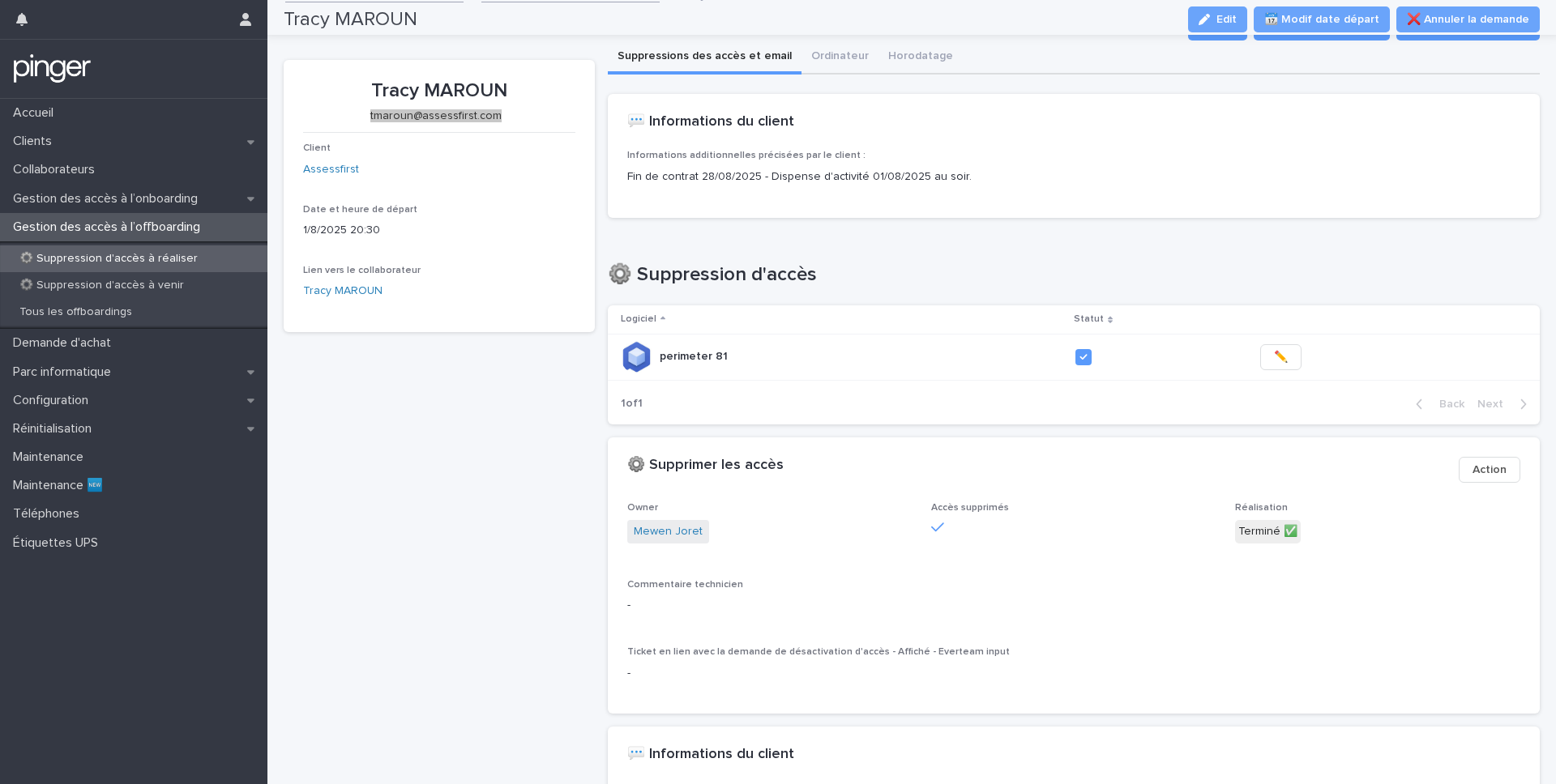 scroll, scrollTop: 0, scrollLeft: 0, axis: both 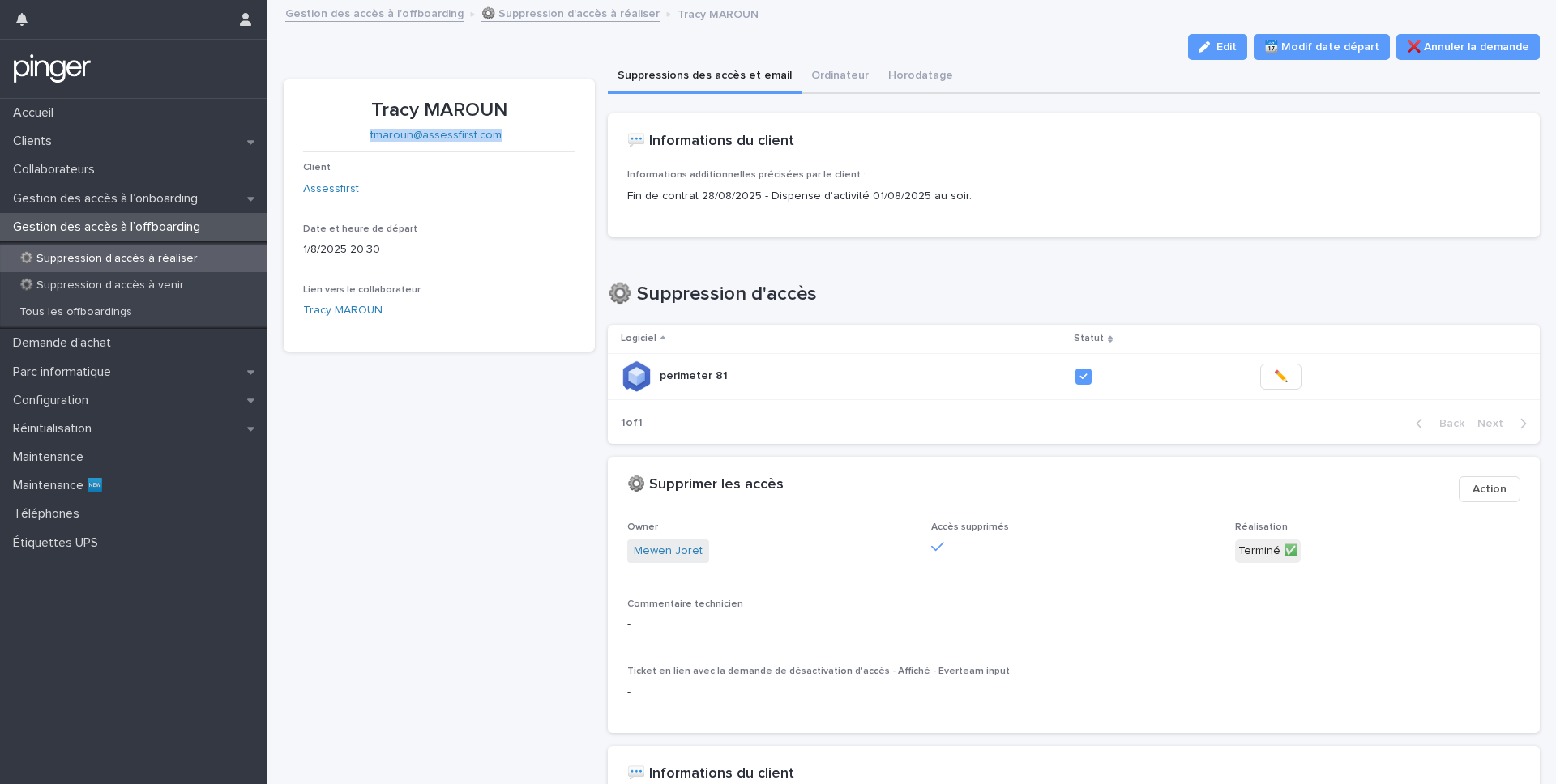 click on "⚙️ Suppression d'accès à réaliser" at bounding box center (109, 258) 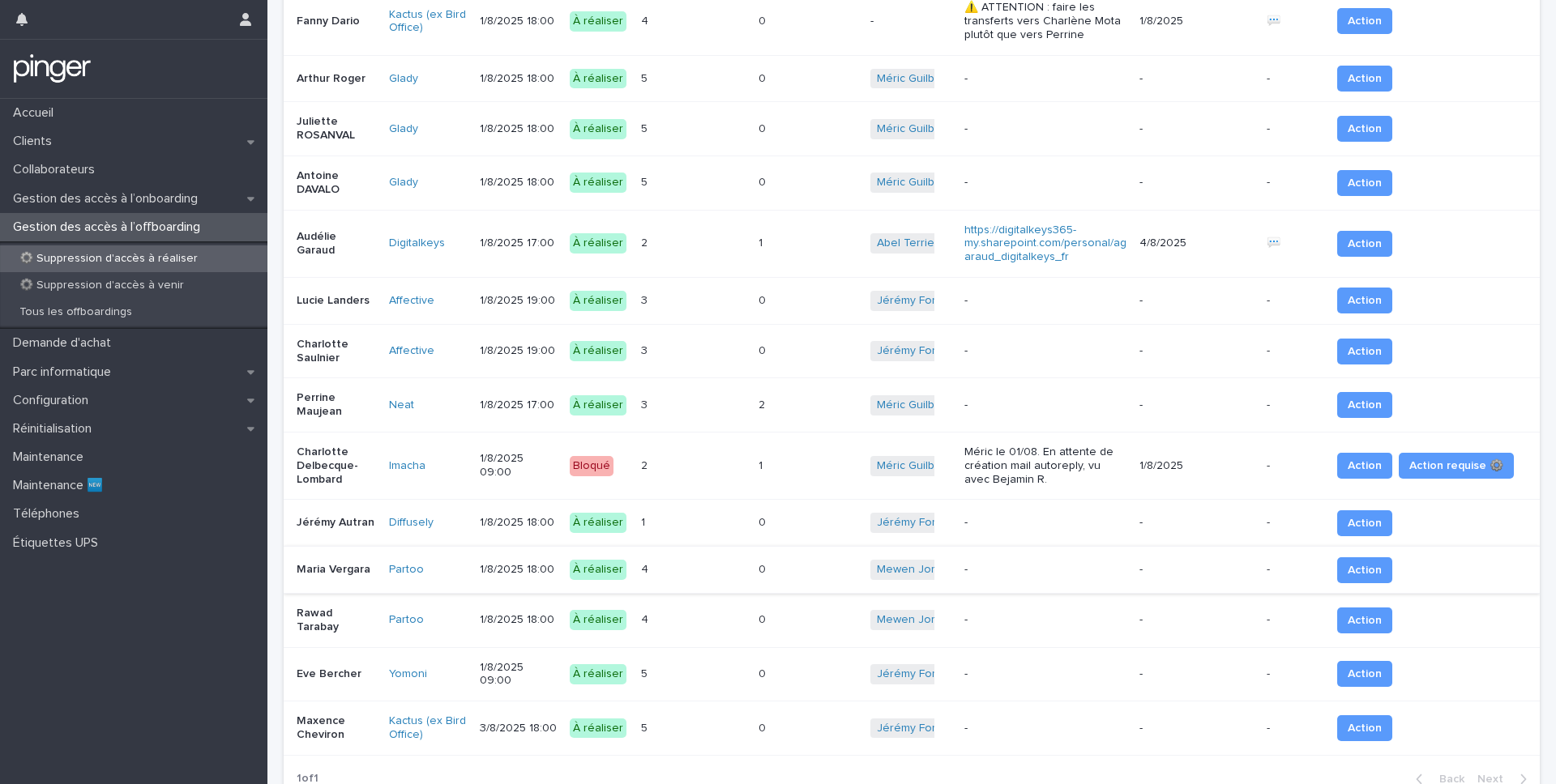 scroll, scrollTop: 1067, scrollLeft: 0, axis: vertical 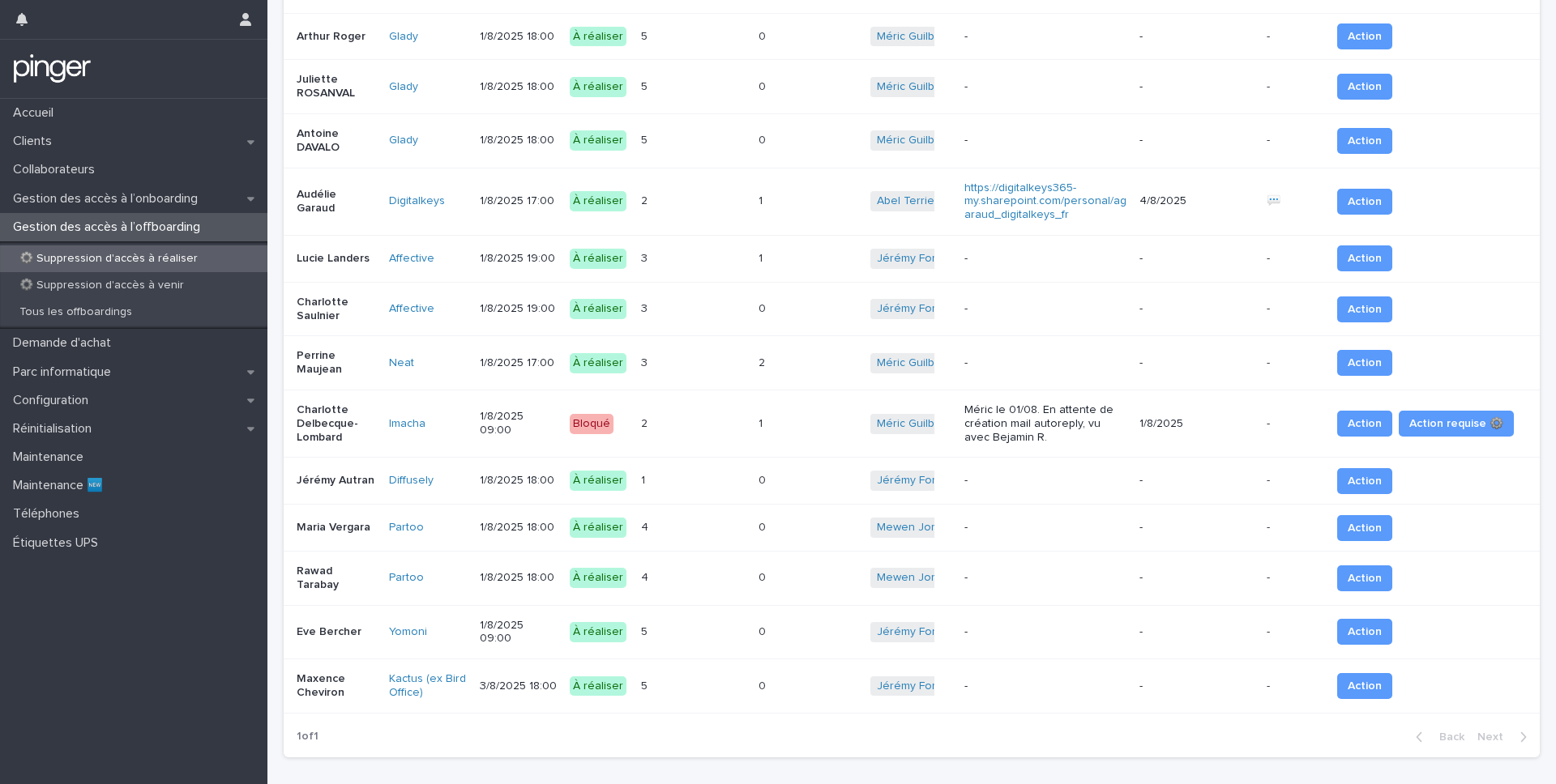 click on "[DATE] [TIME]" at bounding box center (518, 527) 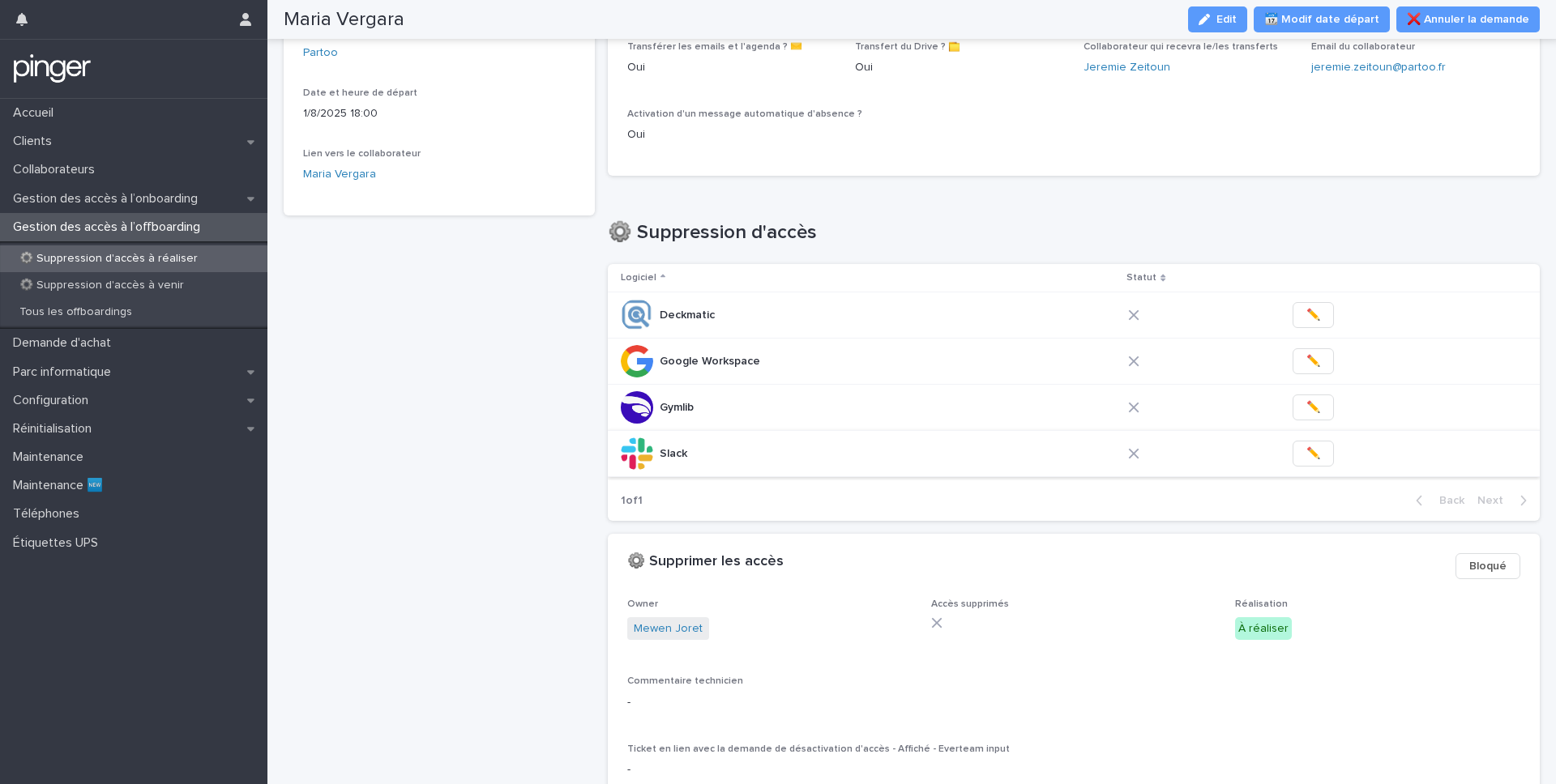scroll, scrollTop: 0, scrollLeft: 0, axis: both 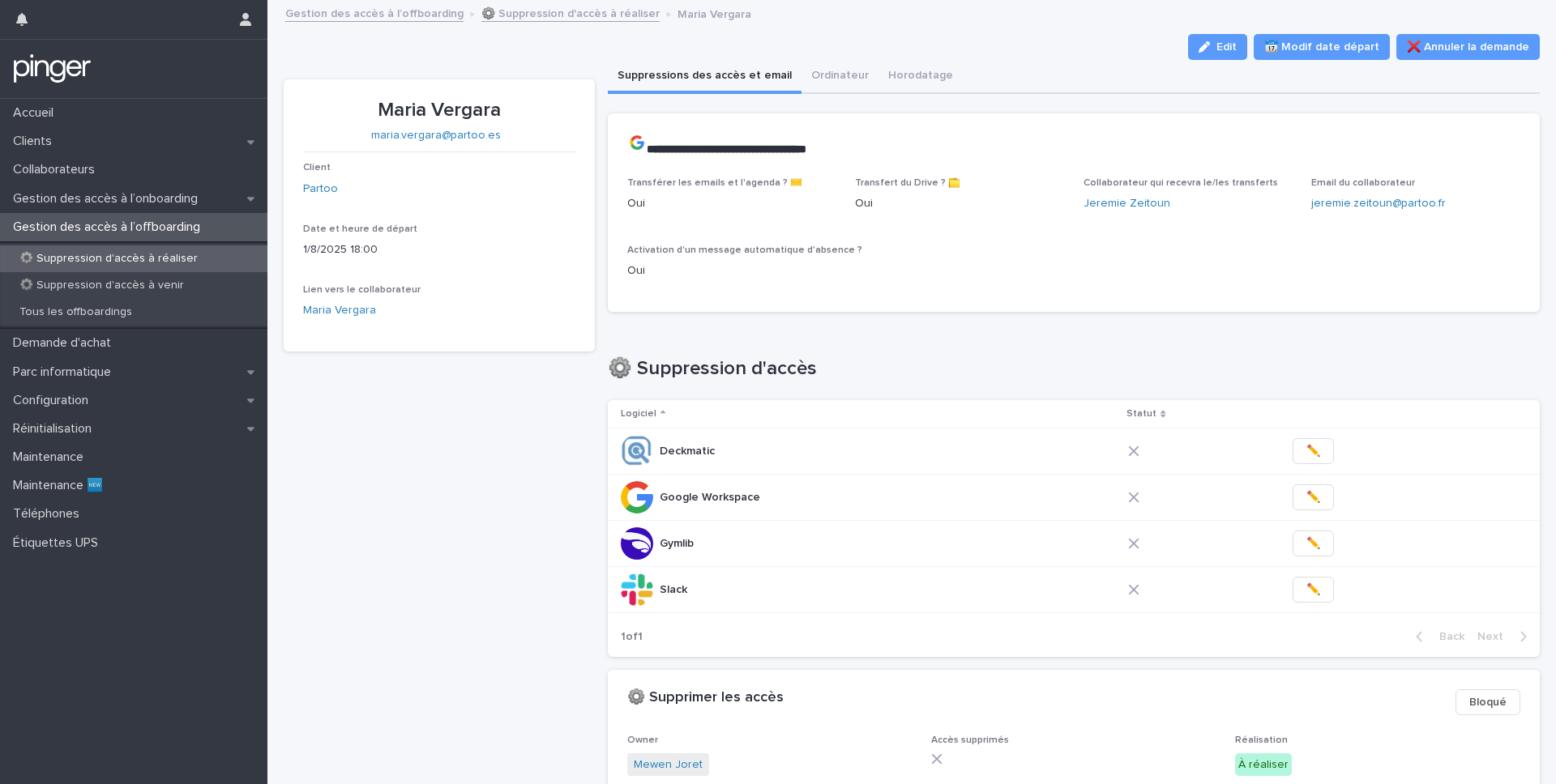 click on "[FIRST] [LAST]" at bounding box center [439, 110] 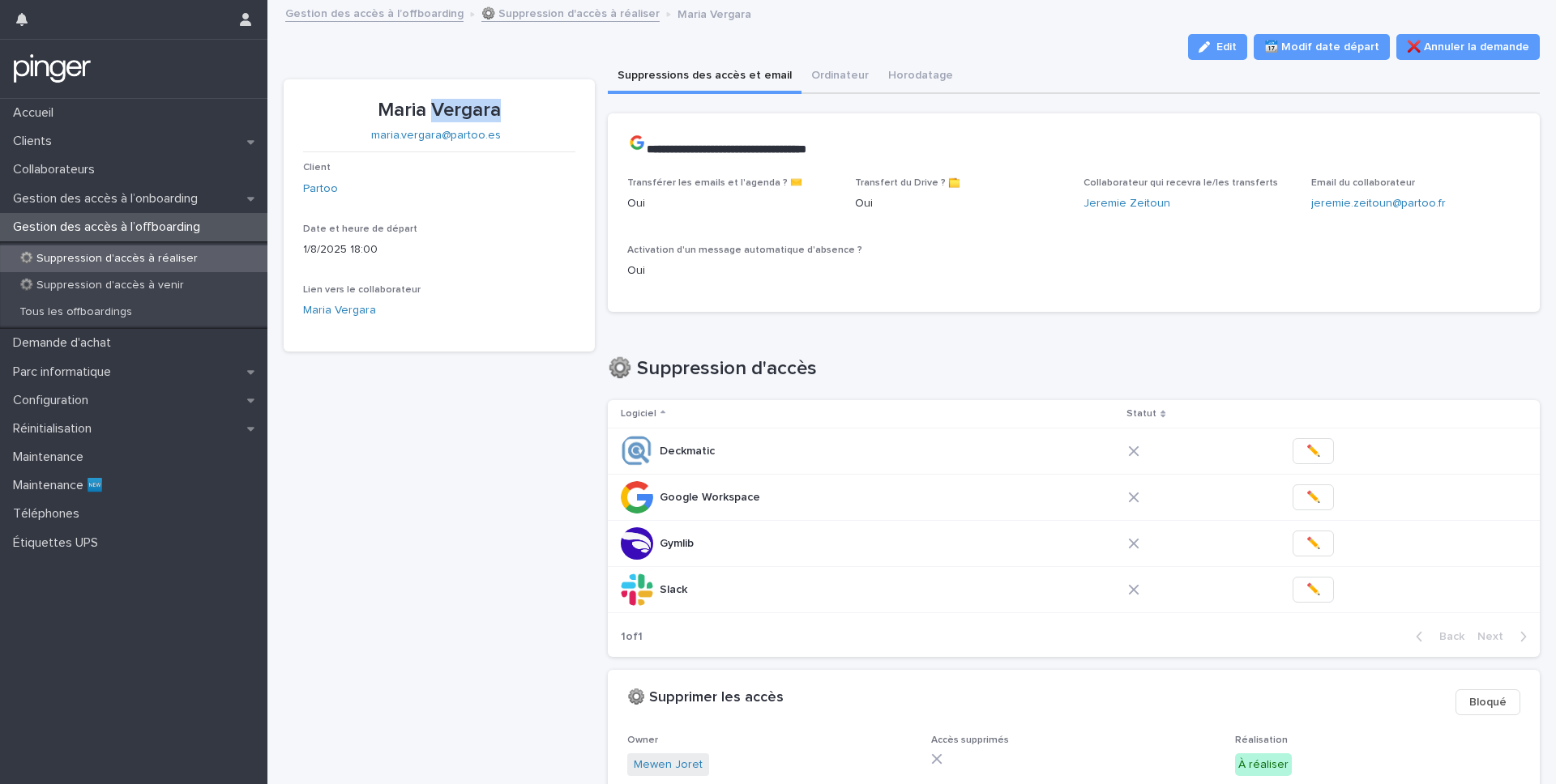 click on "[FIRST] [LAST]" at bounding box center (439, 110) 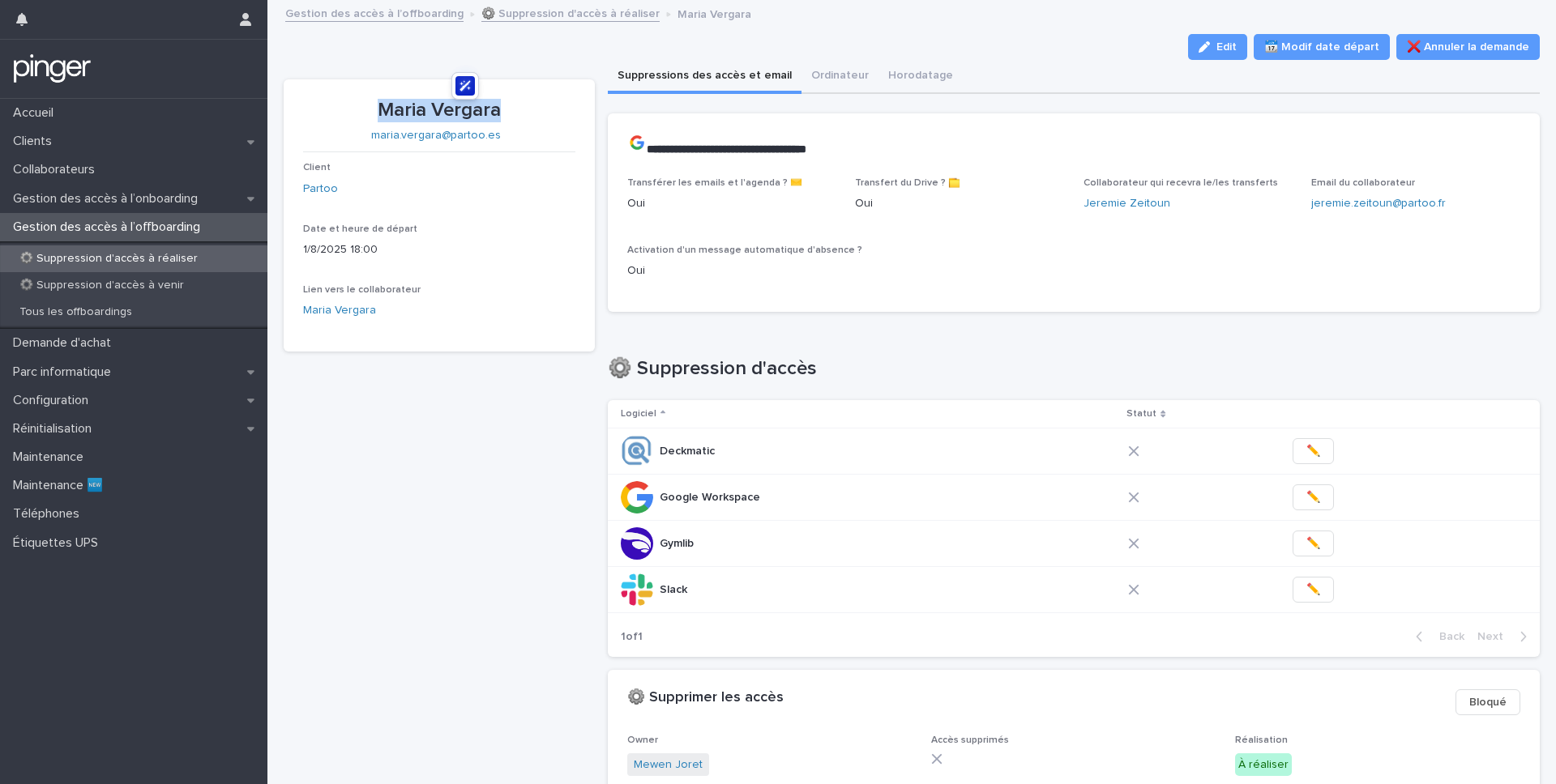 click on "[FIRST] [LAST]" at bounding box center (439, 110) 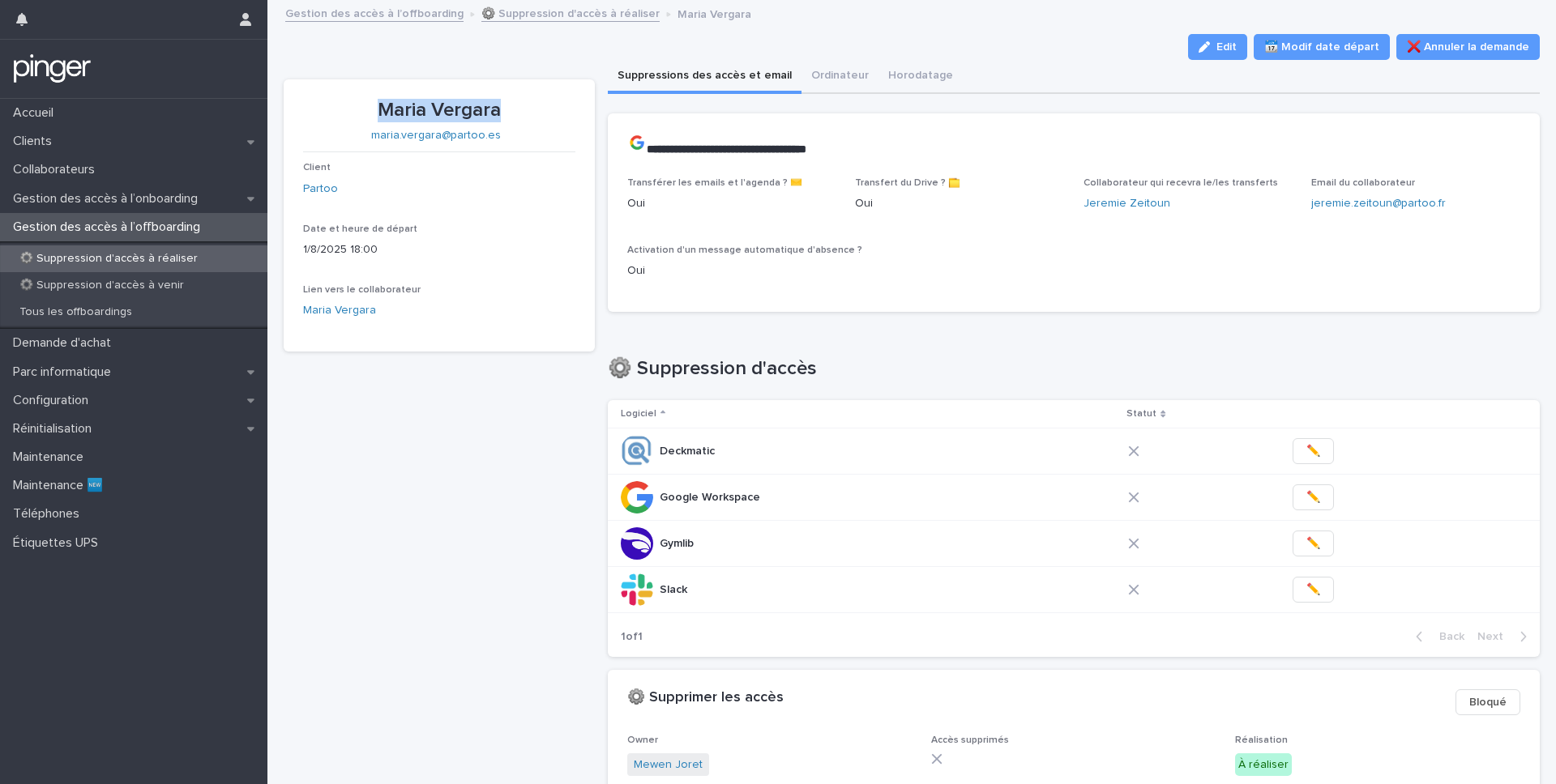 copy on "[FIRST] [LAST]" 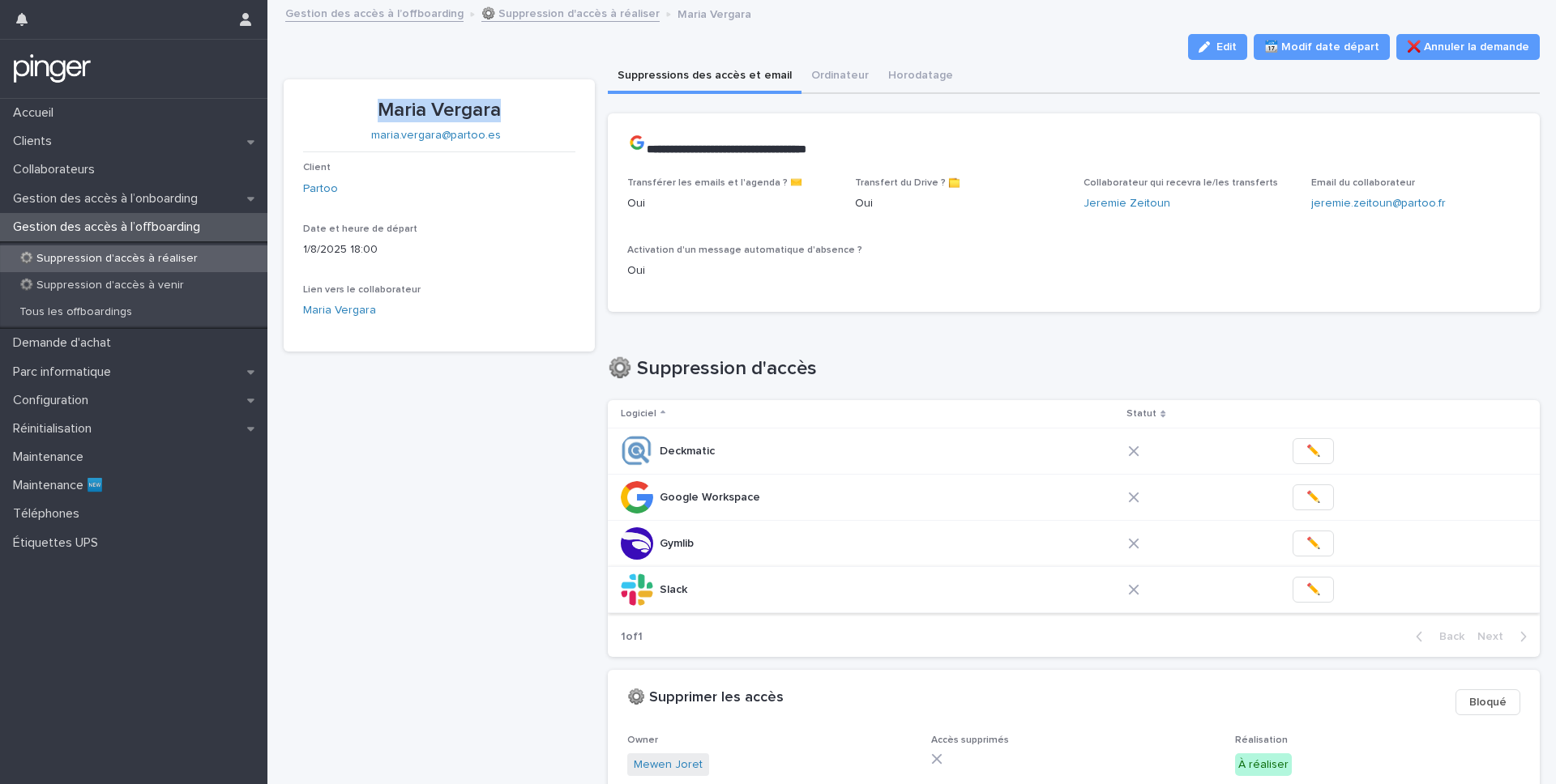 click on "✏️" at bounding box center [1313, 590] 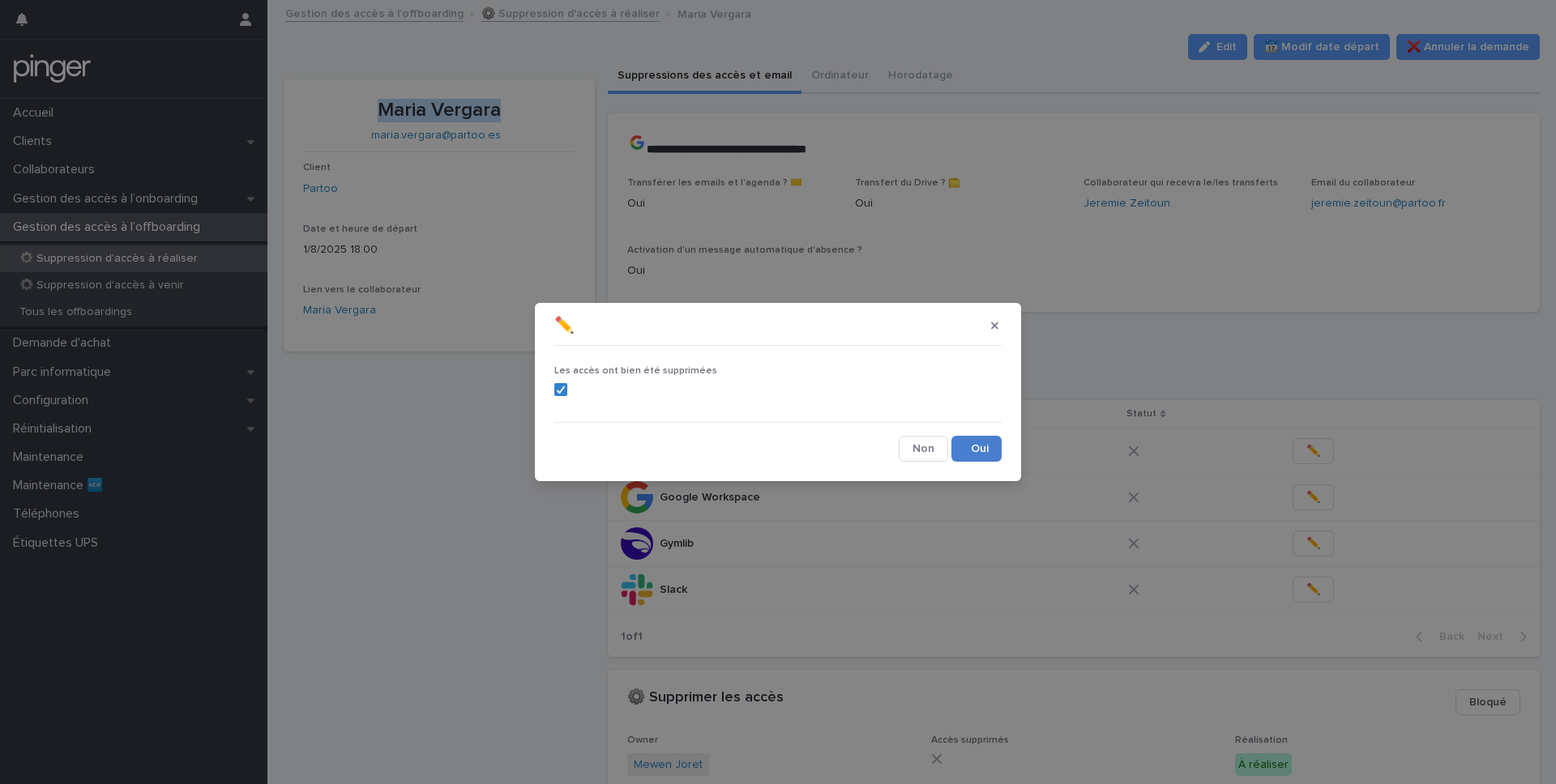 click on "Save" at bounding box center (977, 449) 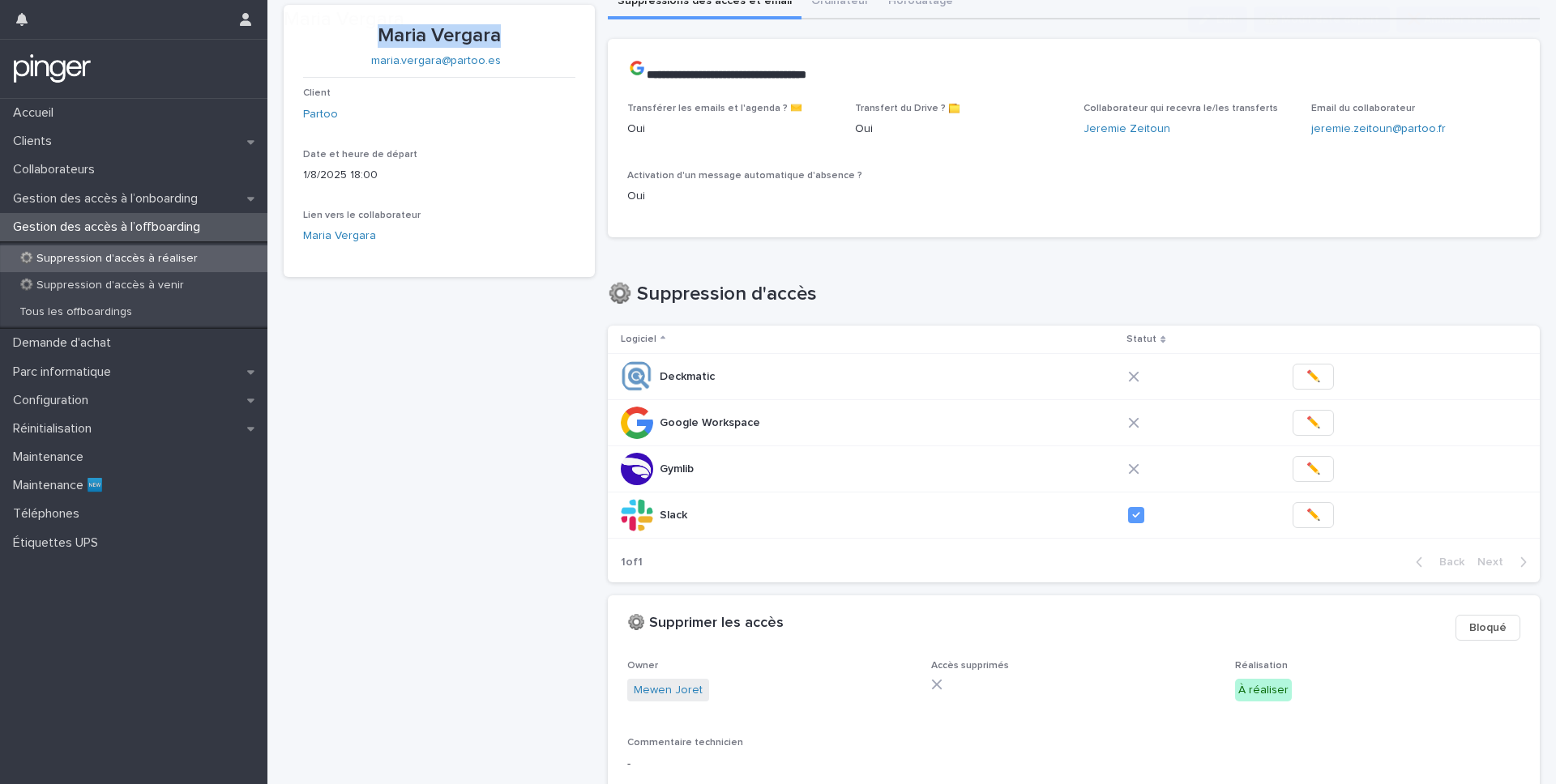 scroll, scrollTop: 75, scrollLeft: 0, axis: vertical 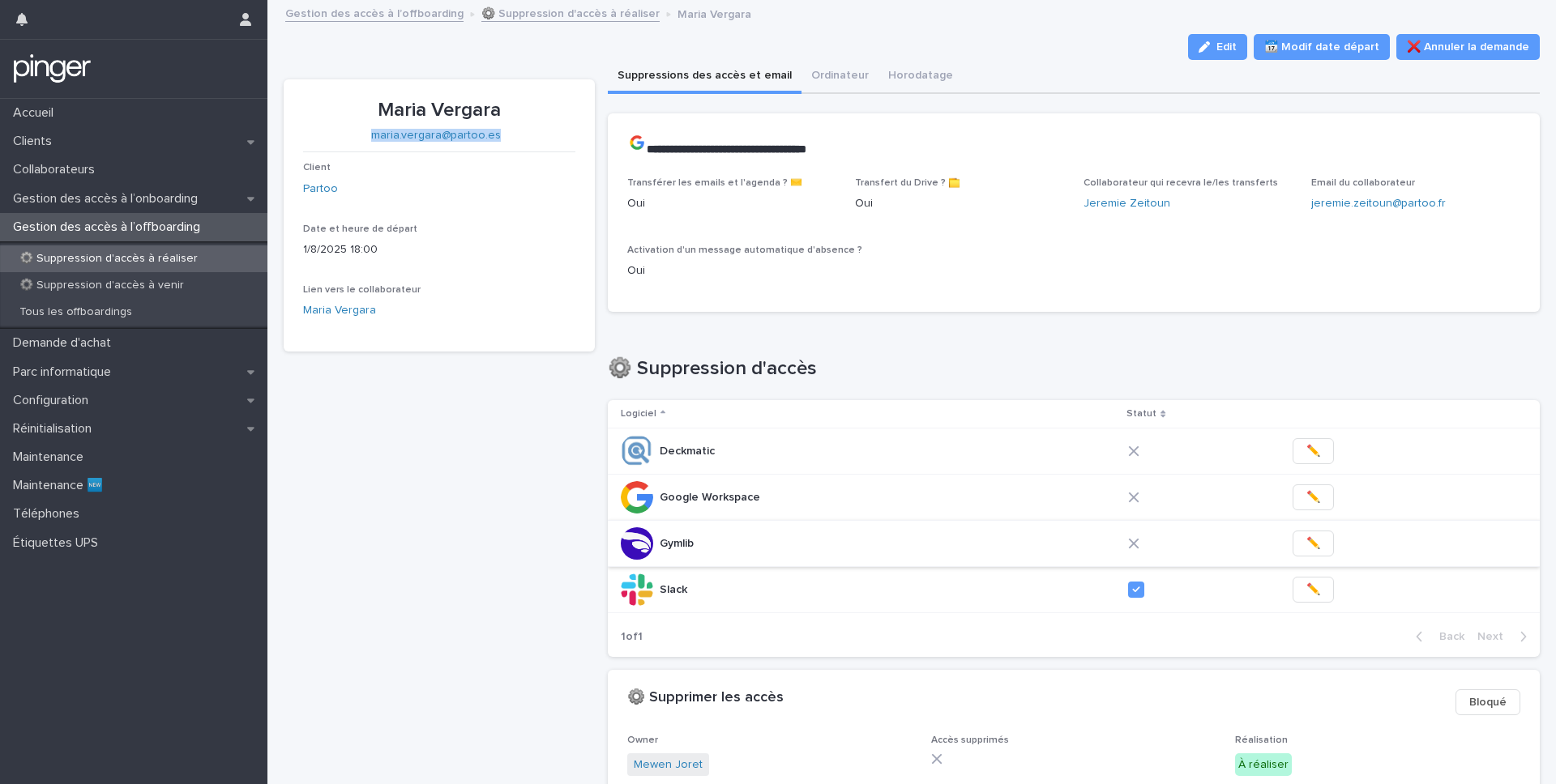 click on "✏️" at bounding box center [1313, 543] 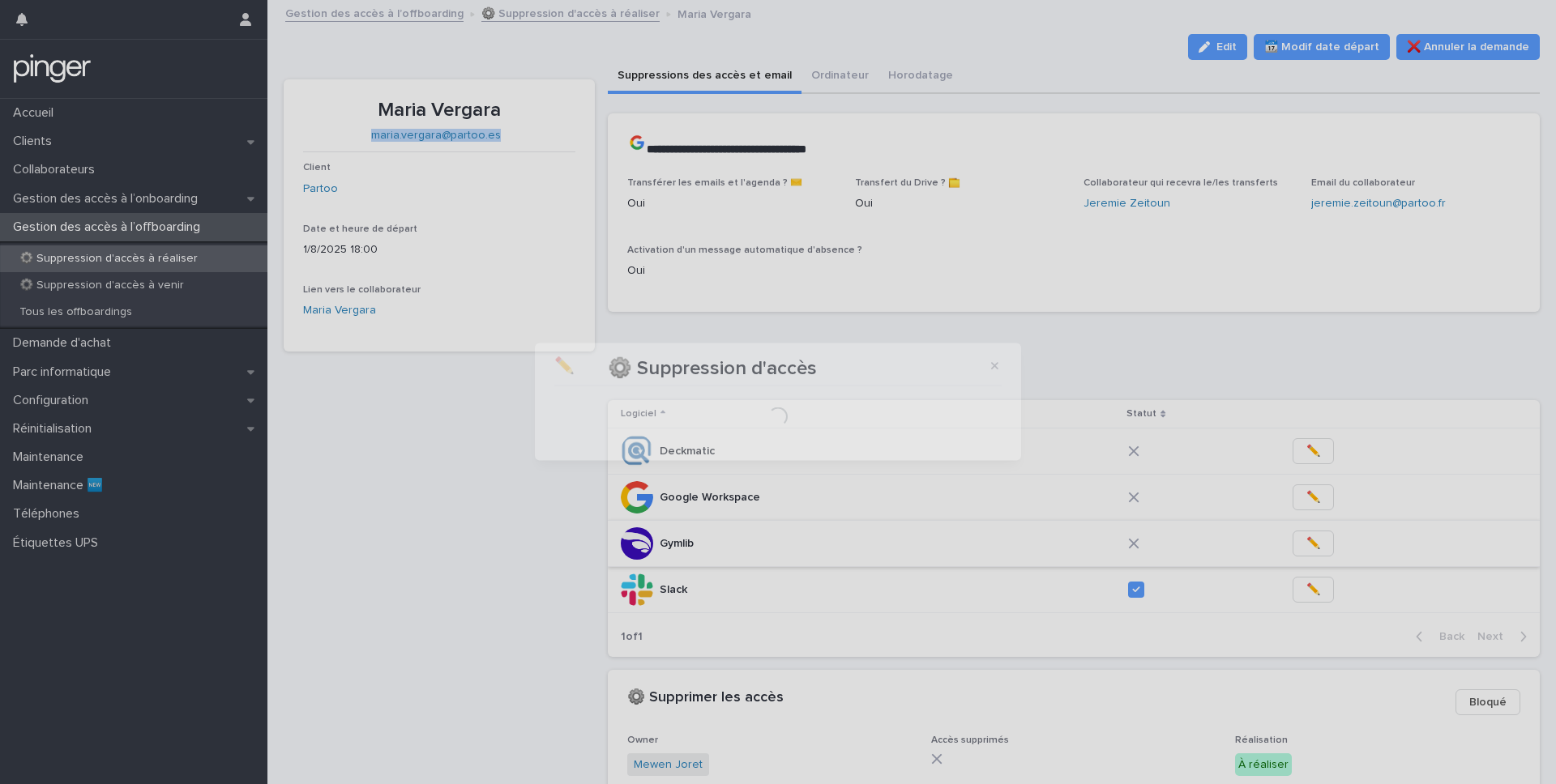 click on "✏️ Loading..." at bounding box center [778, 392] 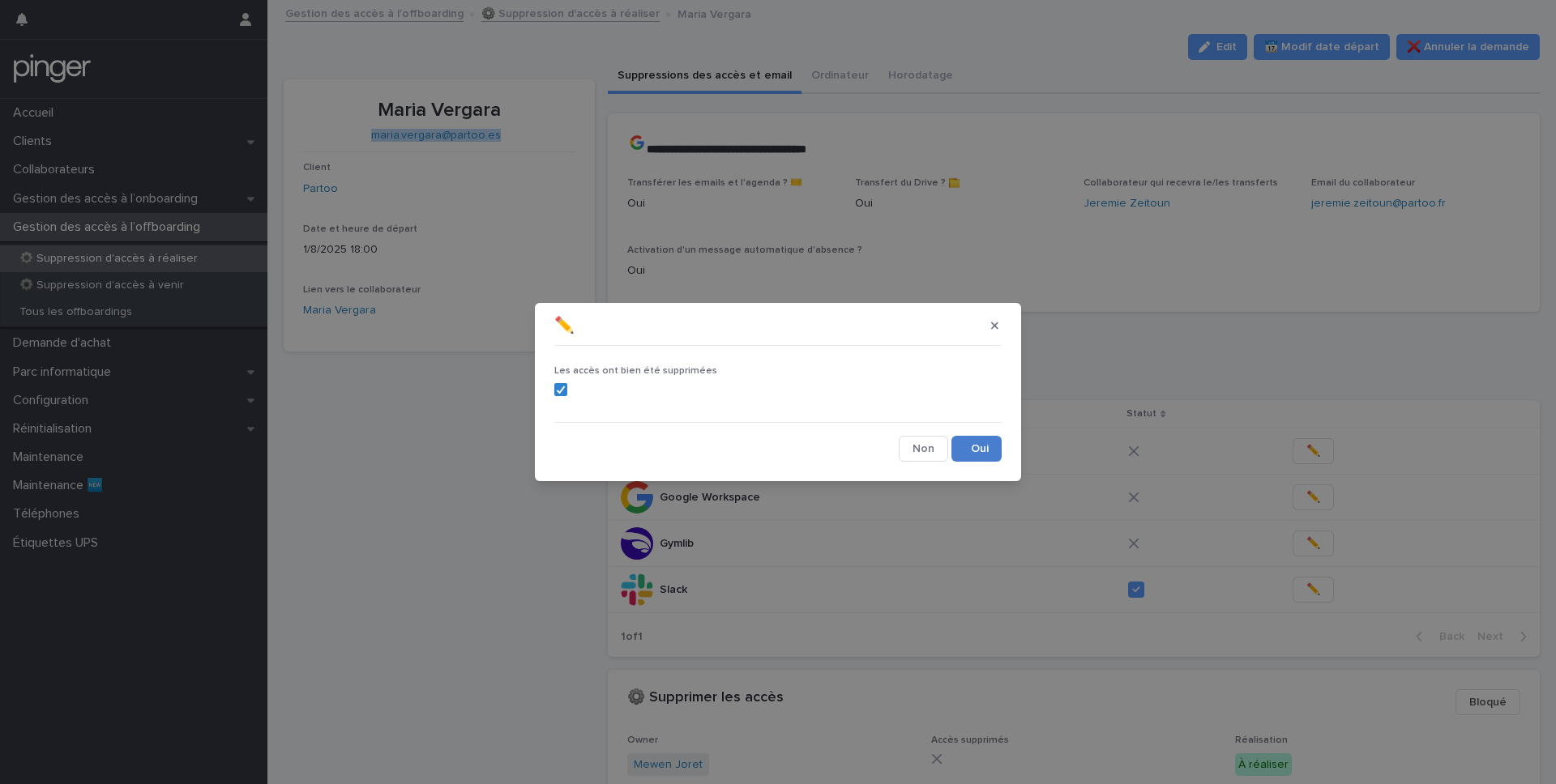 click on "Save" at bounding box center [977, 449] 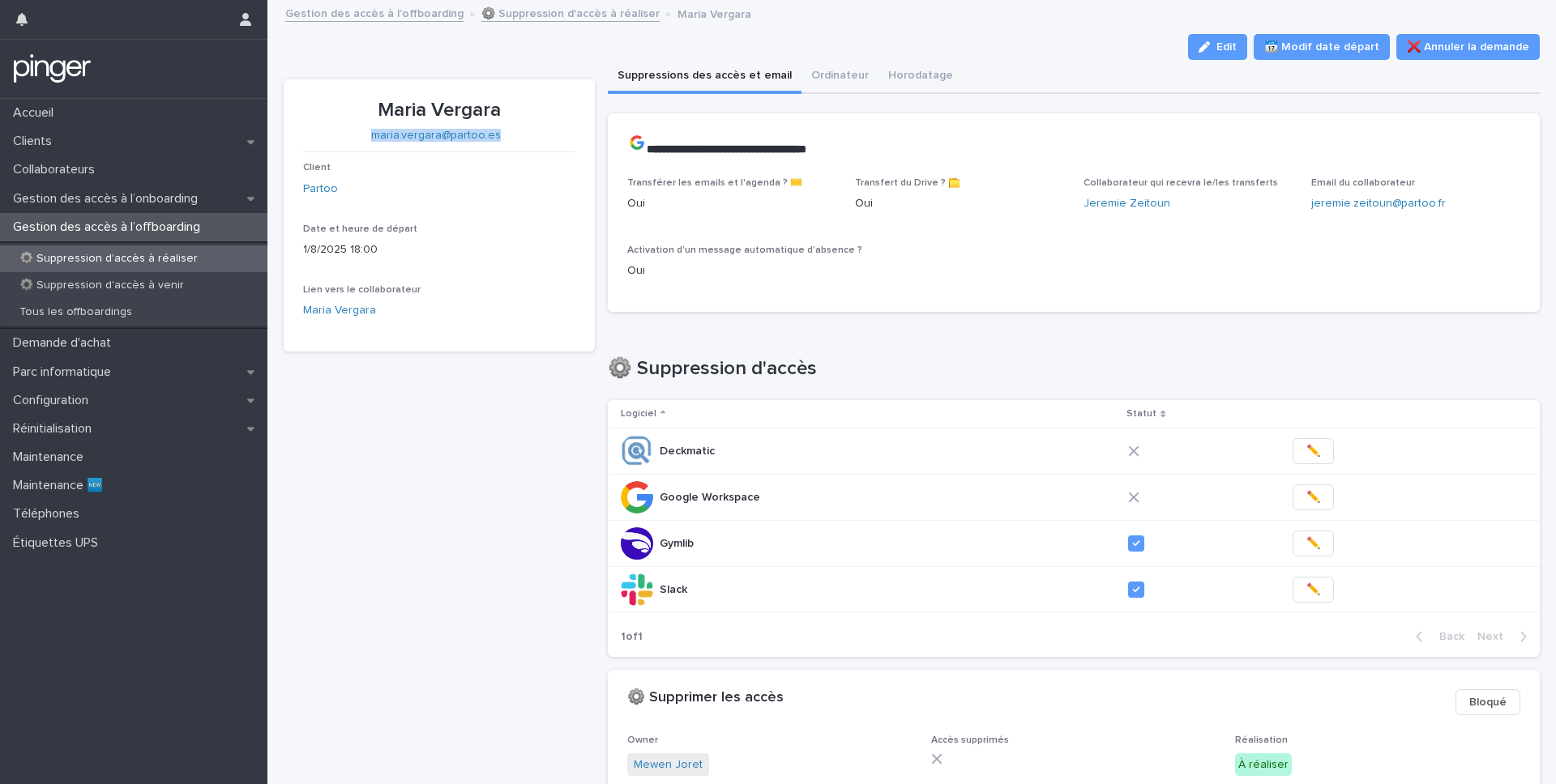 type 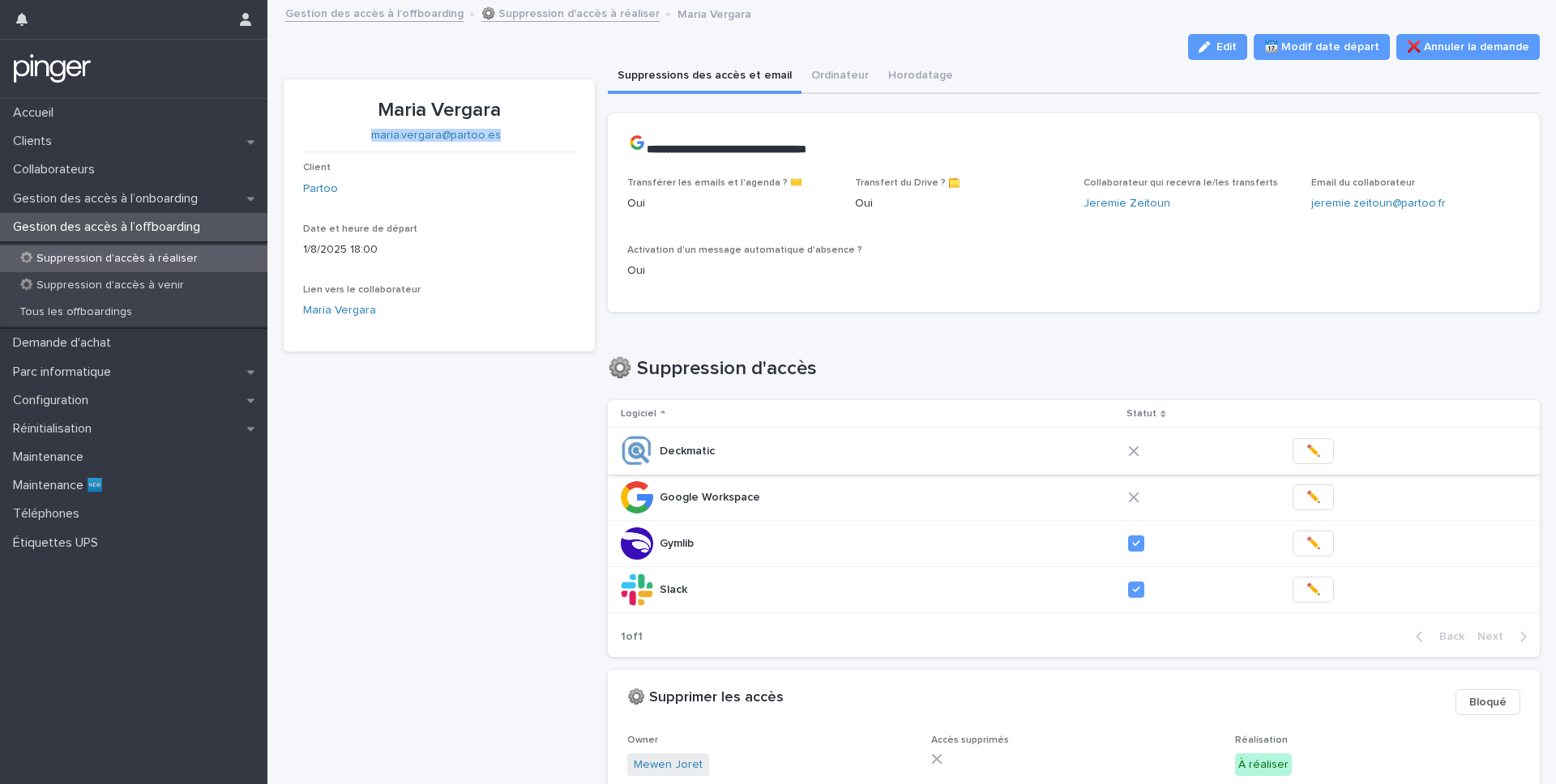 click on "✏️" at bounding box center [1313, 451] 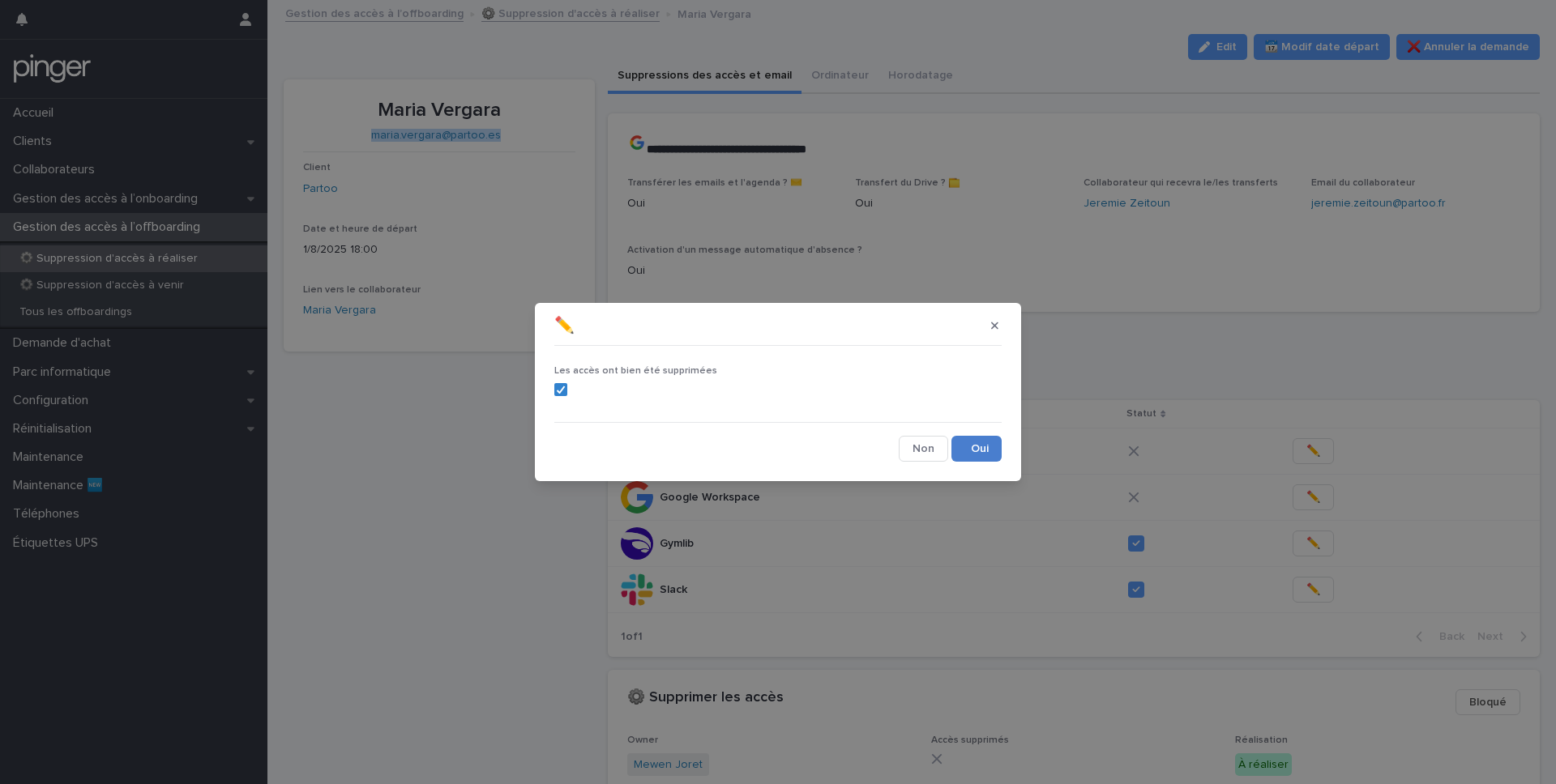 click on "Save" at bounding box center [977, 449] 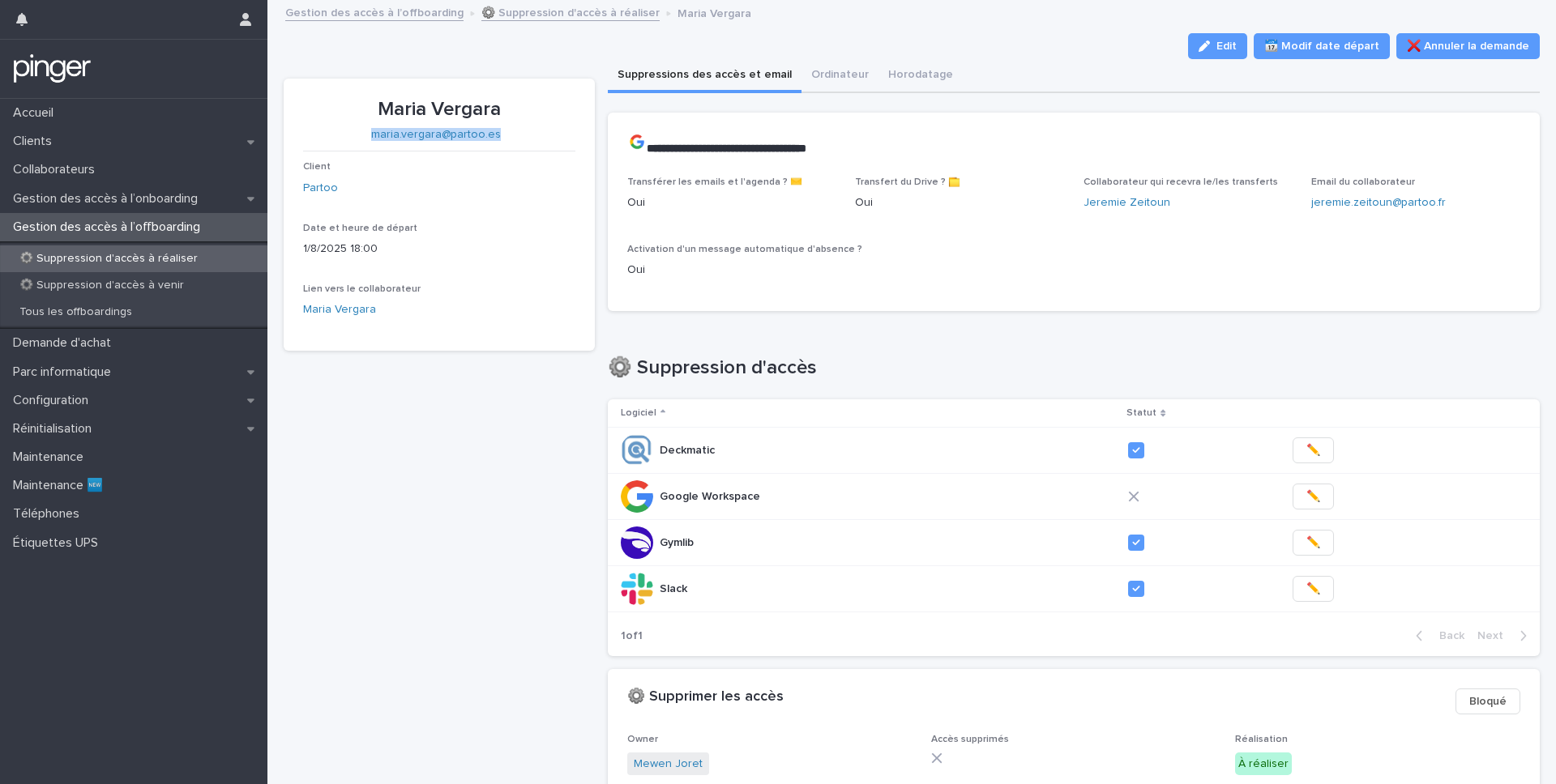 scroll, scrollTop: 0, scrollLeft: 0, axis: both 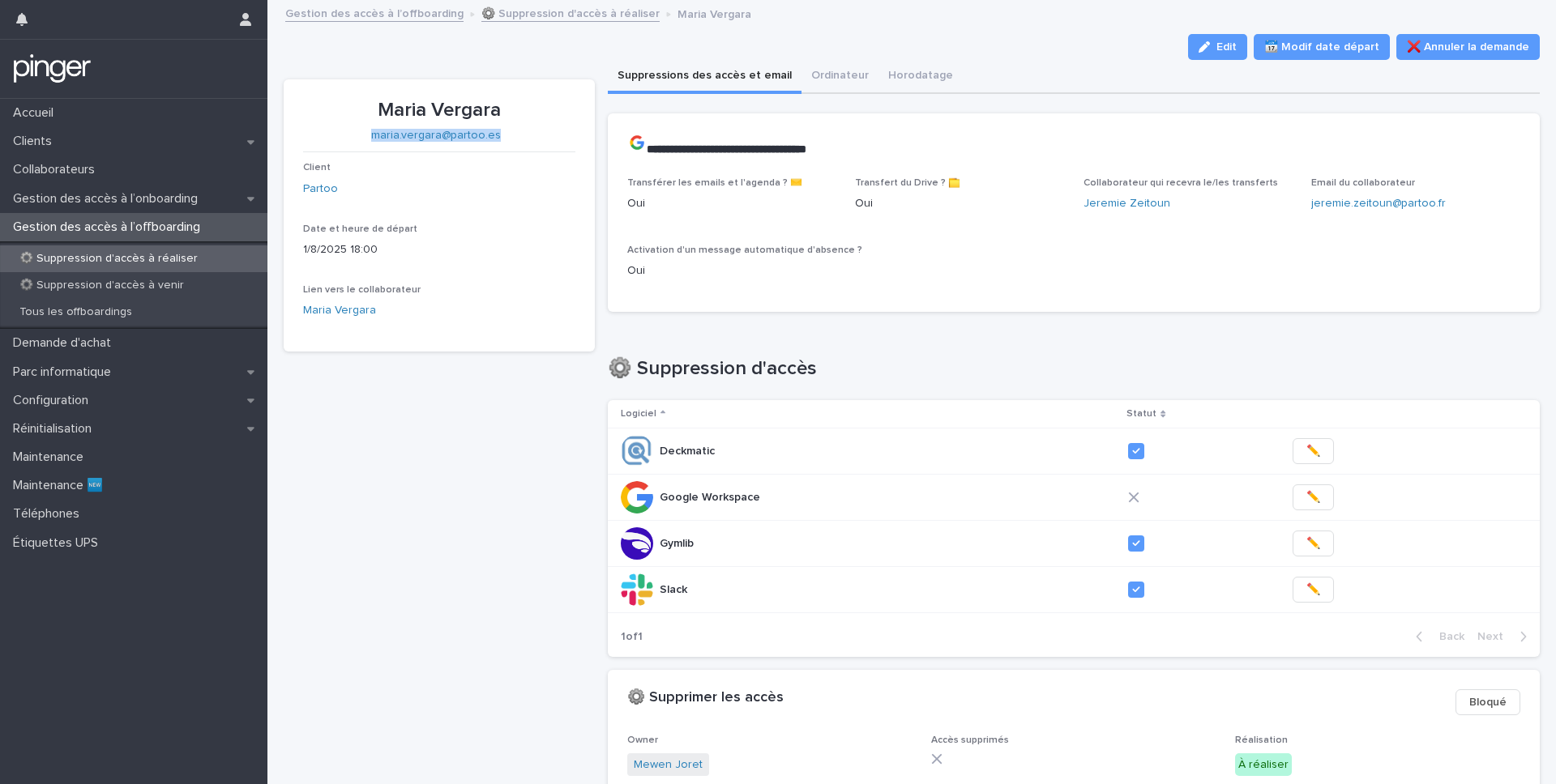 copy on "[EMAIL]" 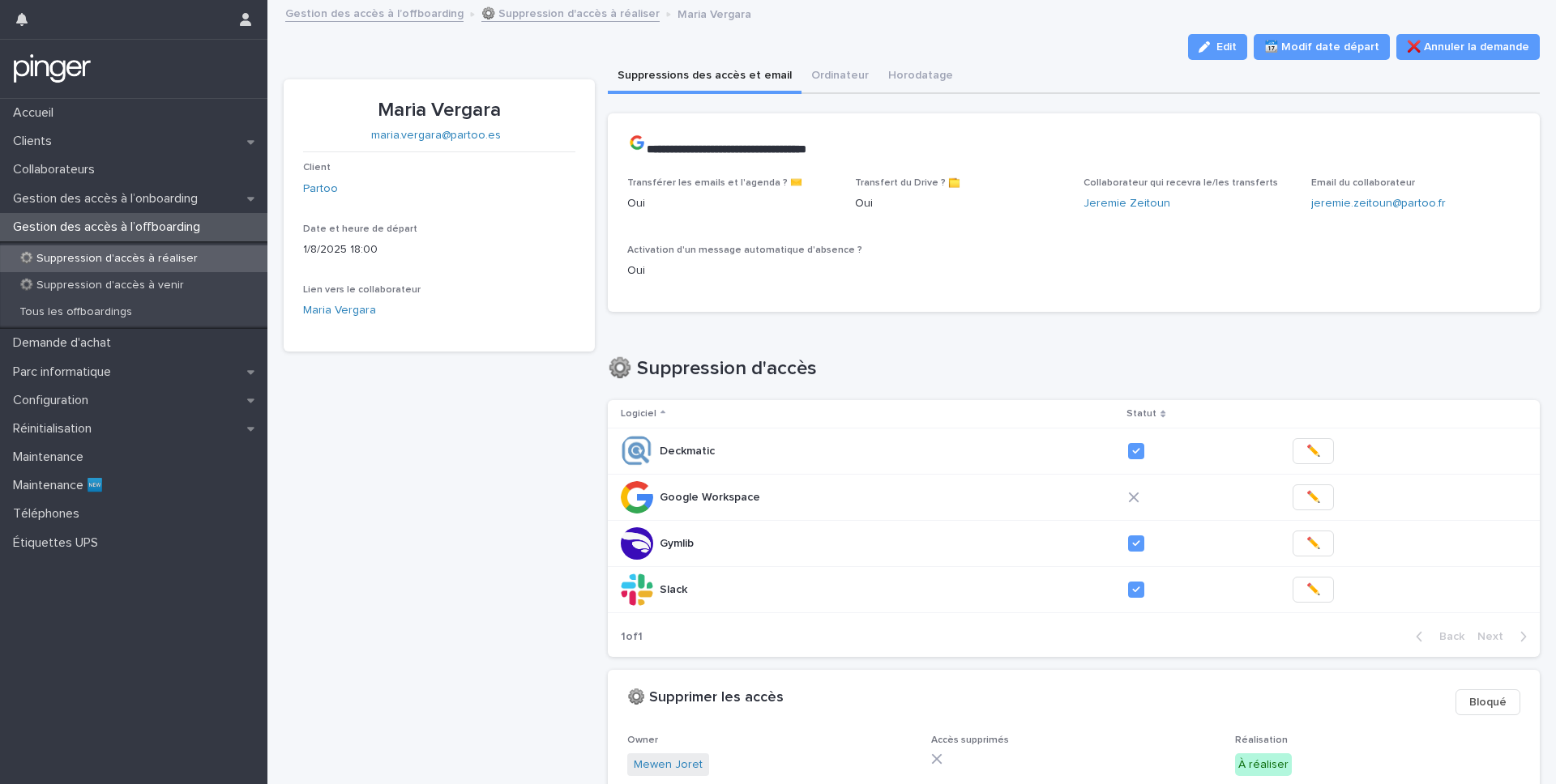 click on "Email du collaborateur jeremie.zeitoun@partoo.fr" at bounding box center [1416, 201] 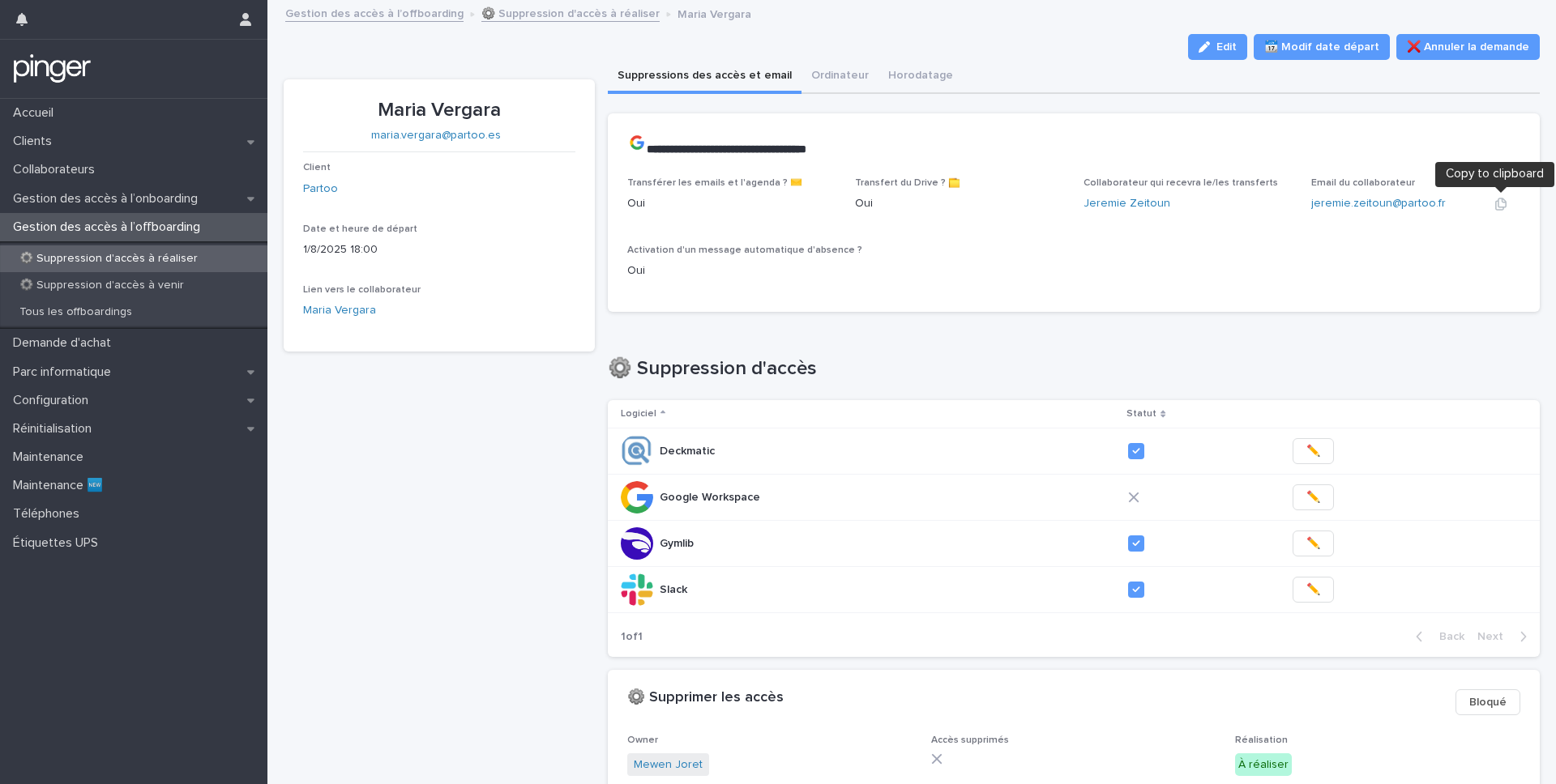click 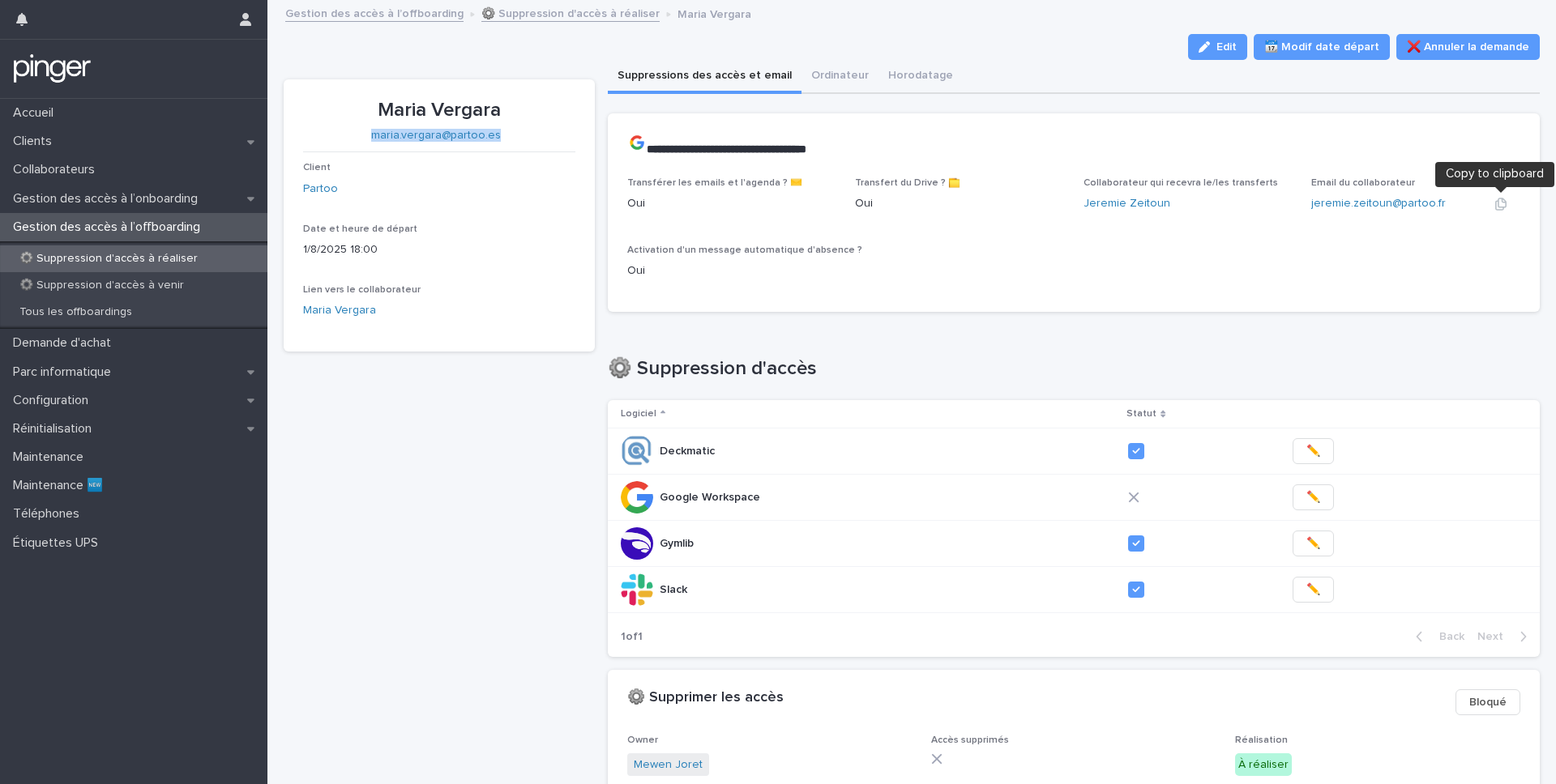 click 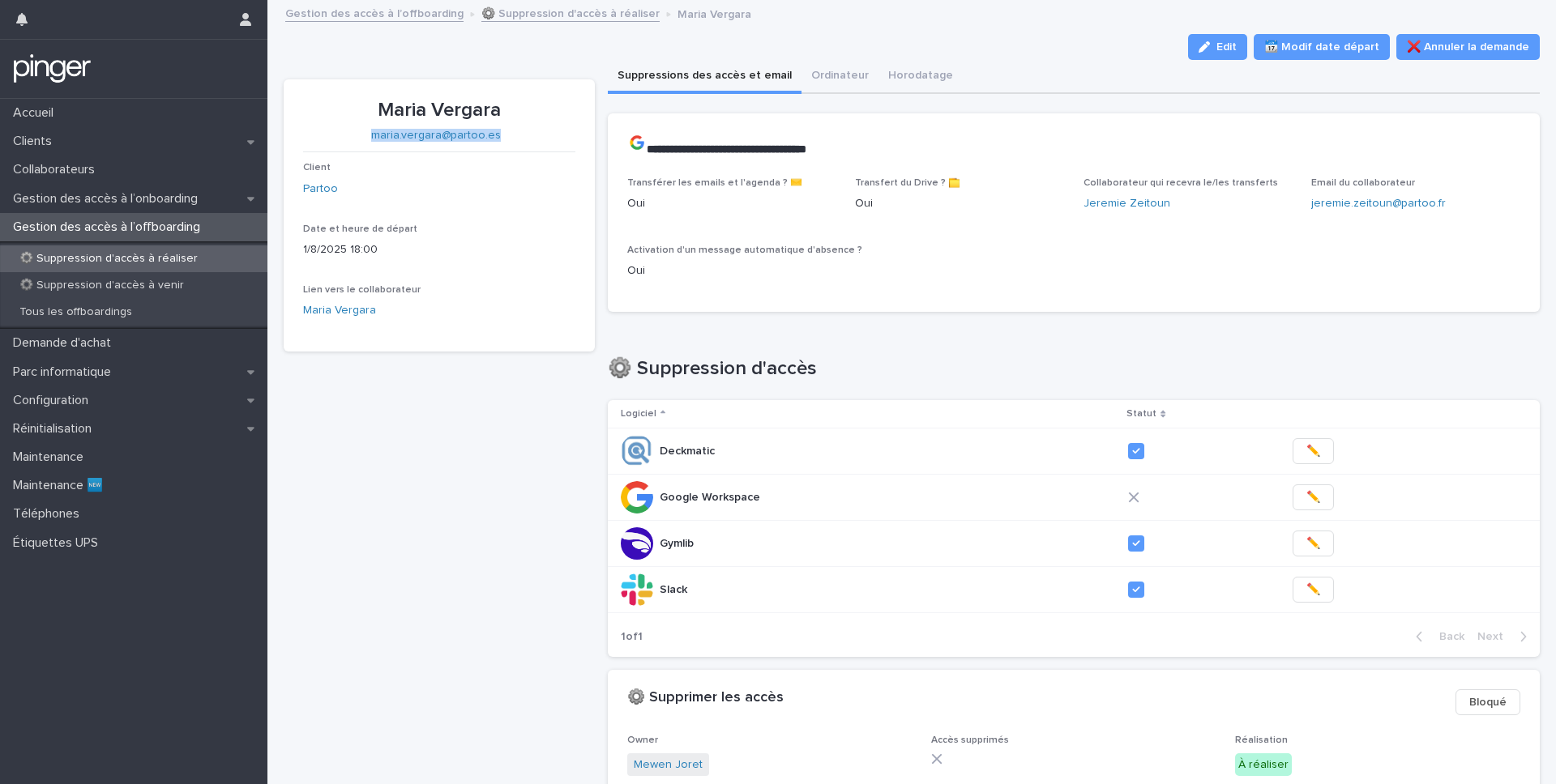 copy on "[EMAIL]" 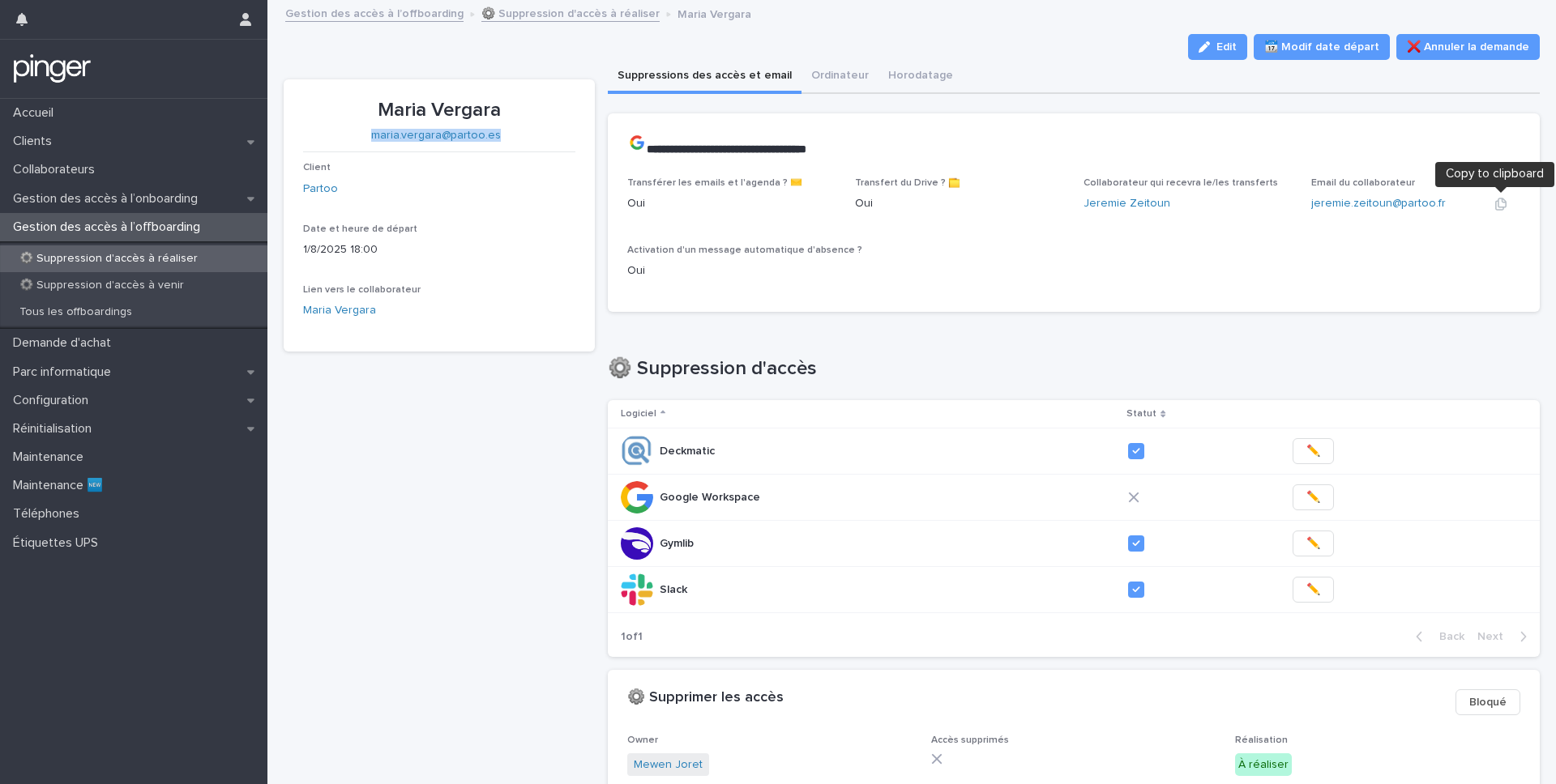 click 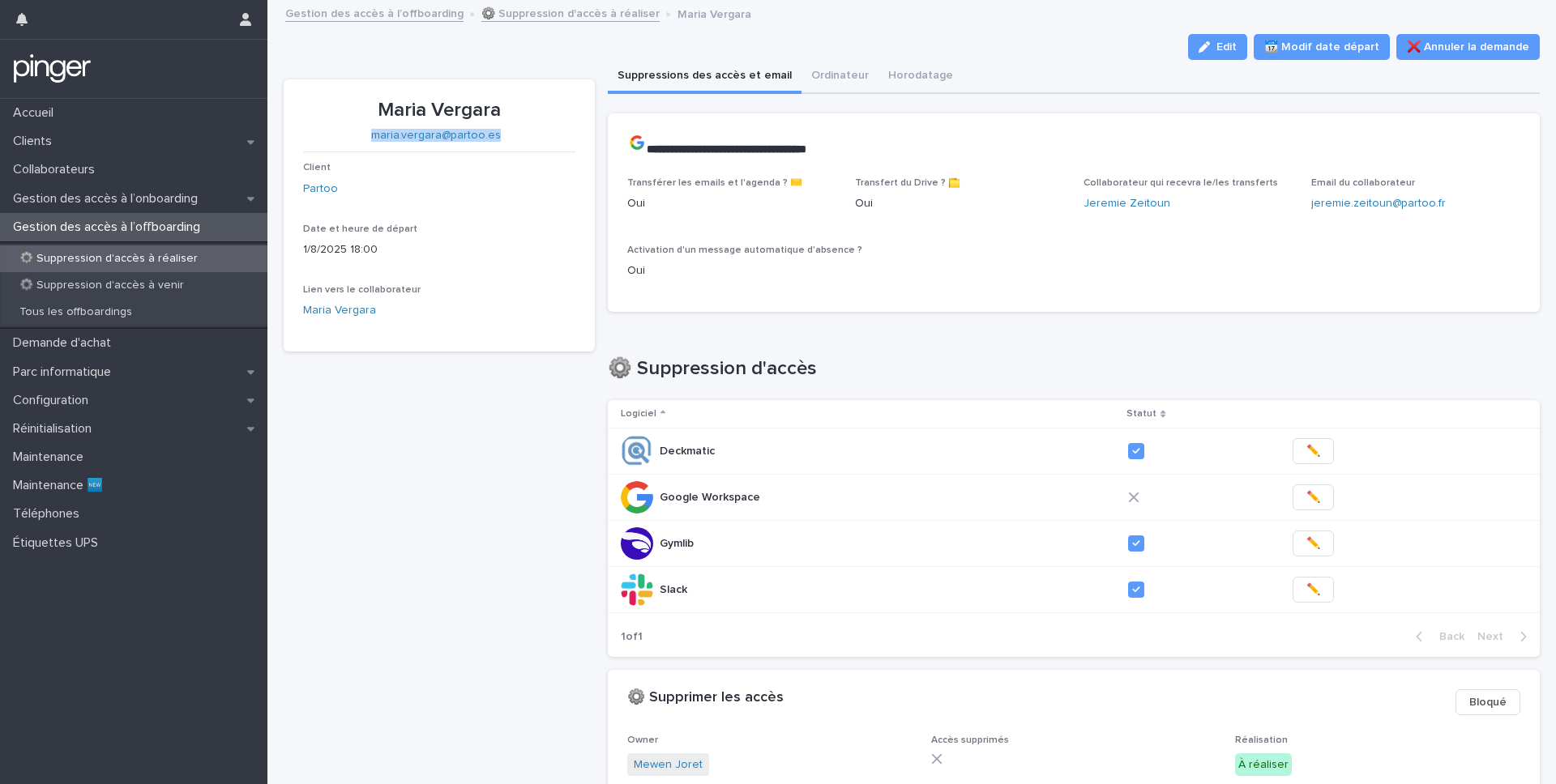 copy on "[EMAIL]" 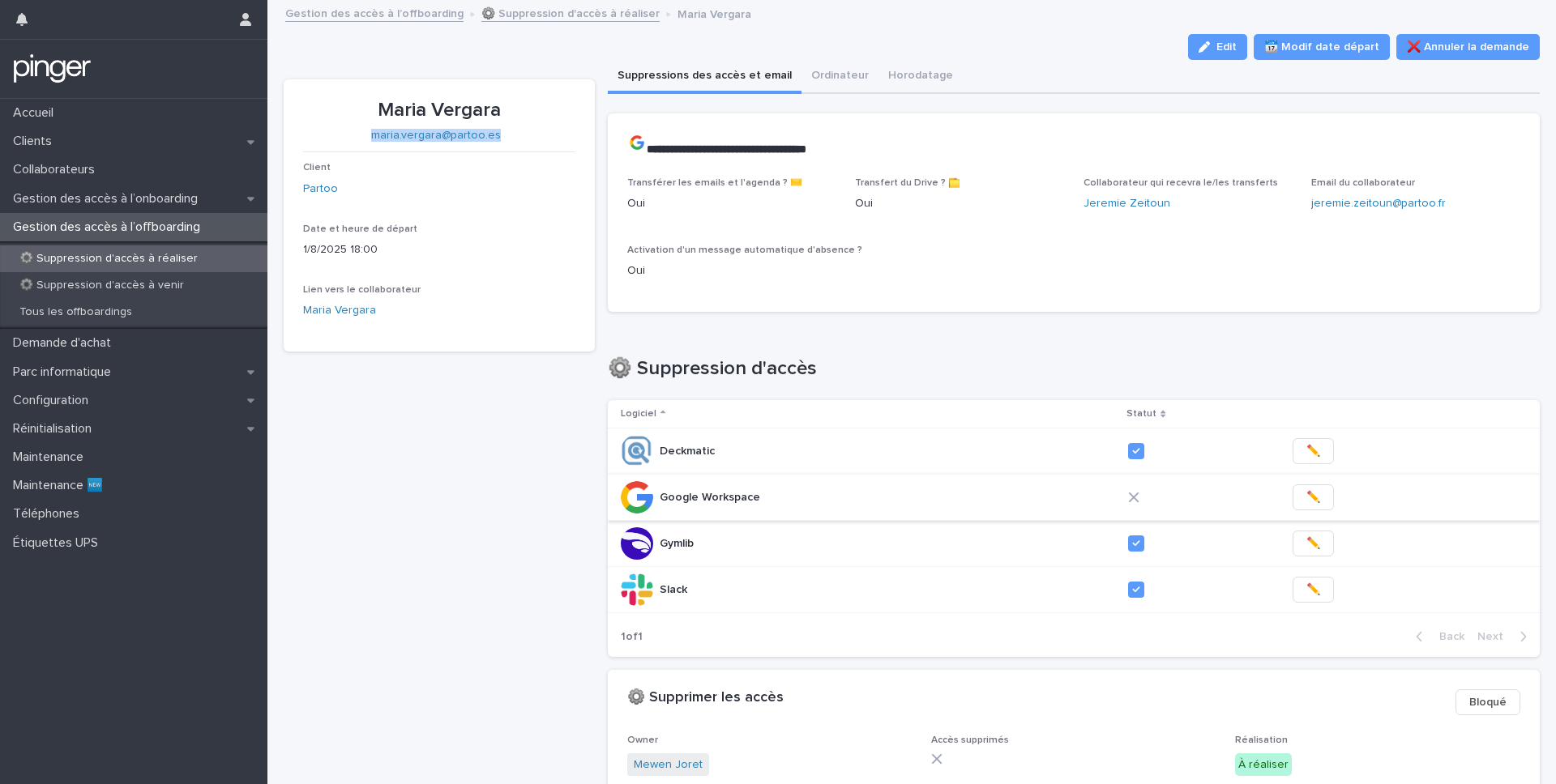 click on "✏️" at bounding box center (1313, 497) 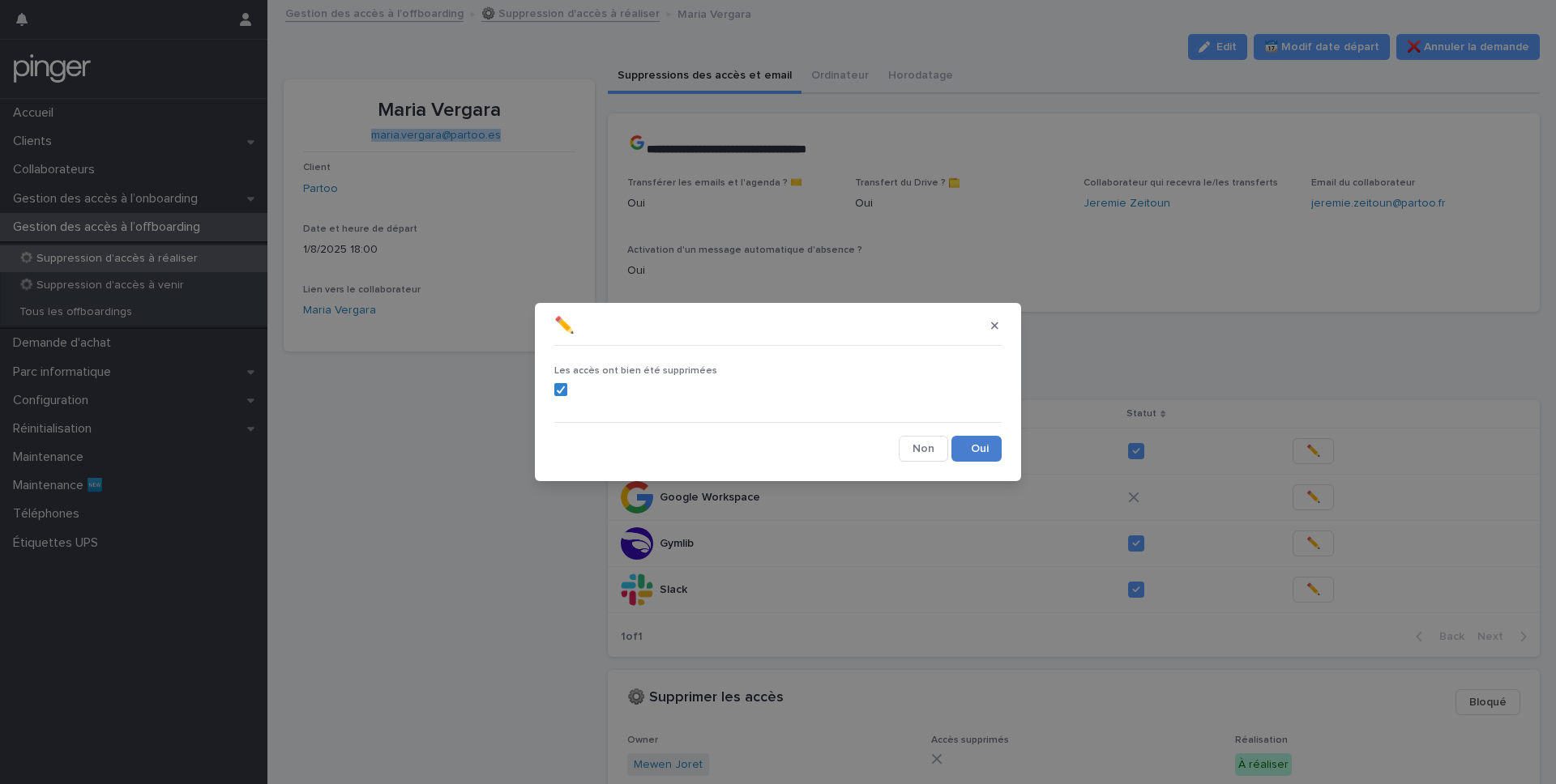 click on "Save" at bounding box center (977, 449) 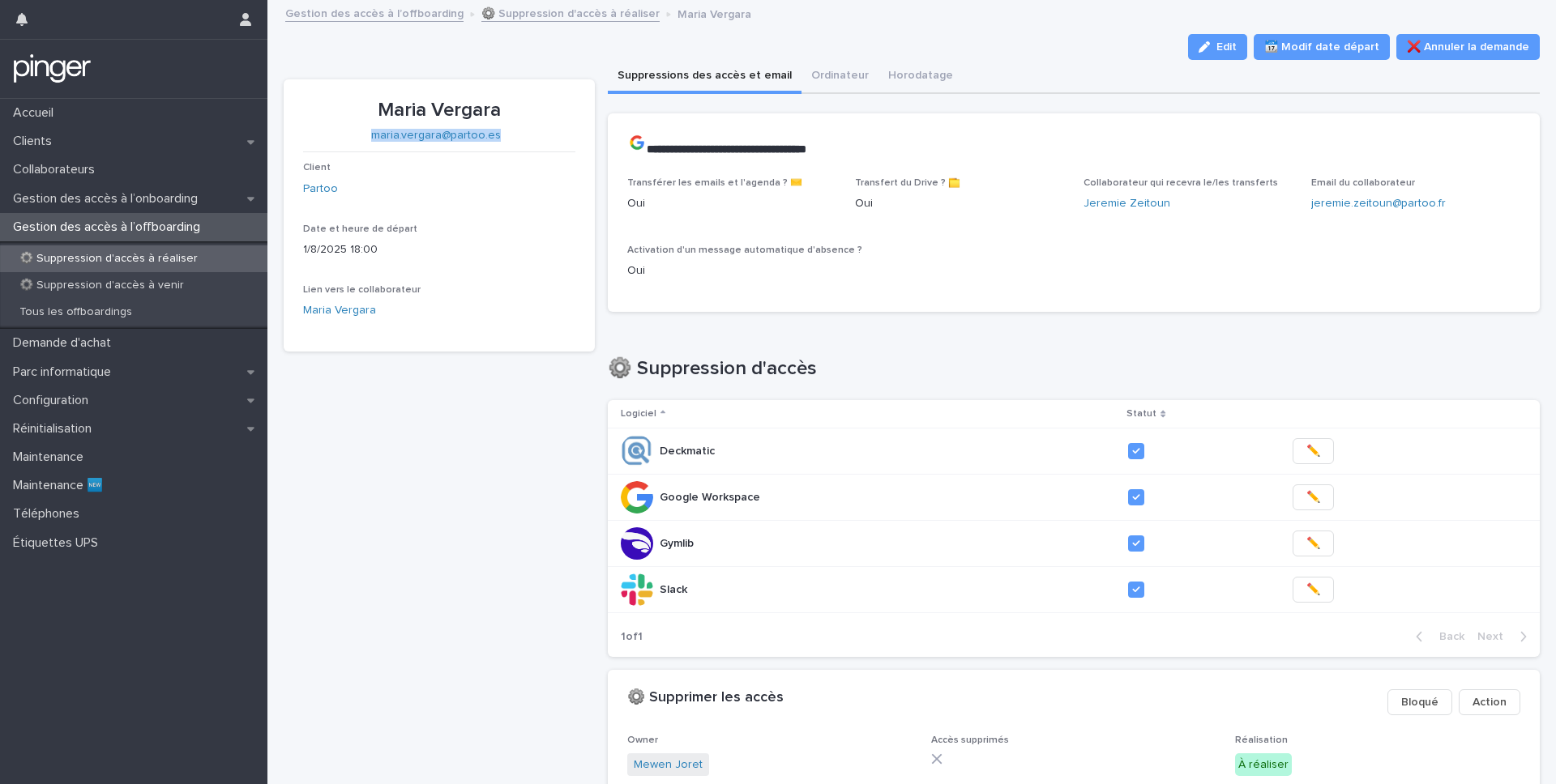 scroll, scrollTop: 35, scrollLeft: 0, axis: vertical 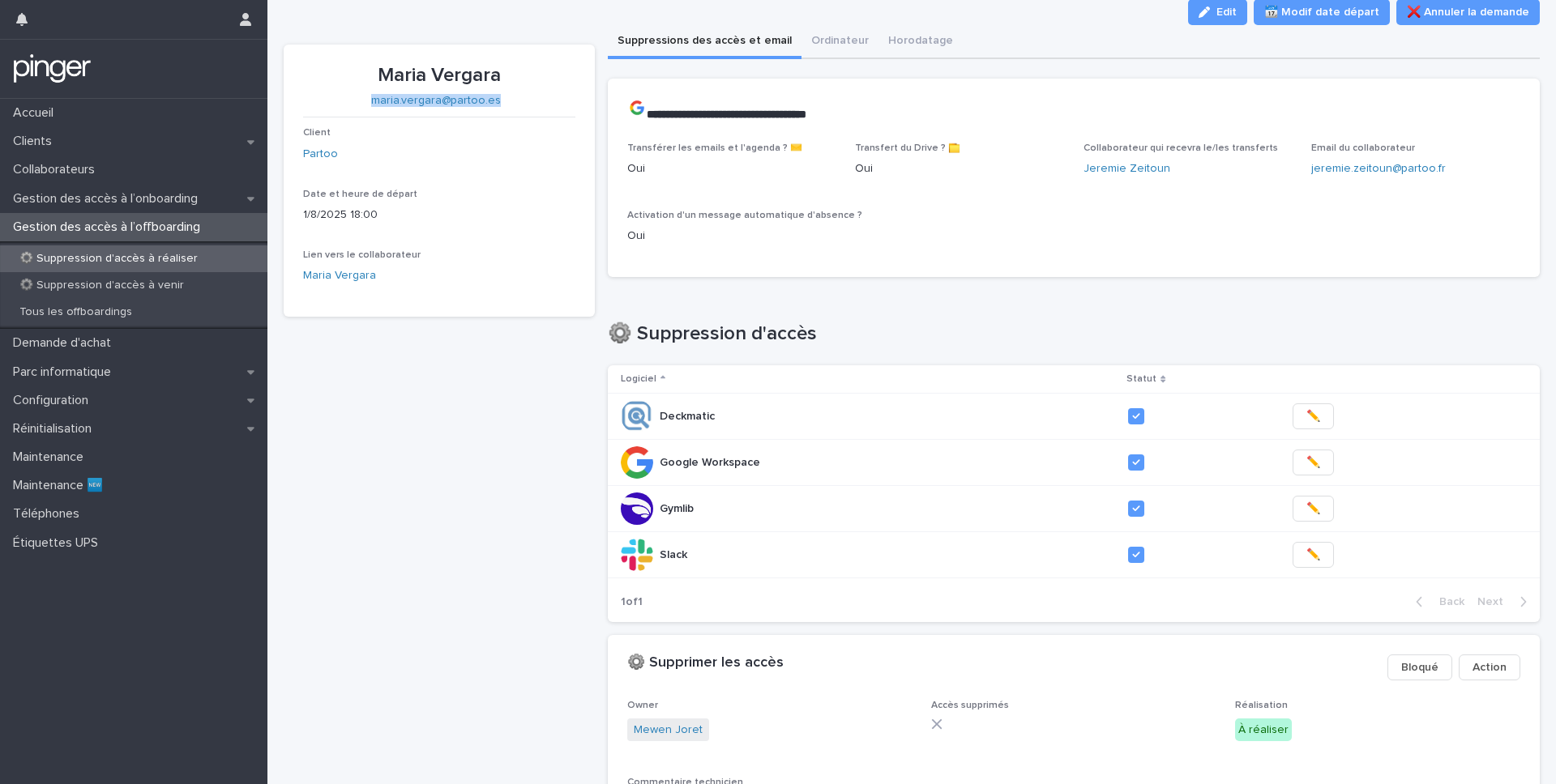 click on "1  of  1 Back Next" at bounding box center (1074, 602) 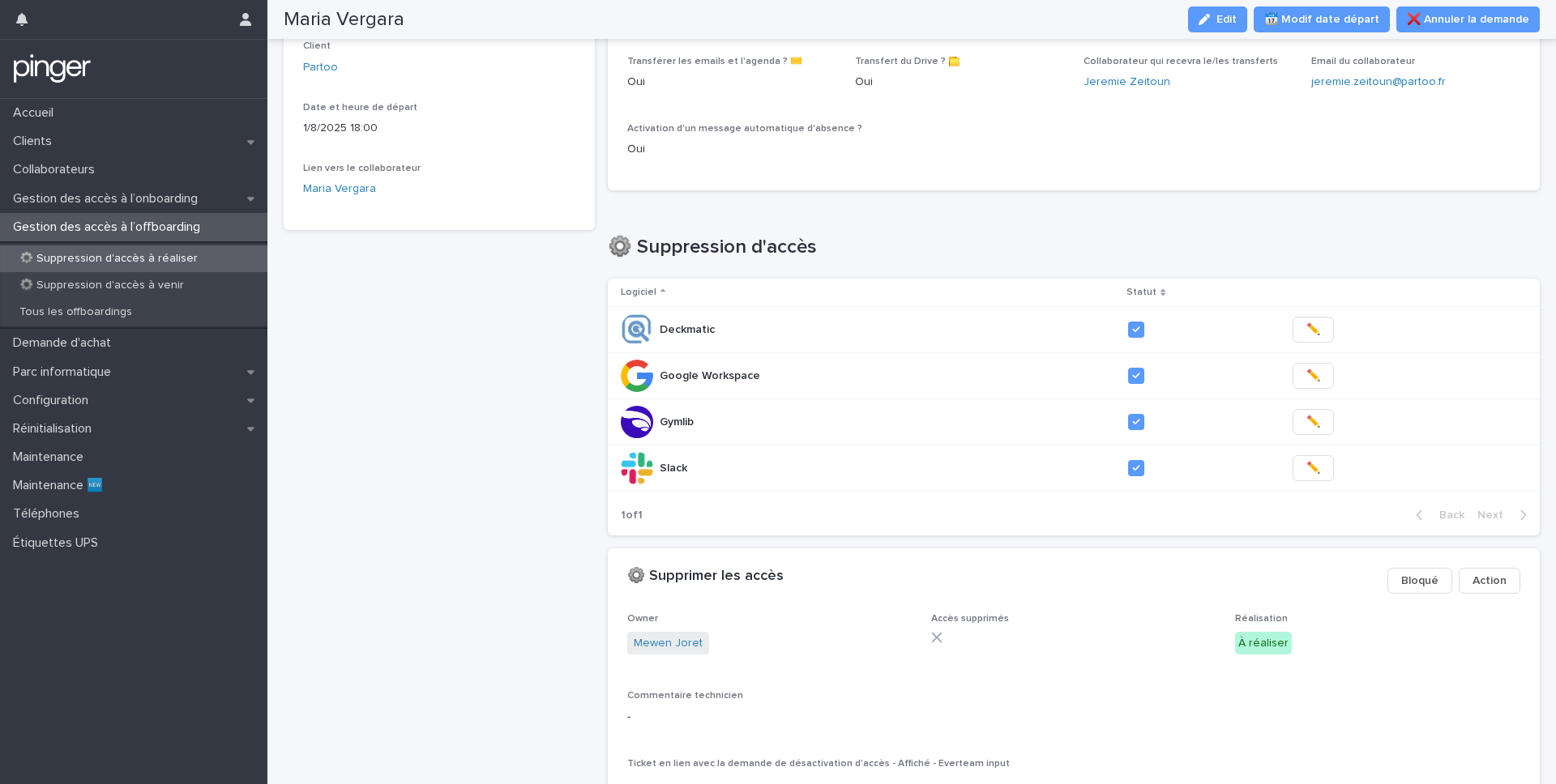 scroll, scrollTop: 0, scrollLeft: 0, axis: both 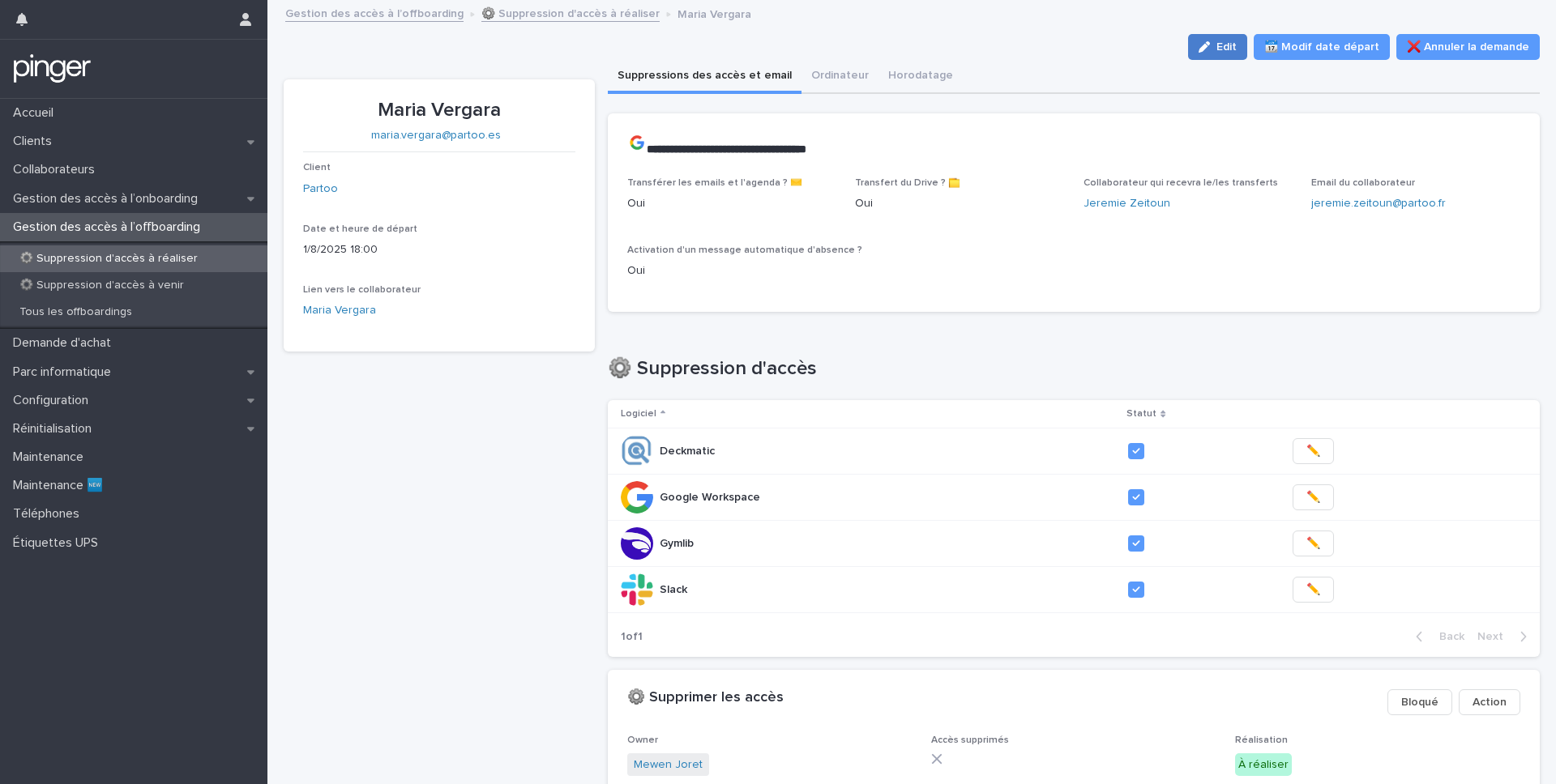 click 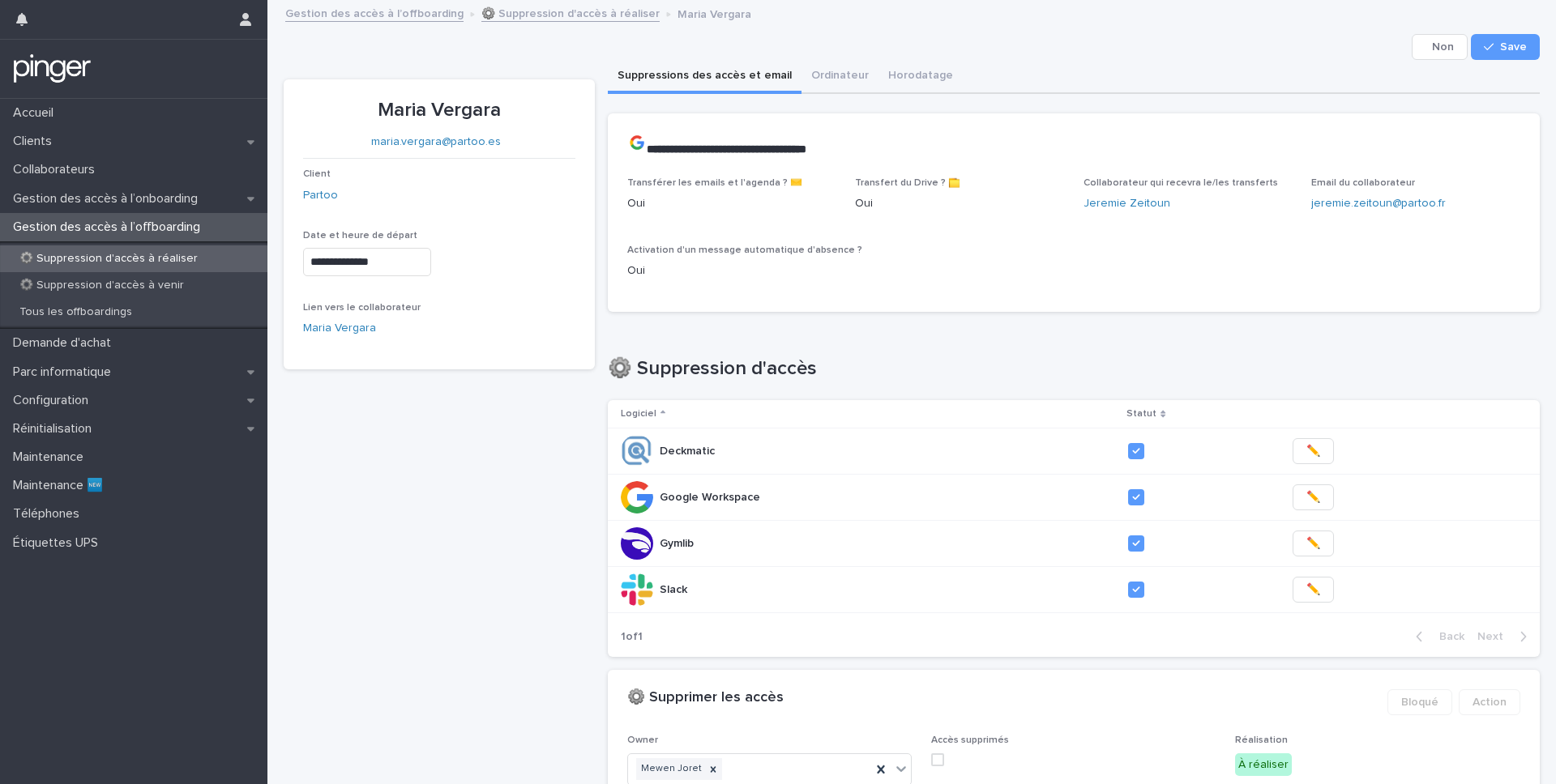 scroll, scrollTop: 296, scrollLeft: 0, axis: vertical 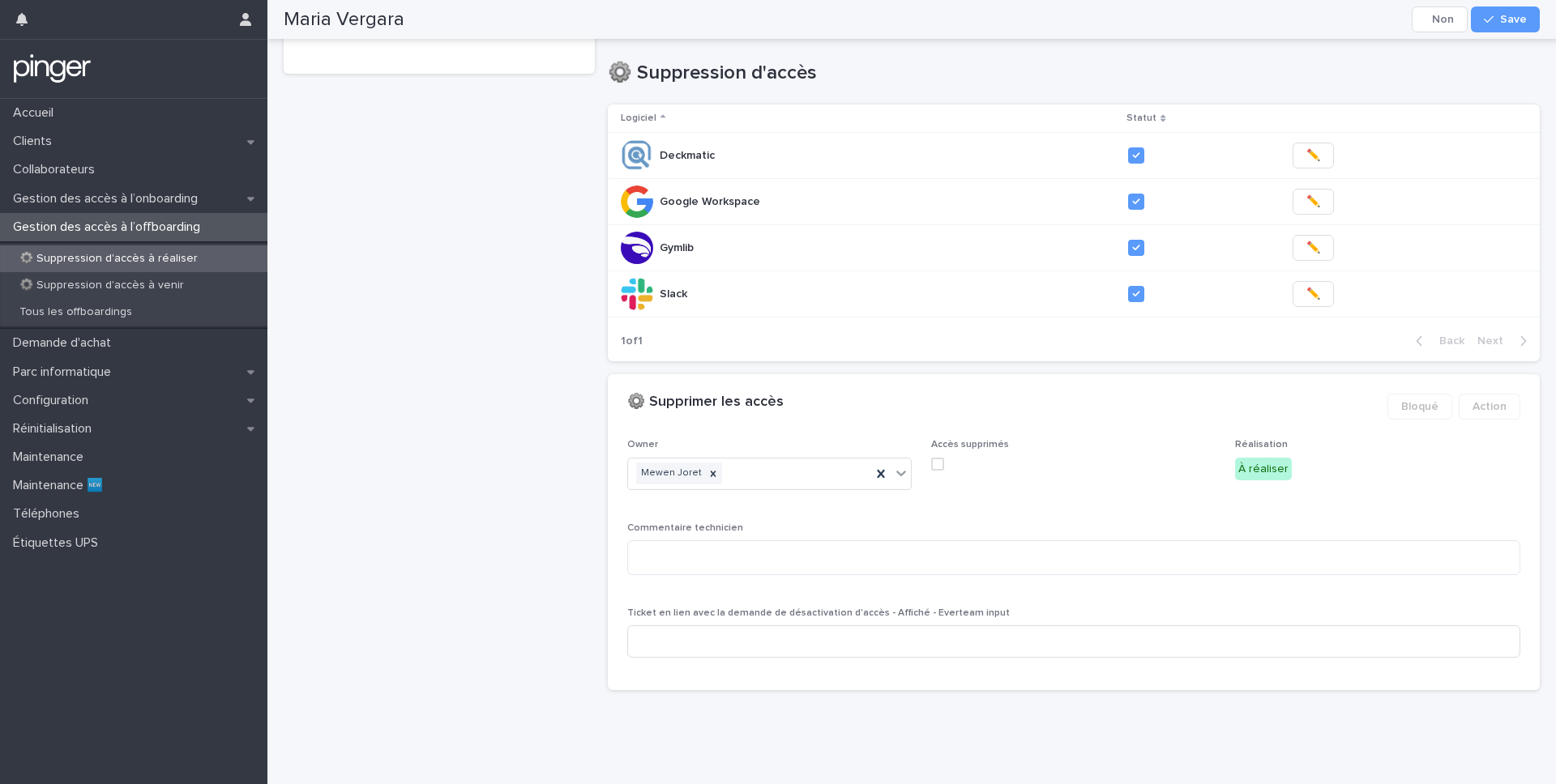 click at bounding box center (938, 464) 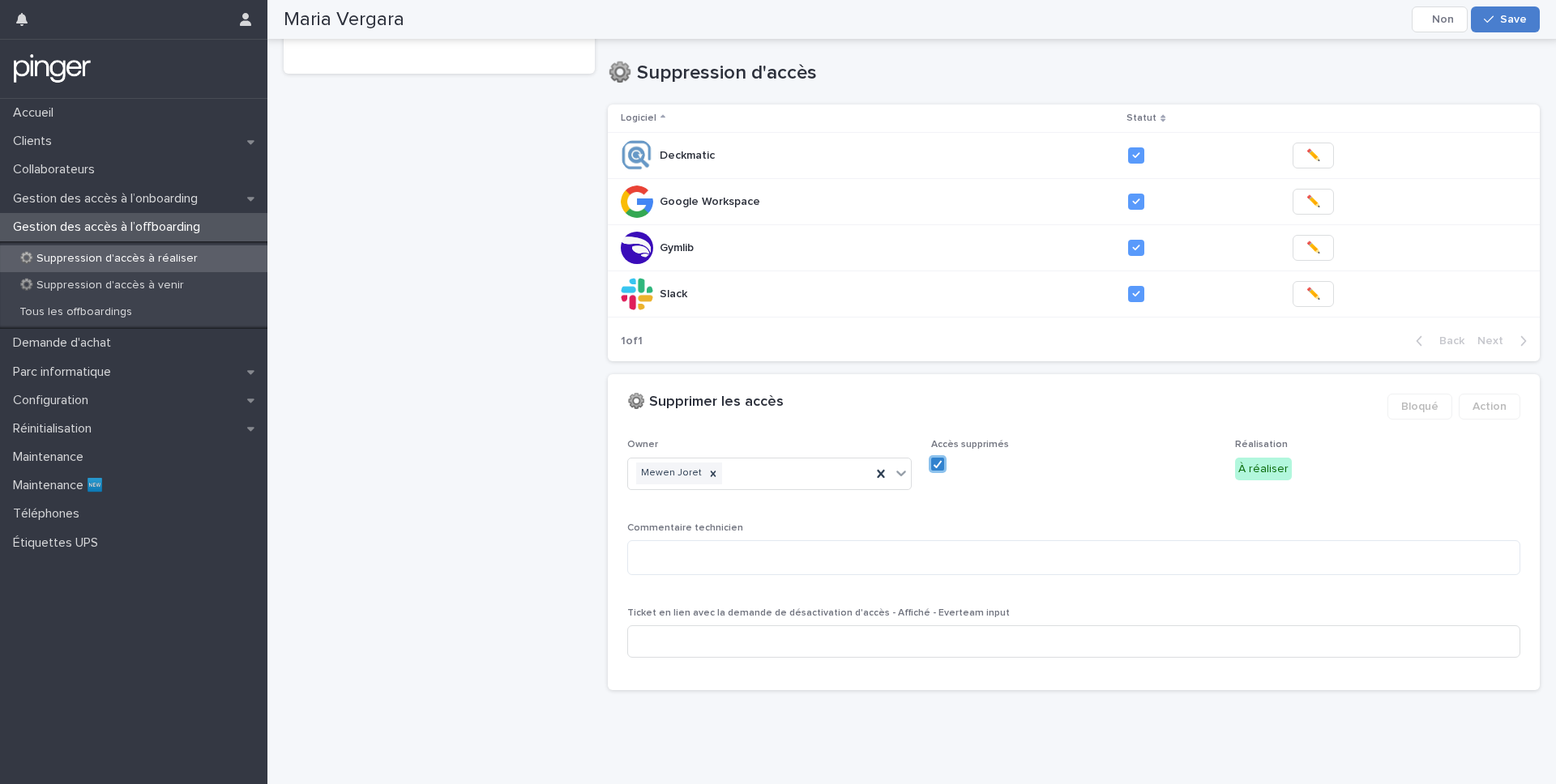 click on "Save" at bounding box center [1505, 19] 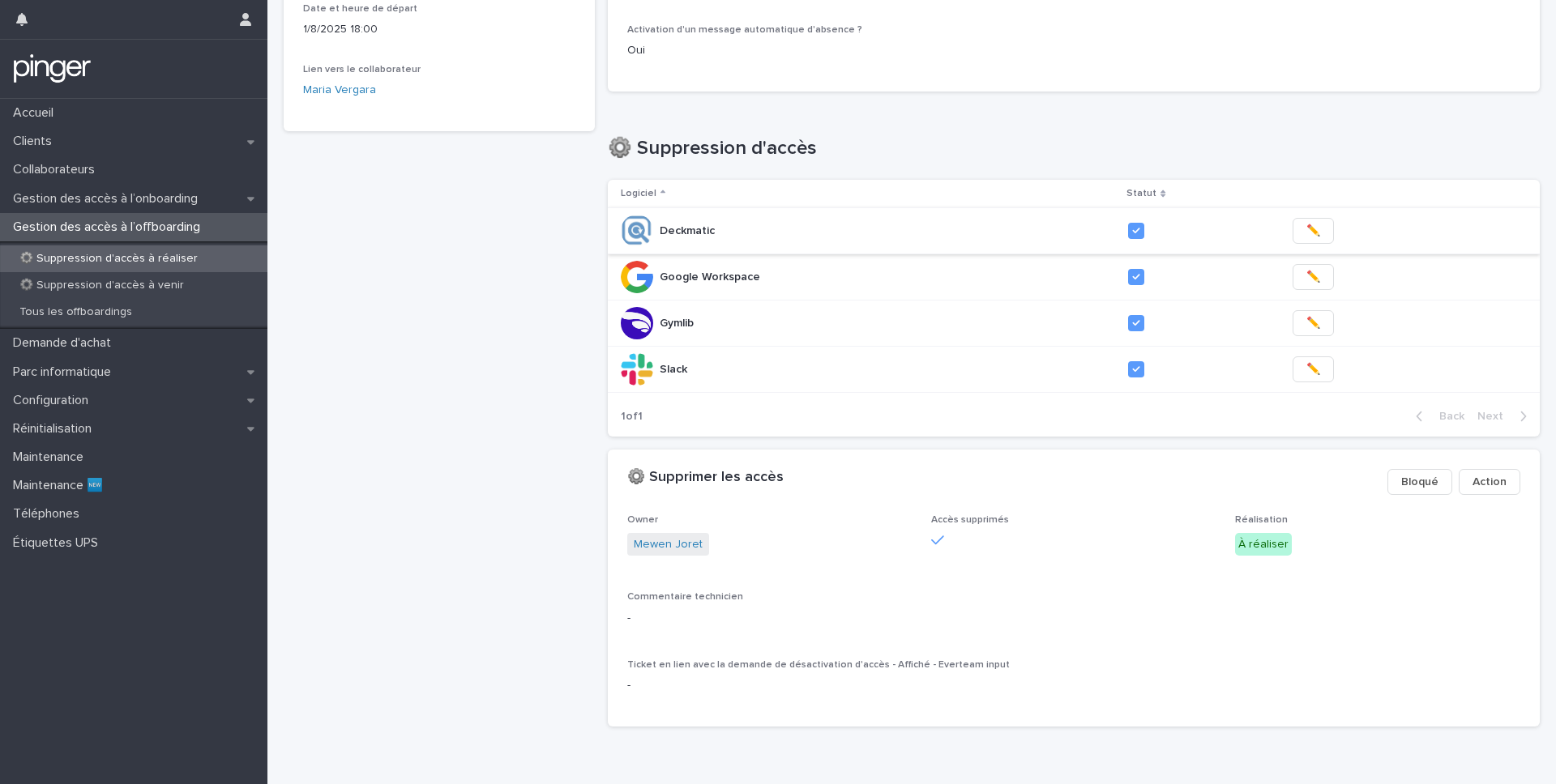 scroll, scrollTop: 257, scrollLeft: 0, axis: vertical 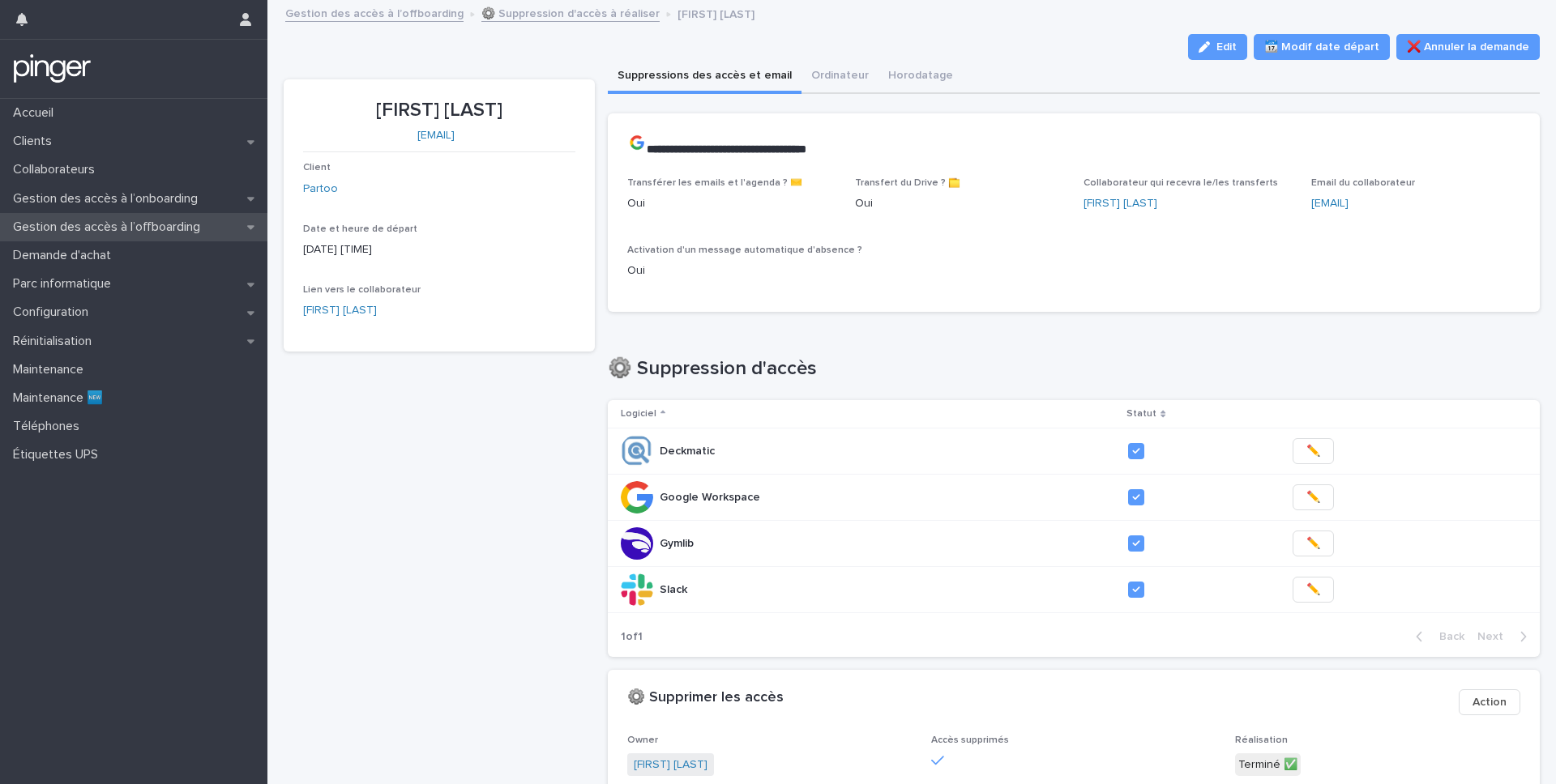 click on "Gestion des accès à l’offboarding" at bounding box center [109, 227] 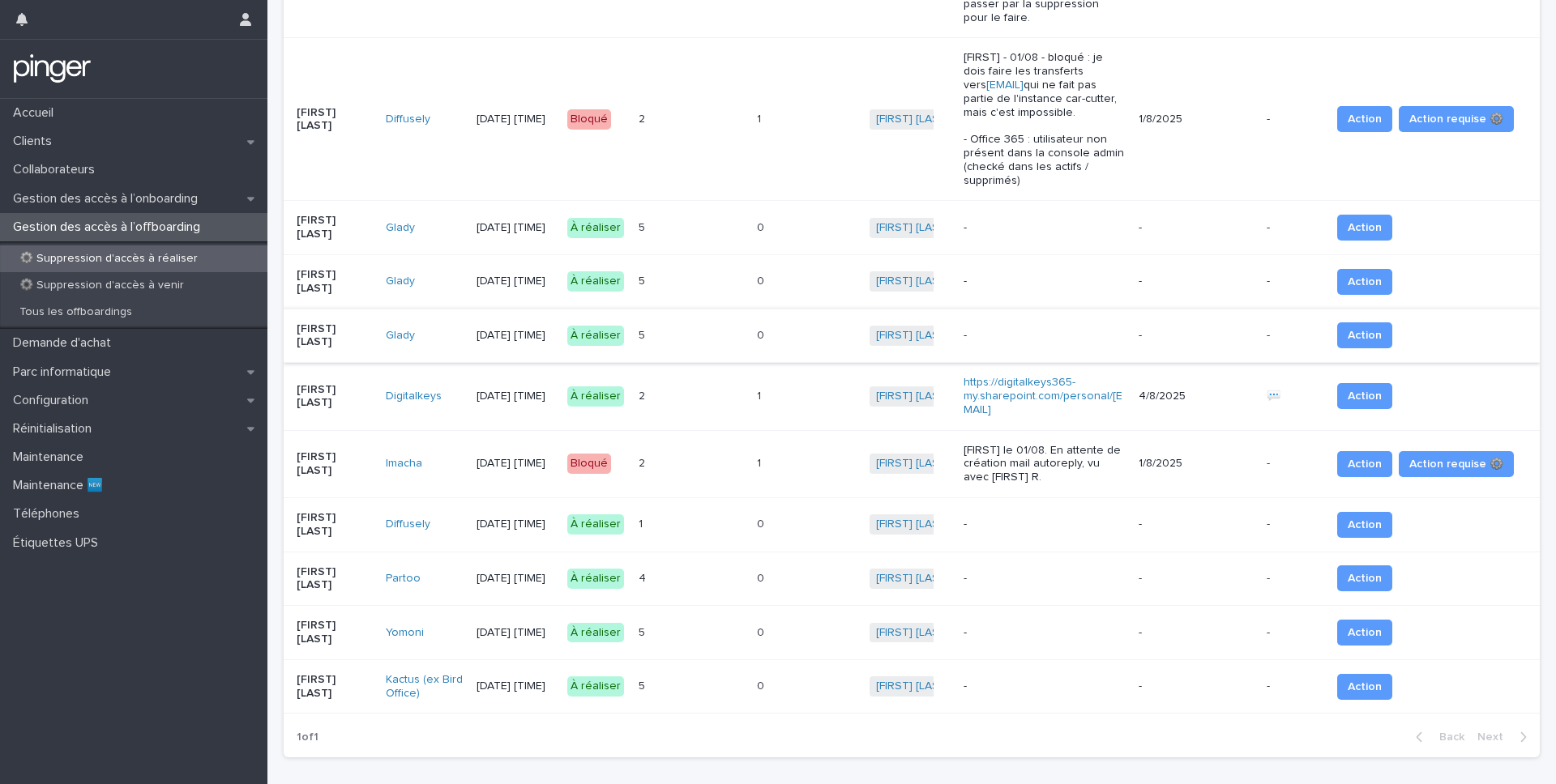 scroll, scrollTop: 0, scrollLeft: 0, axis: both 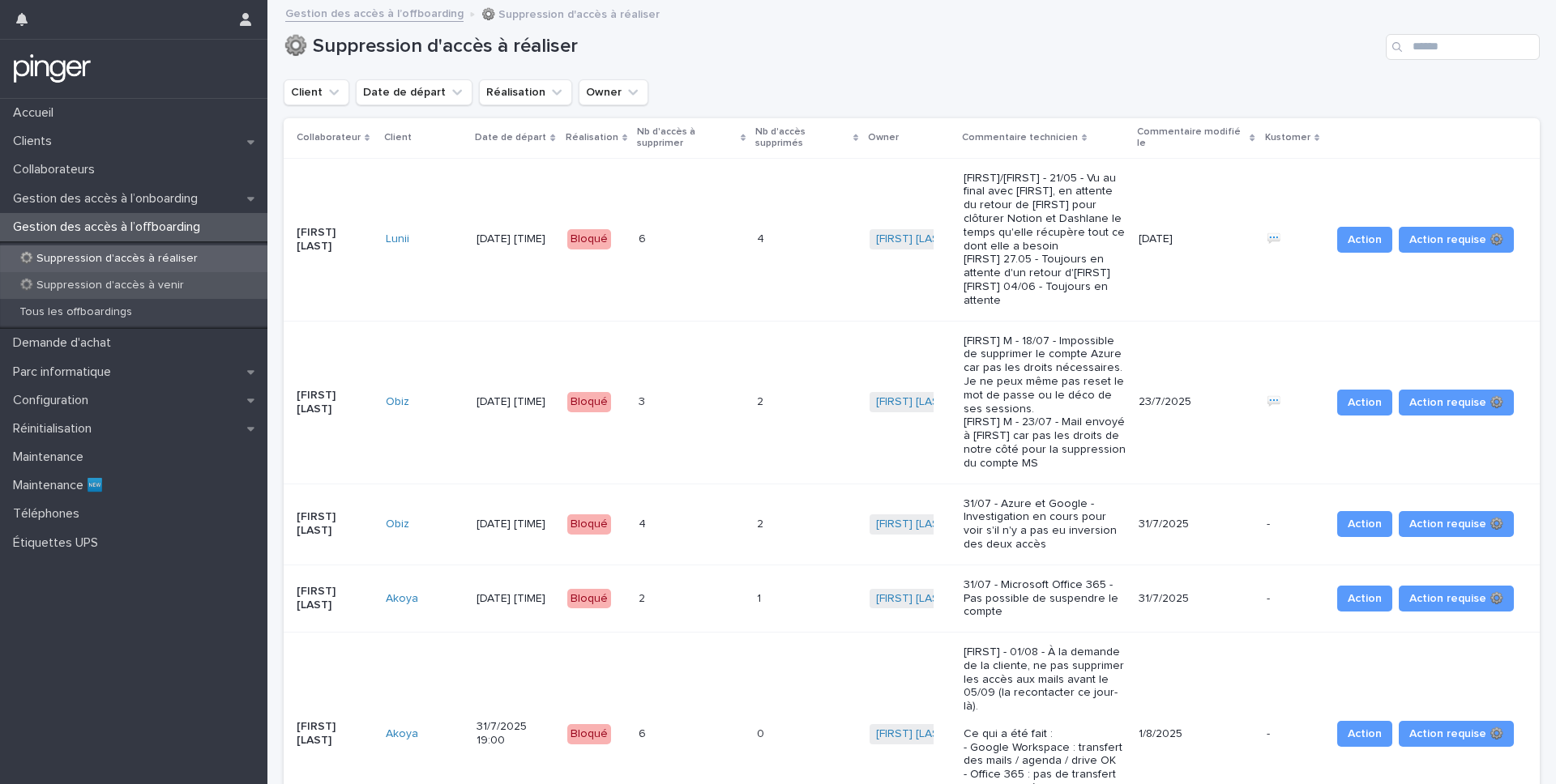 click on "⚙️ Suppression d'accès à venir" at bounding box center (101, 285) 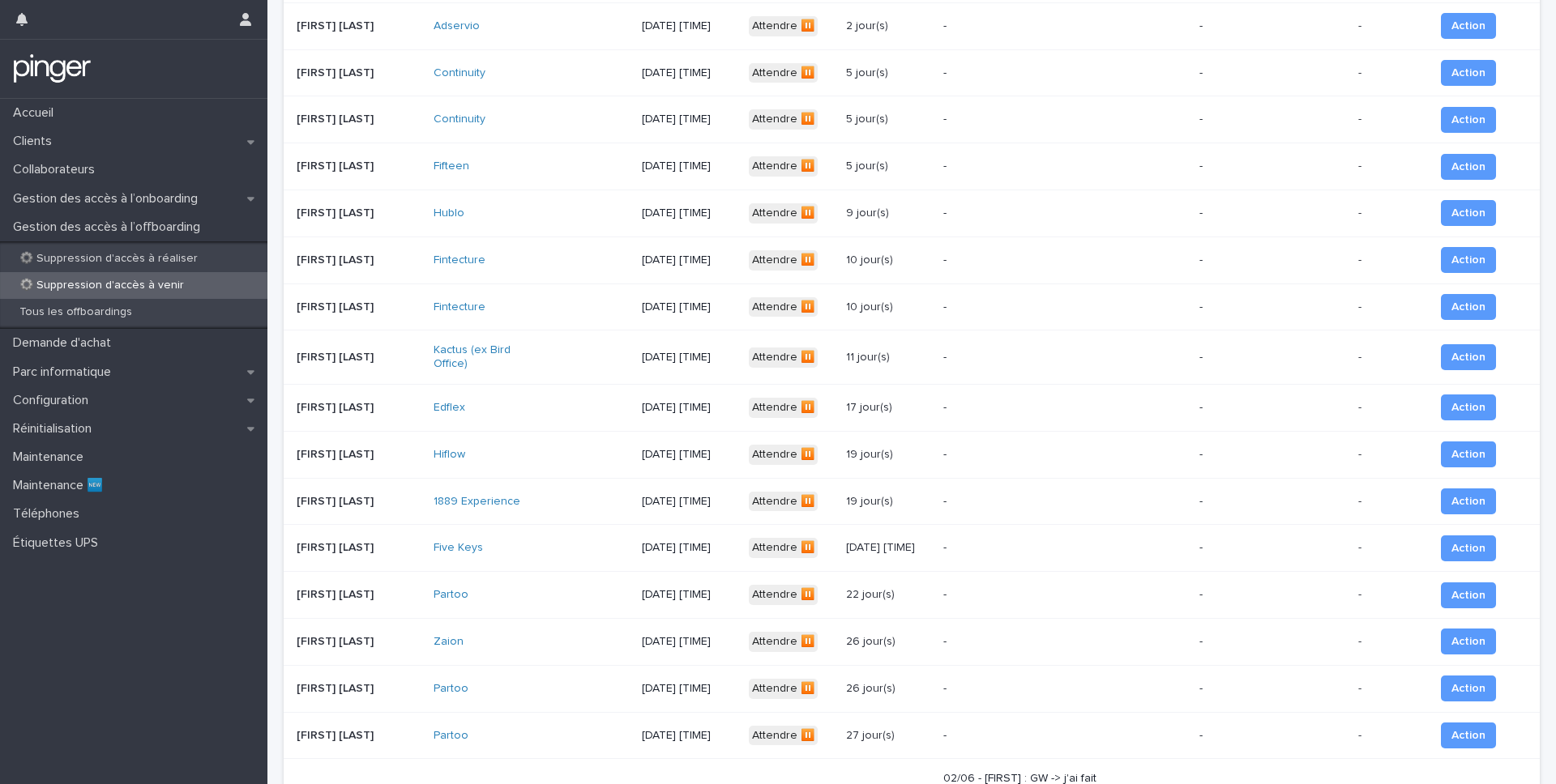 scroll, scrollTop: 0, scrollLeft: 0, axis: both 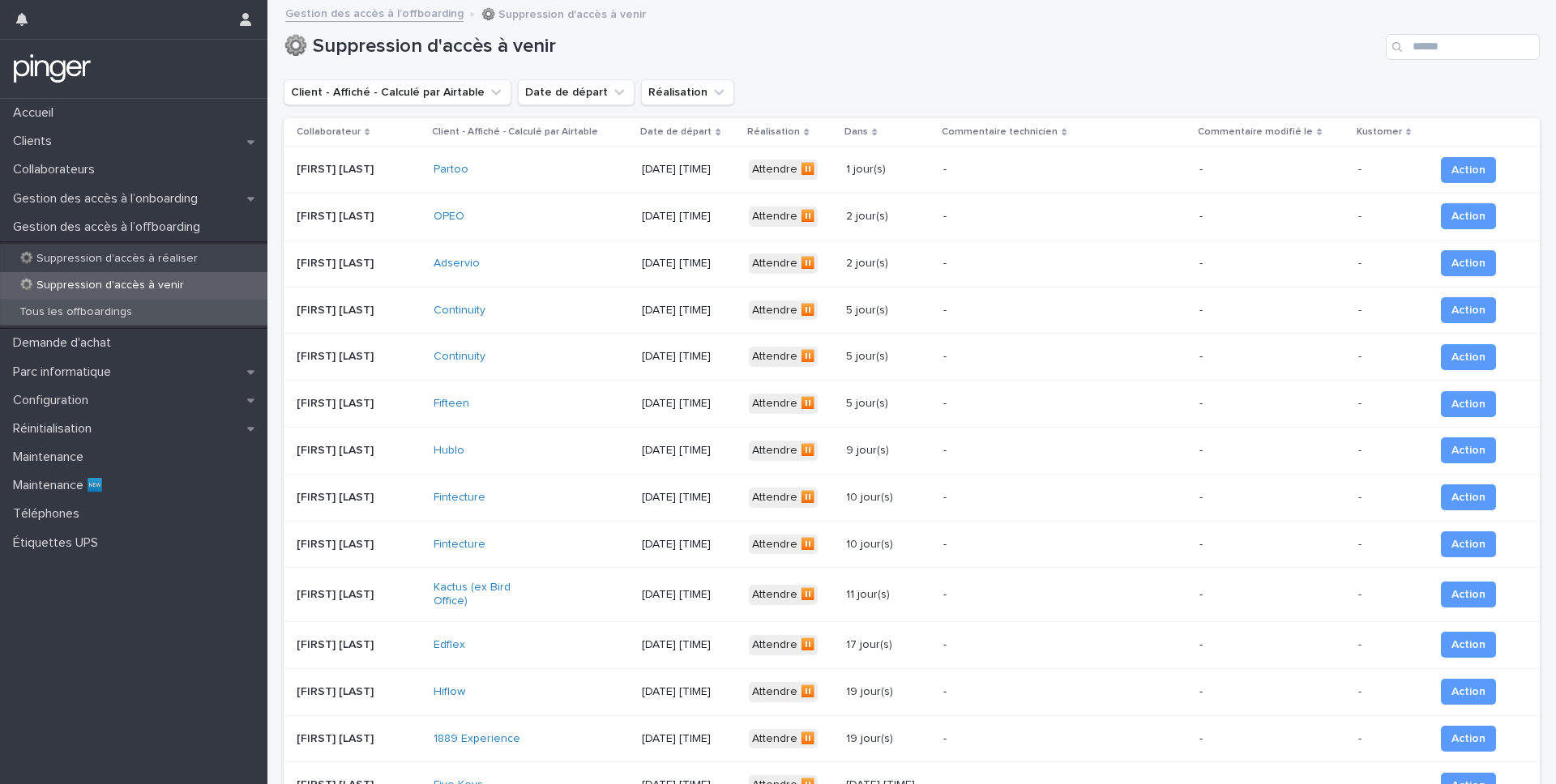 click on "Tous les offboardings" at bounding box center (75, 312) 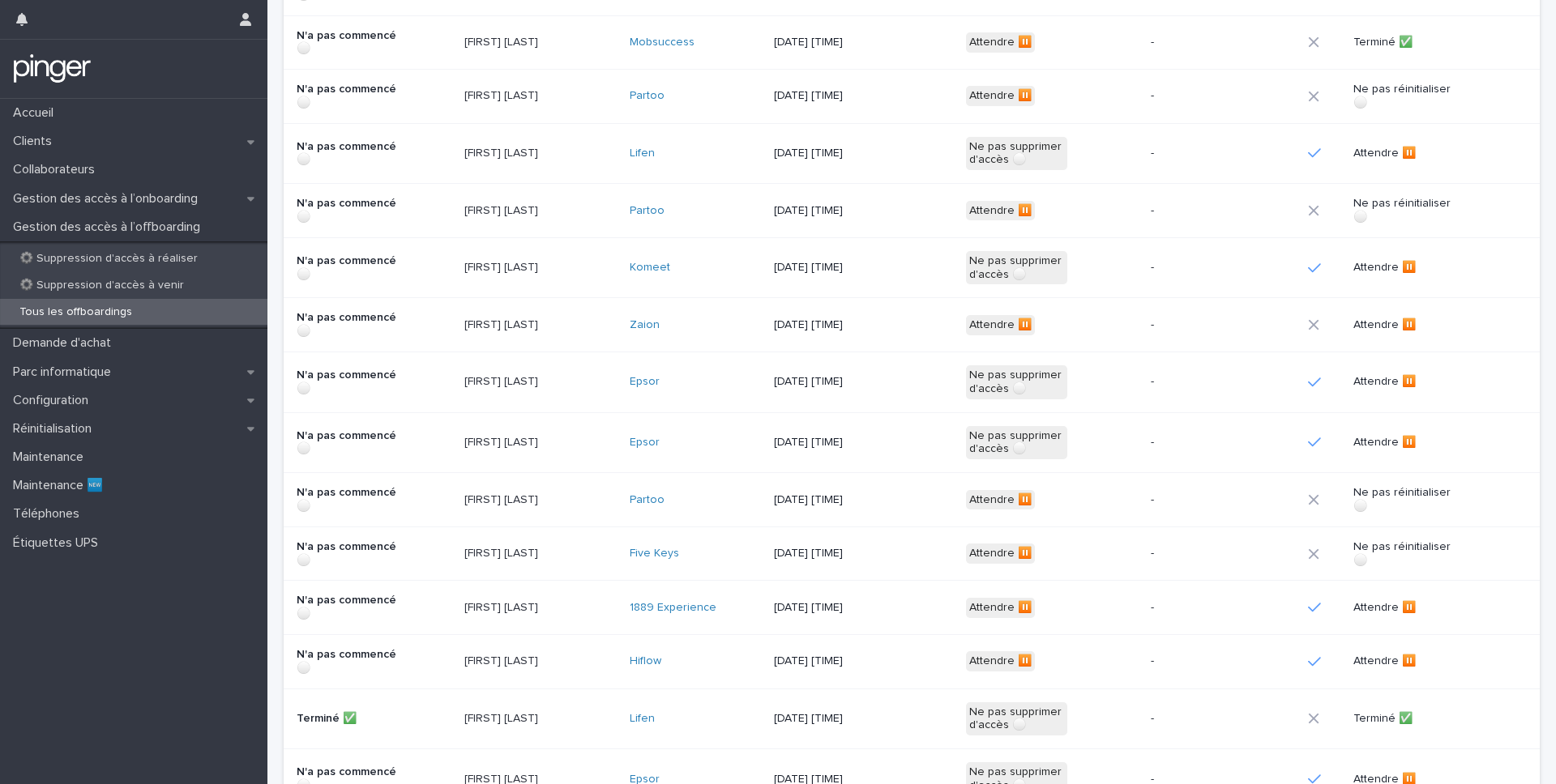 scroll, scrollTop: 1314, scrollLeft: 0, axis: vertical 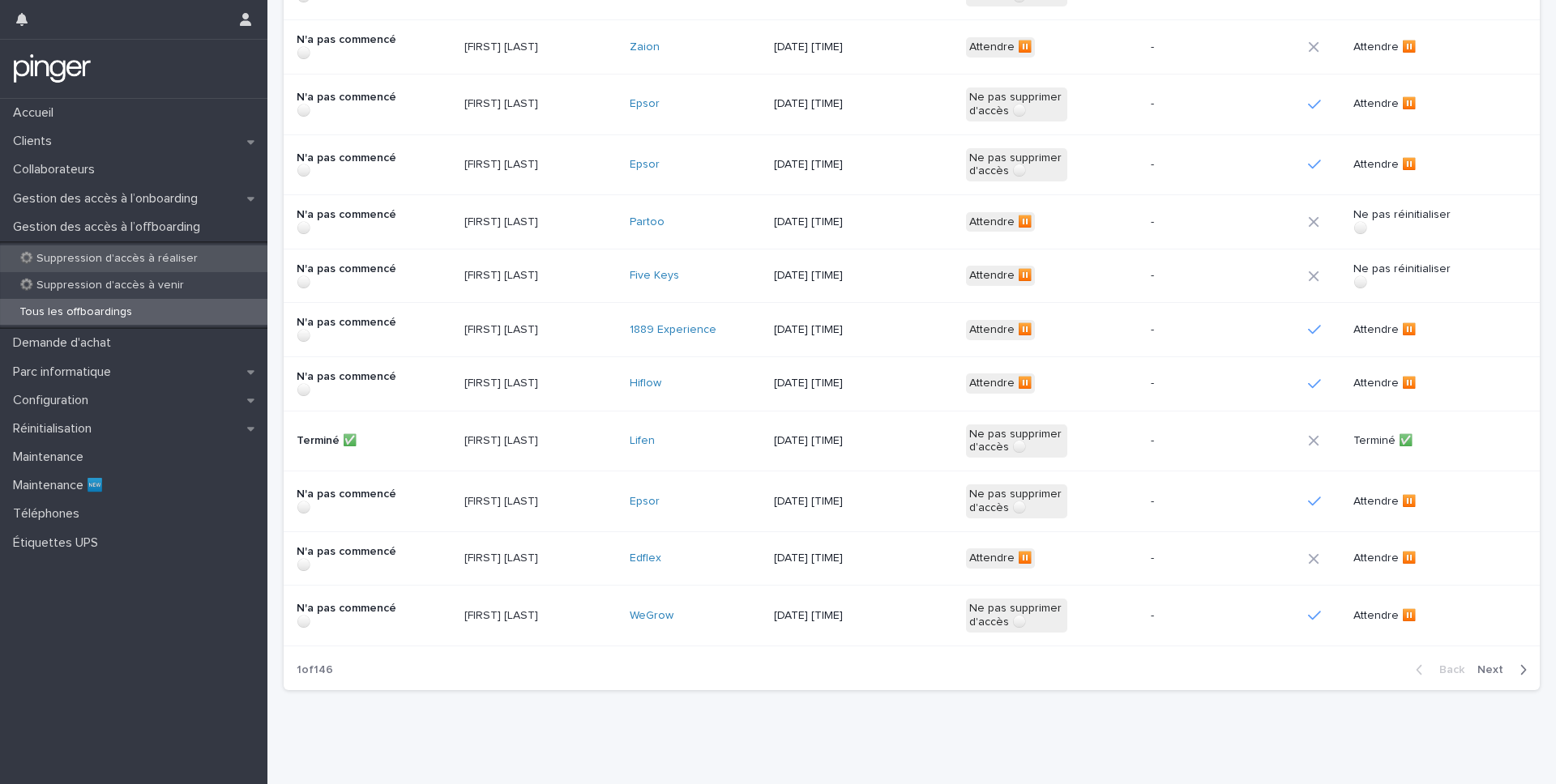 click on "⚙️ Suppression d'accès à réaliser" at bounding box center [134, 258] 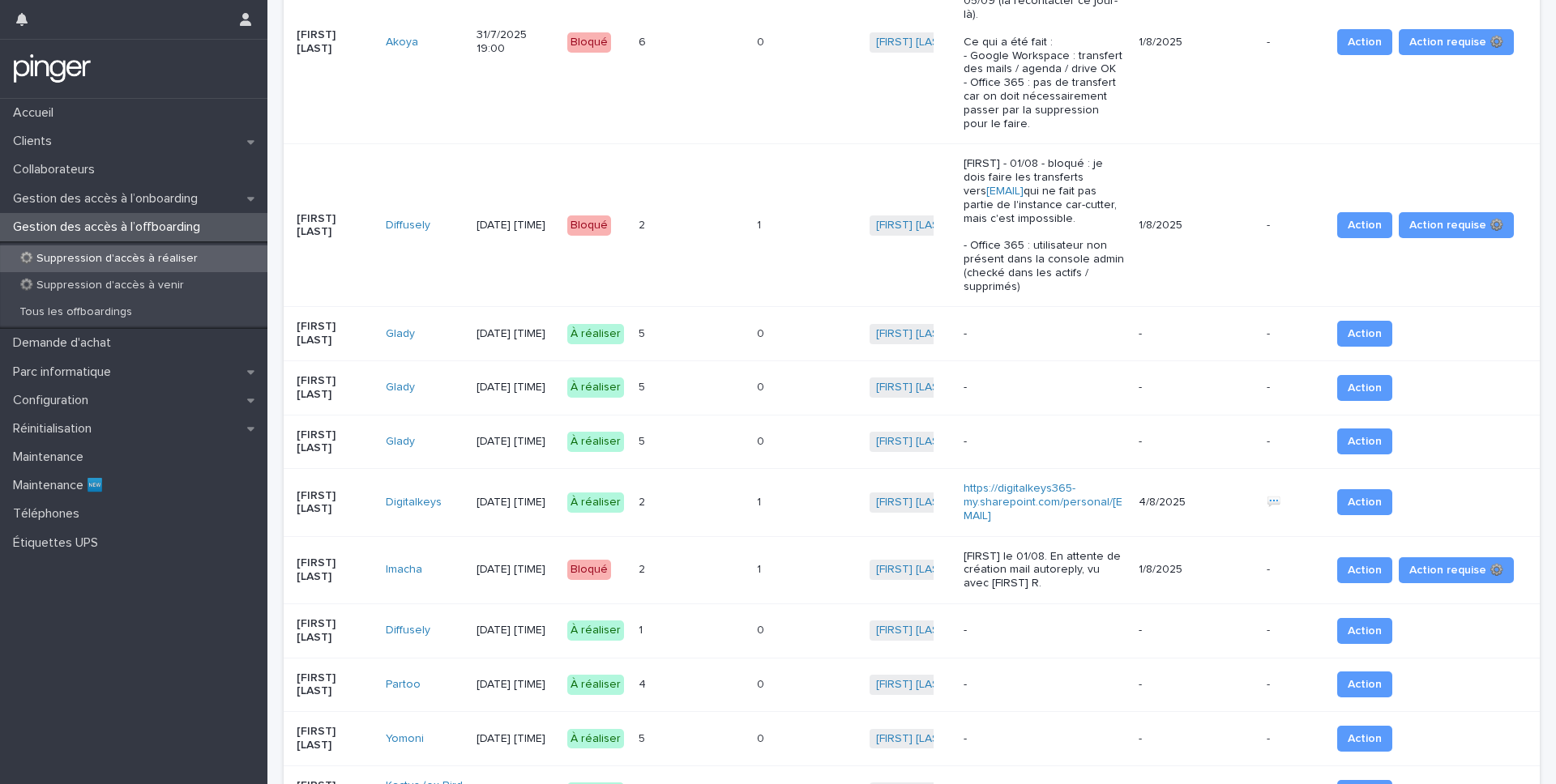 scroll, scrollTop: 798, scrollLeft: 0, axis: vertical 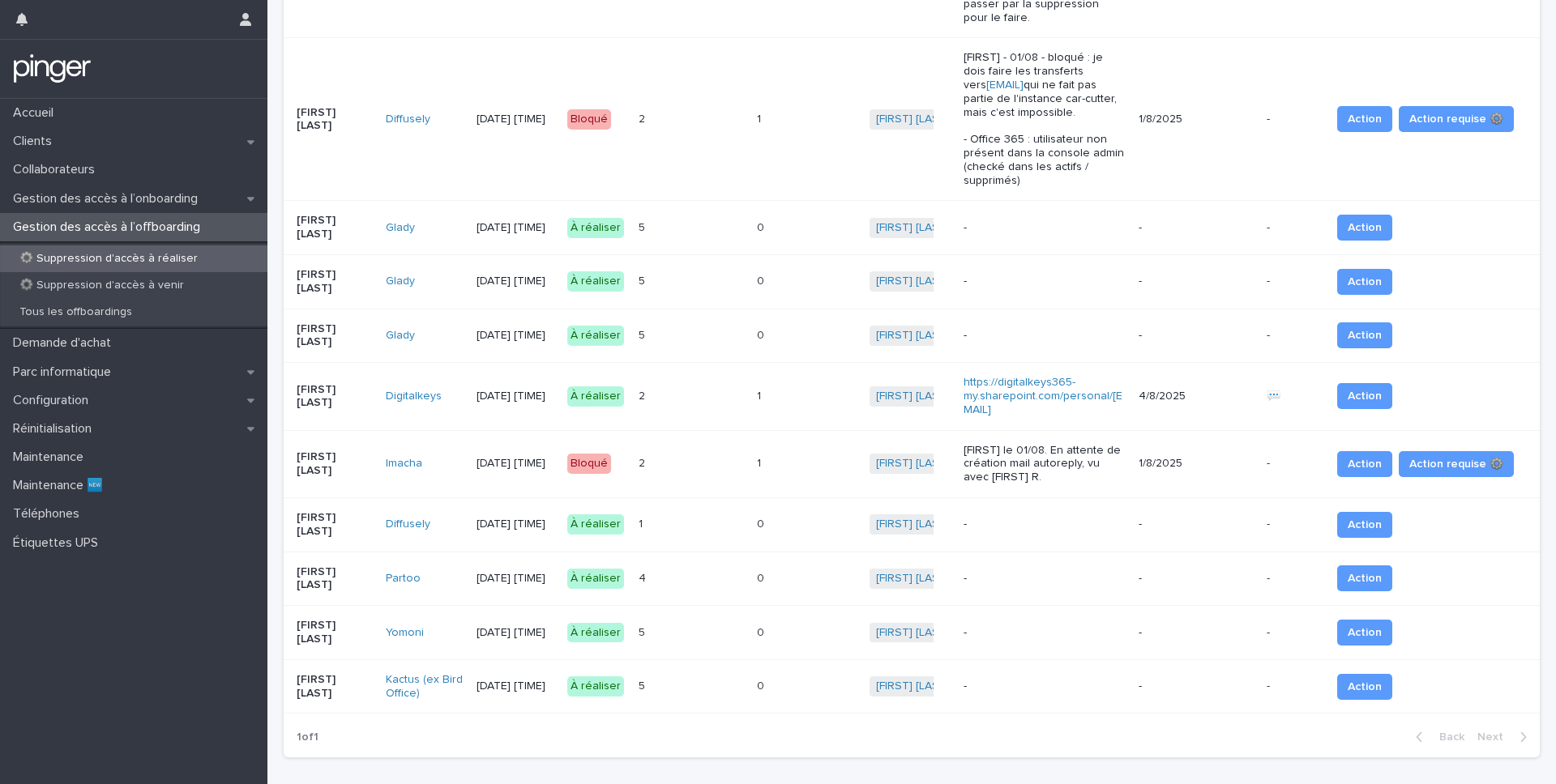 click on "4 4" at bounding box center (691, 578) 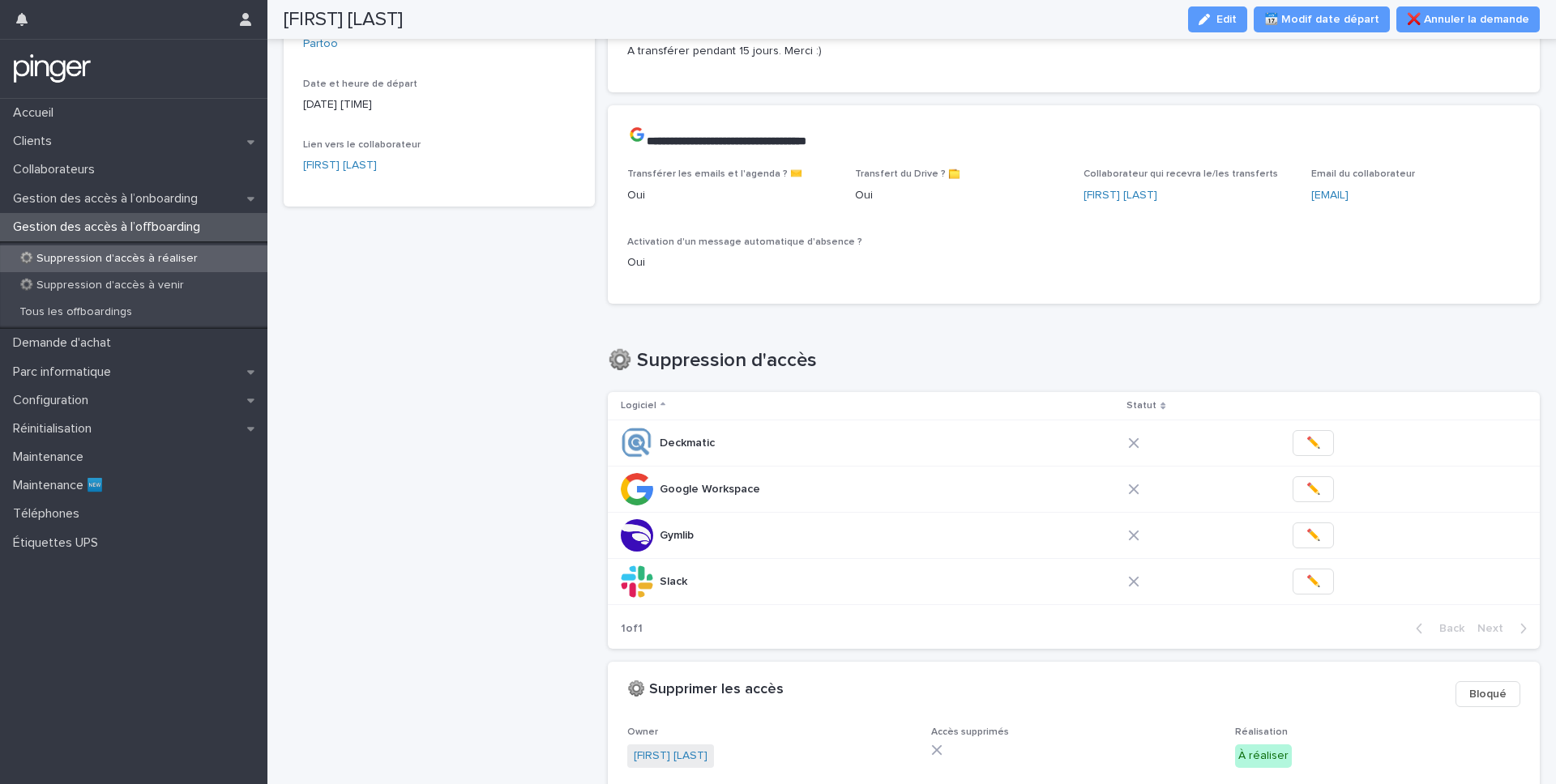 scroll, scrollTop: 0, scrollLeft: 0, axis: both 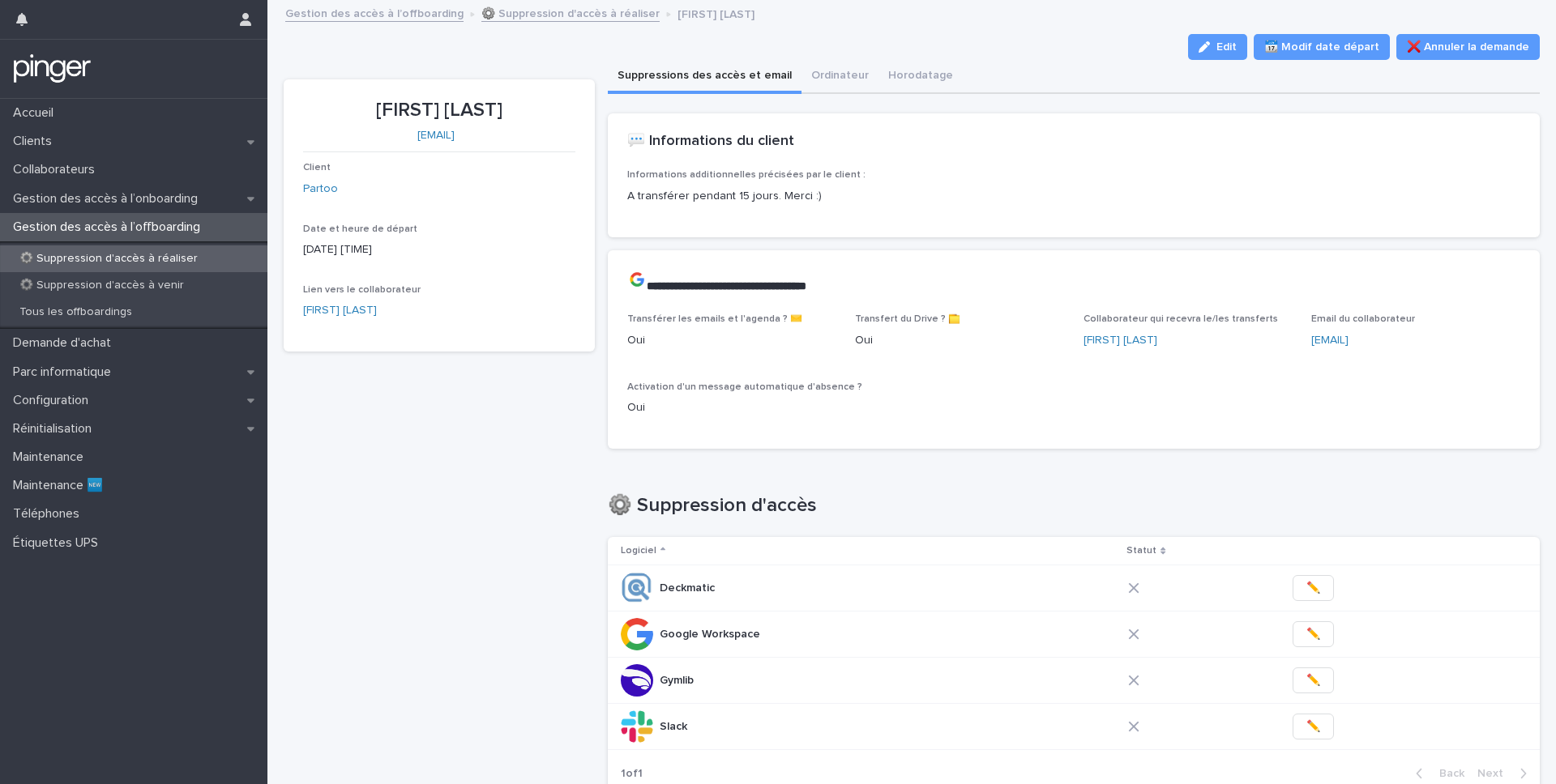 click on "[FIRST] [LAST]" at bounding box center (439, 110) 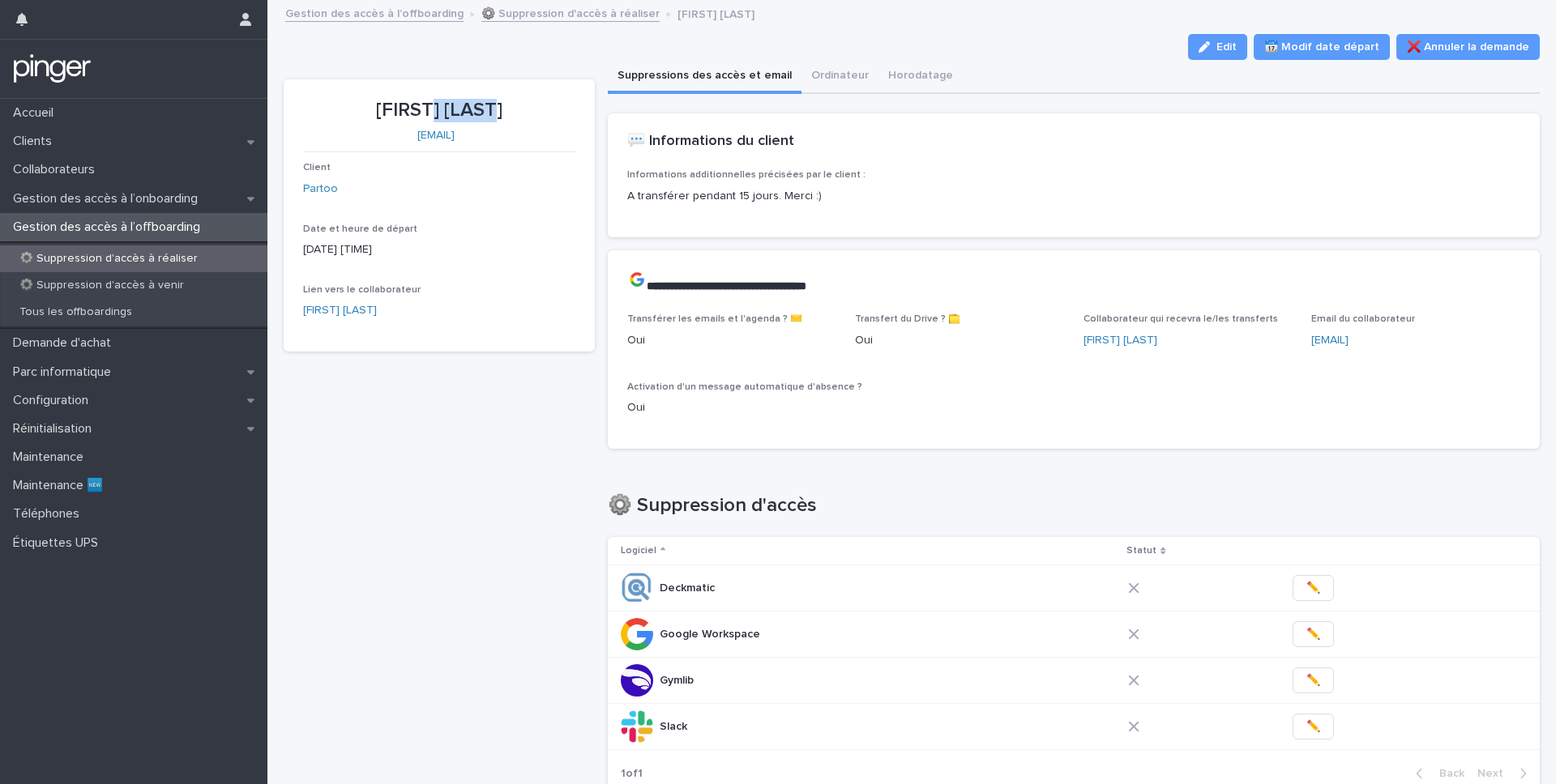 click on "[FIRST] [LAST]" at bounding box center [439, 110] 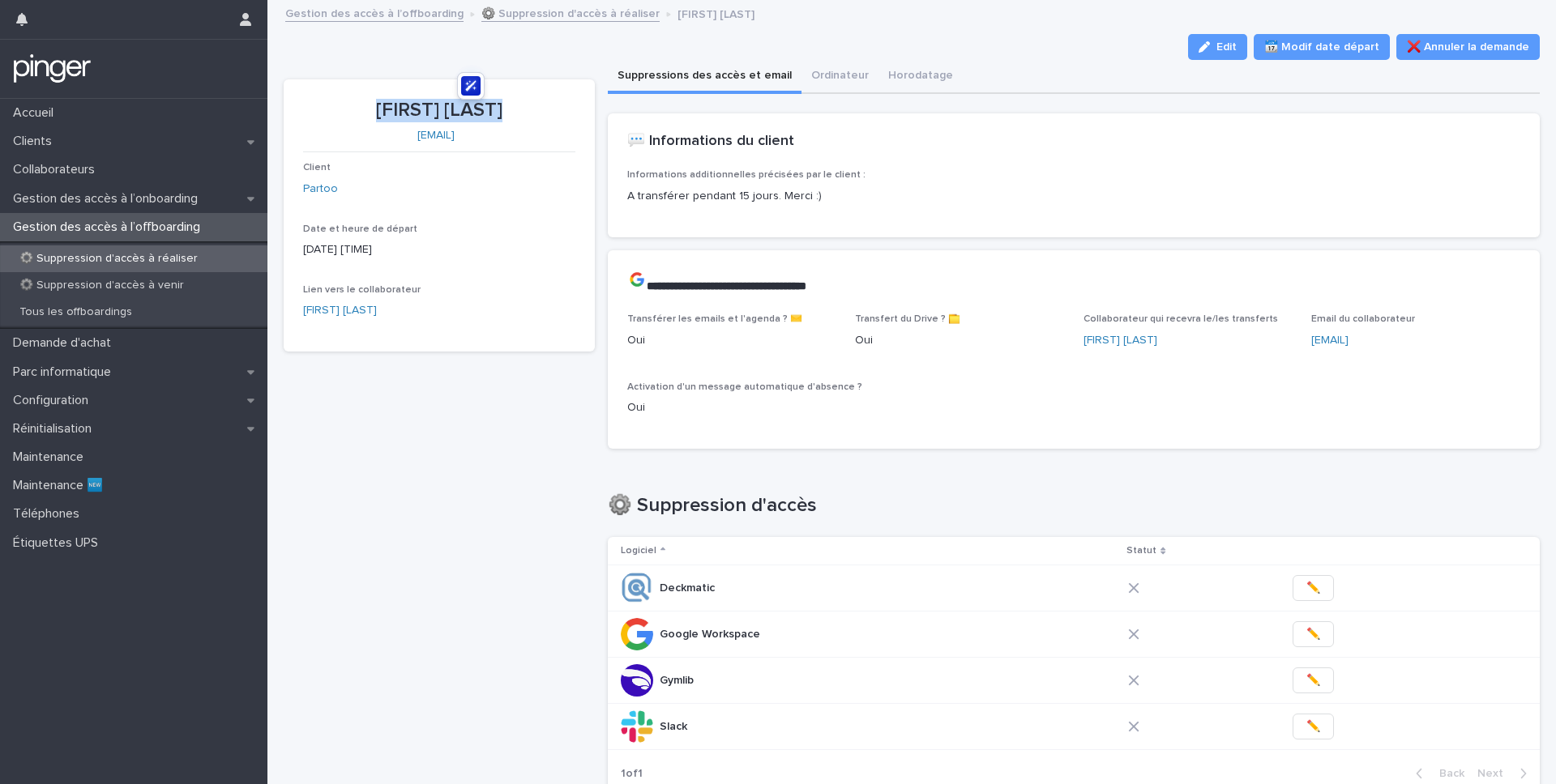 click on "[FIRST] [LAST]" at bounding box center [439, 110] 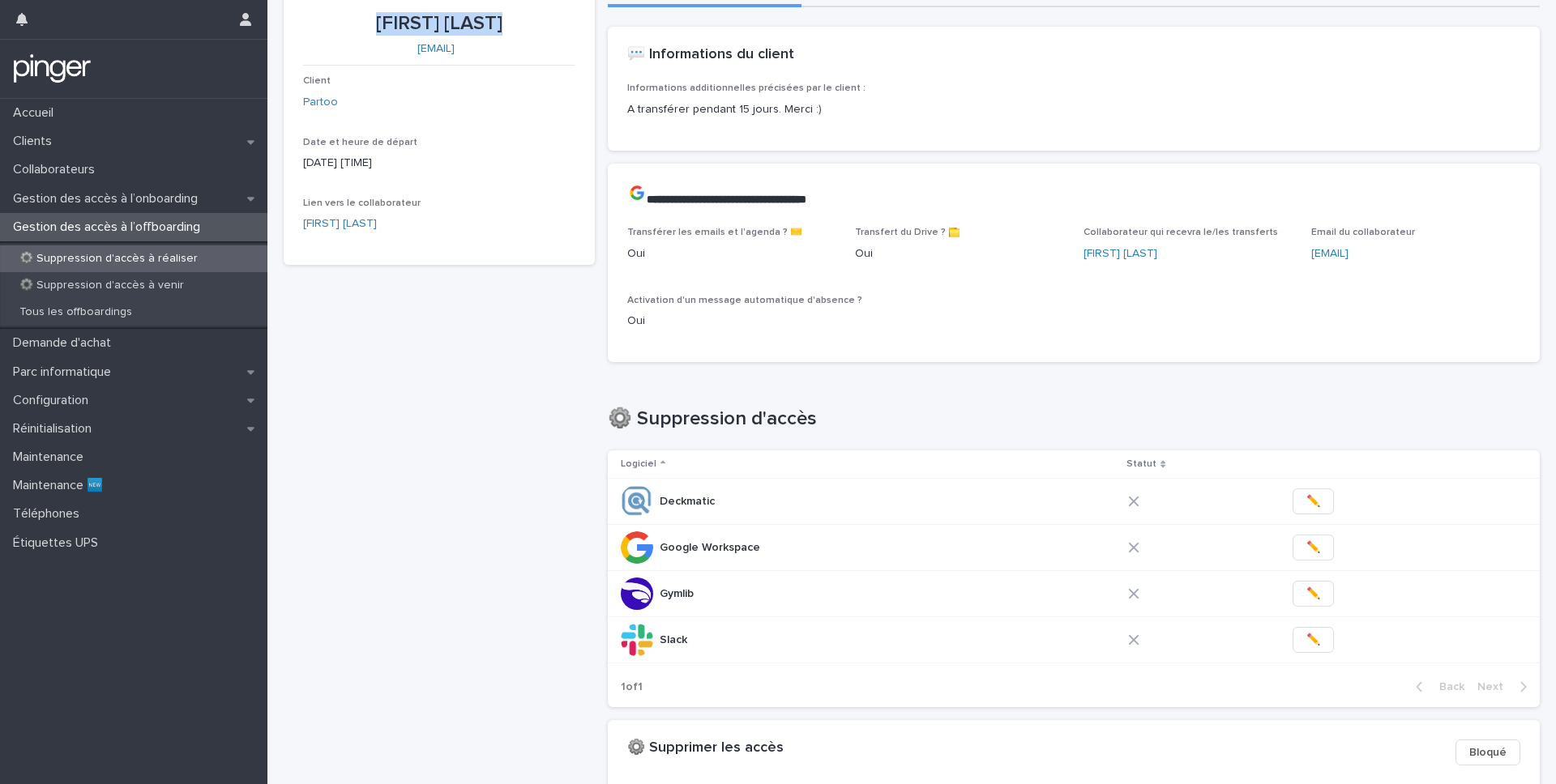 scroll, scrollTop: 87, scrollLeft: 0, axis: vertical 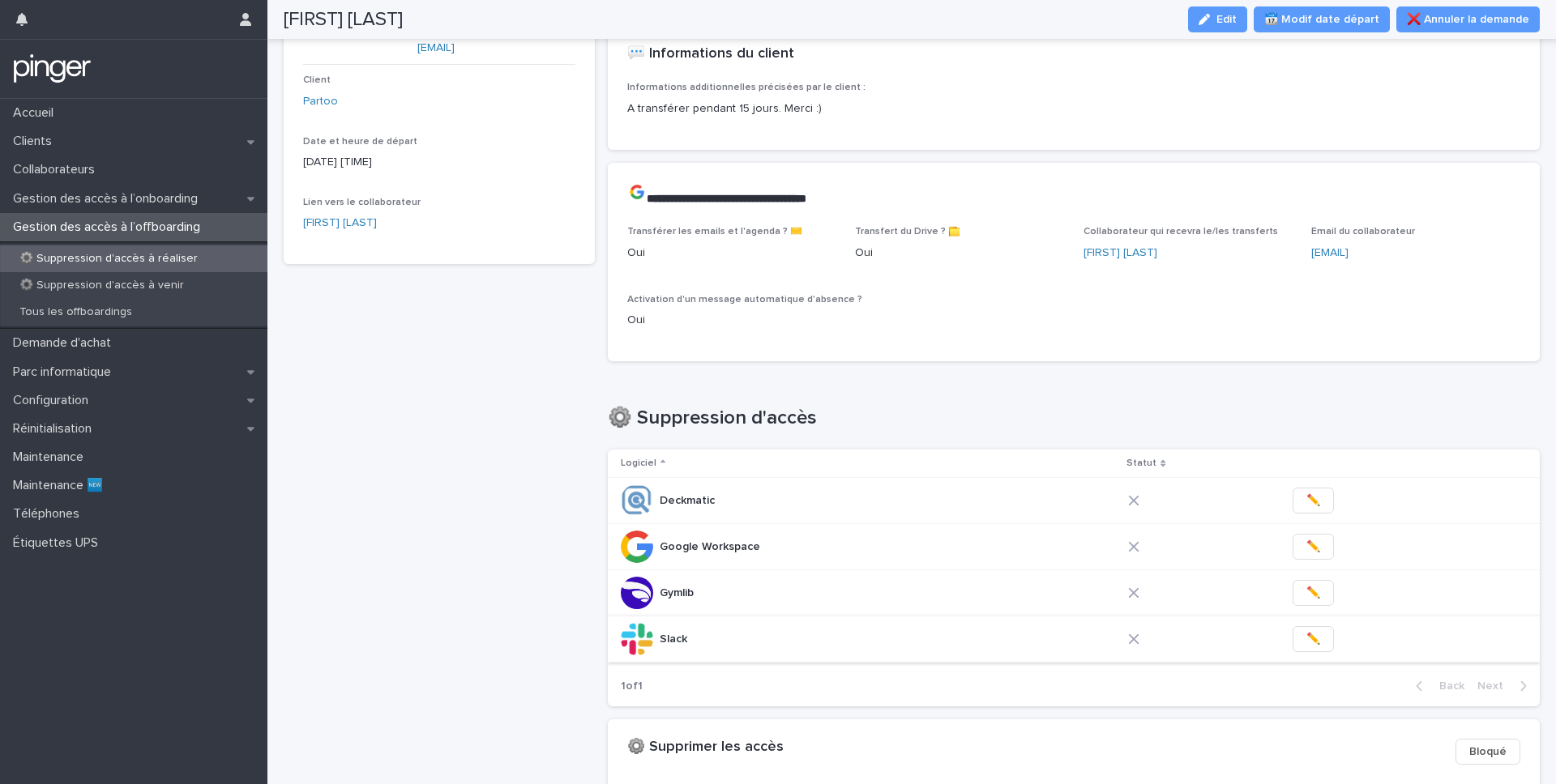 click on "✏️" at bounding box center [1313, 639] 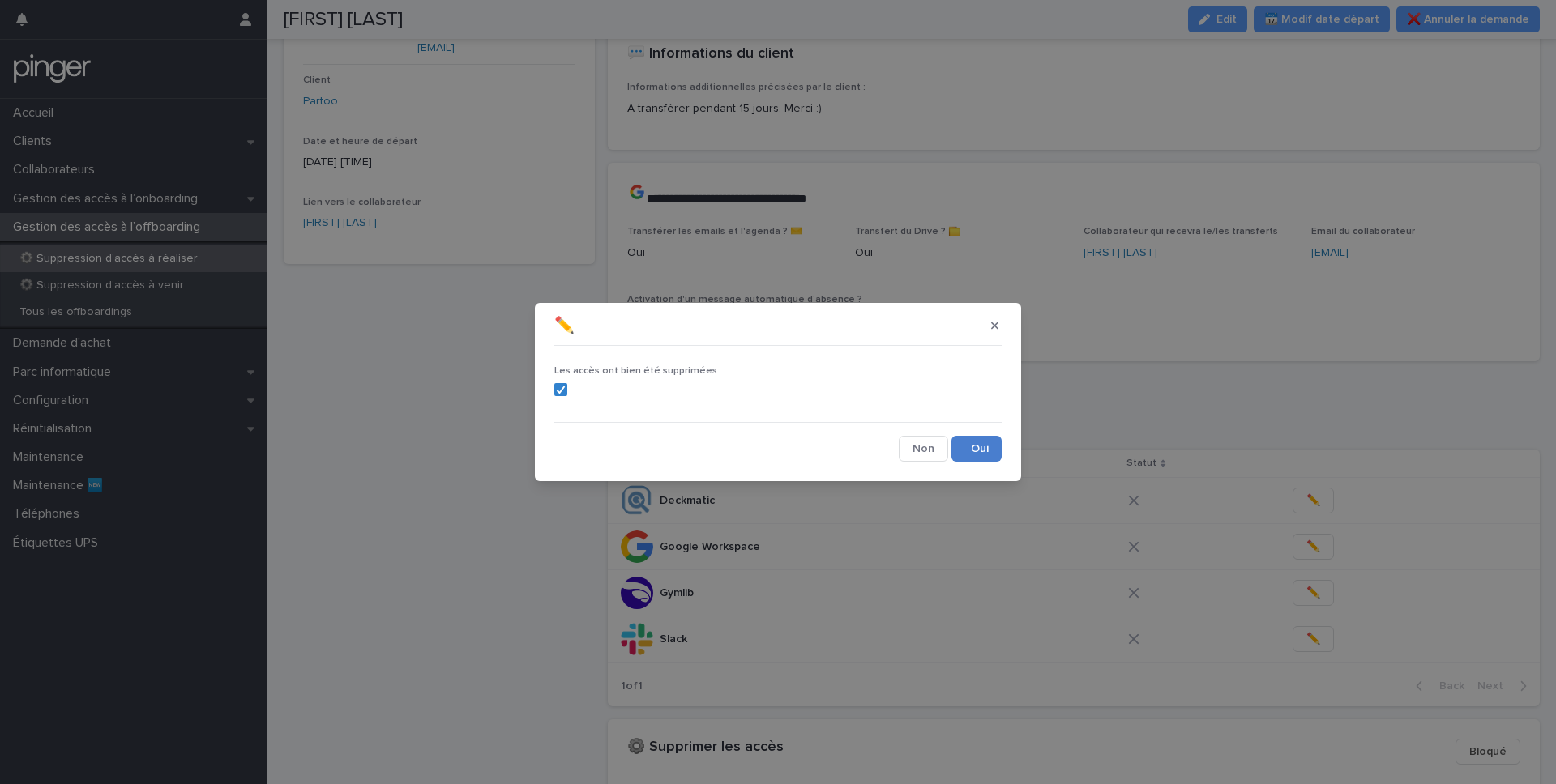 click on "Save" at bounding box center [977, 449] 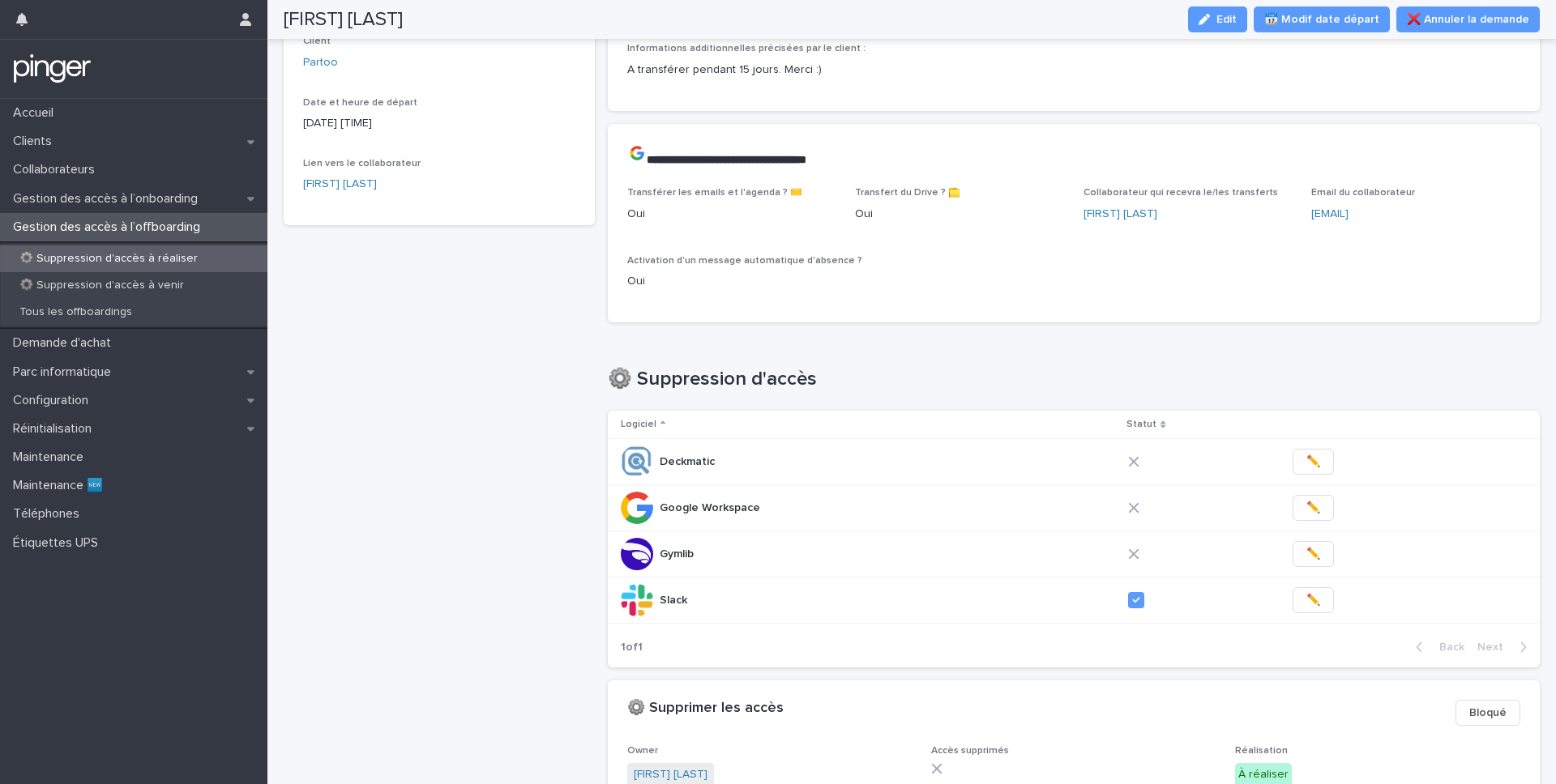 scroll, scrollTop: 123, scrollLeft: 0, axis: vertical 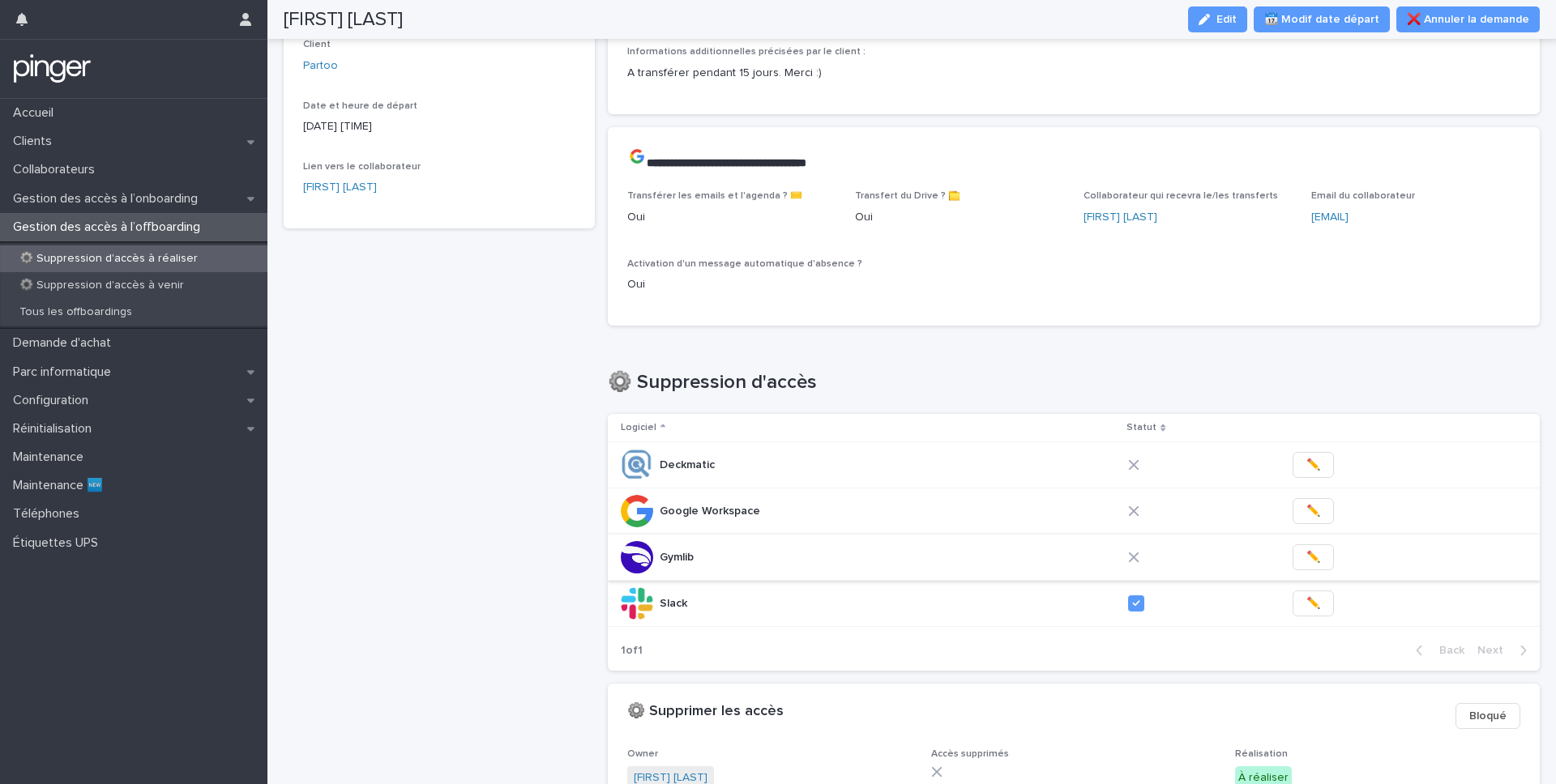 click on "✏️" at bounding box center [1313, 557] 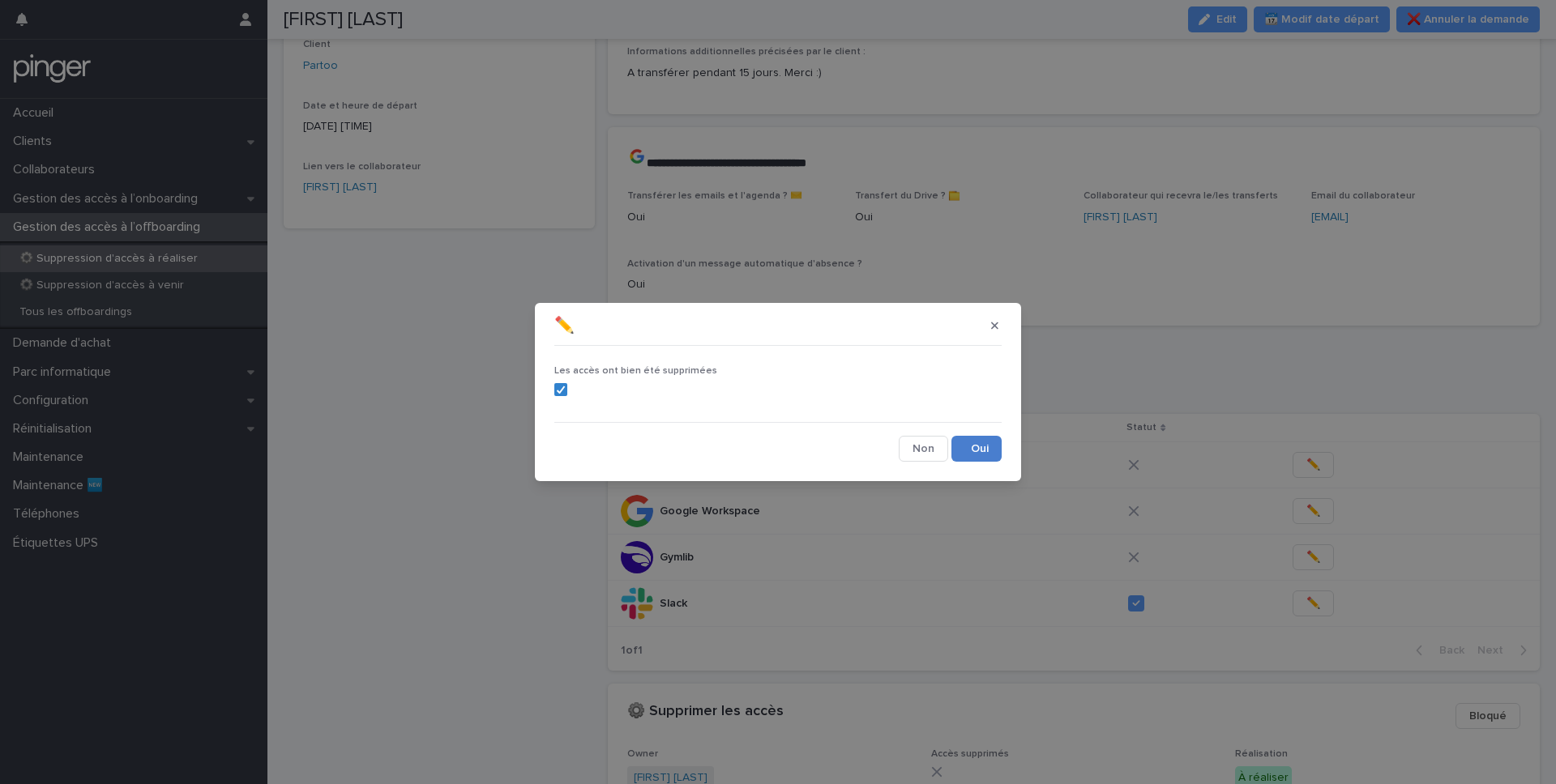 click on "Save" at bounding box center (977, 449) 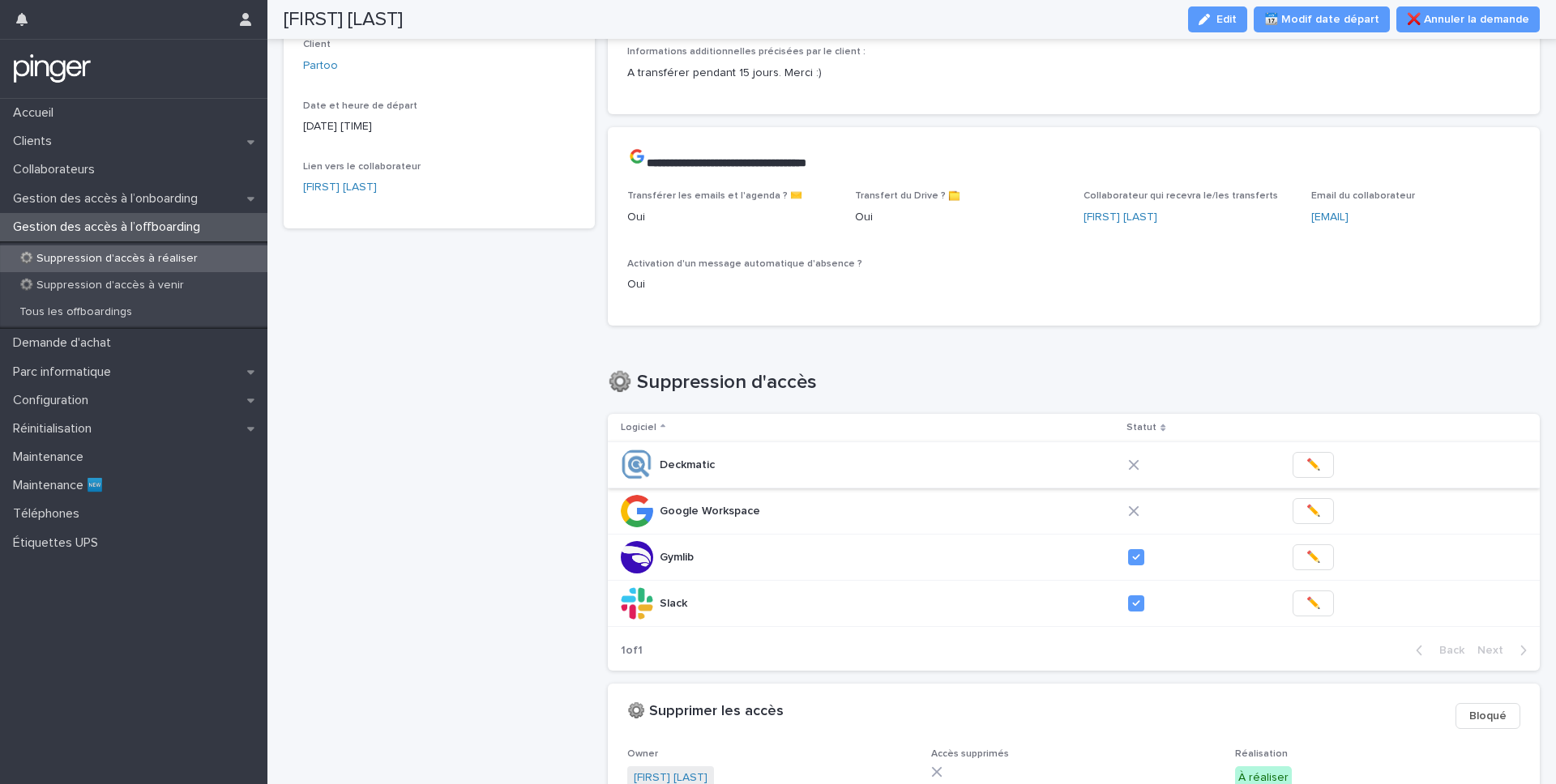 scroll, scrollTop: 90, scrollLeft: 0, axis: vertical 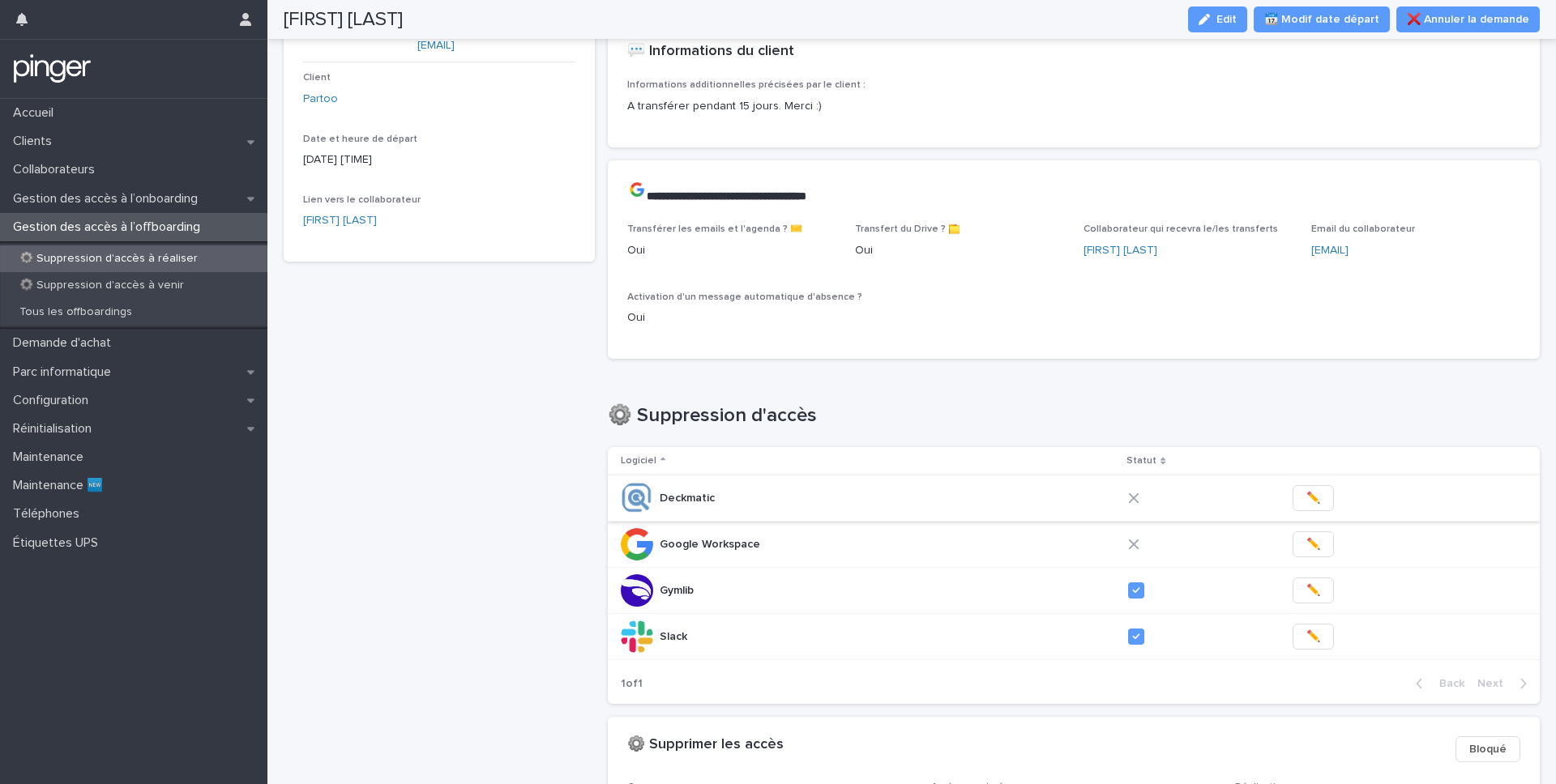 click on "✏️" at bounding box center [1313, 498] 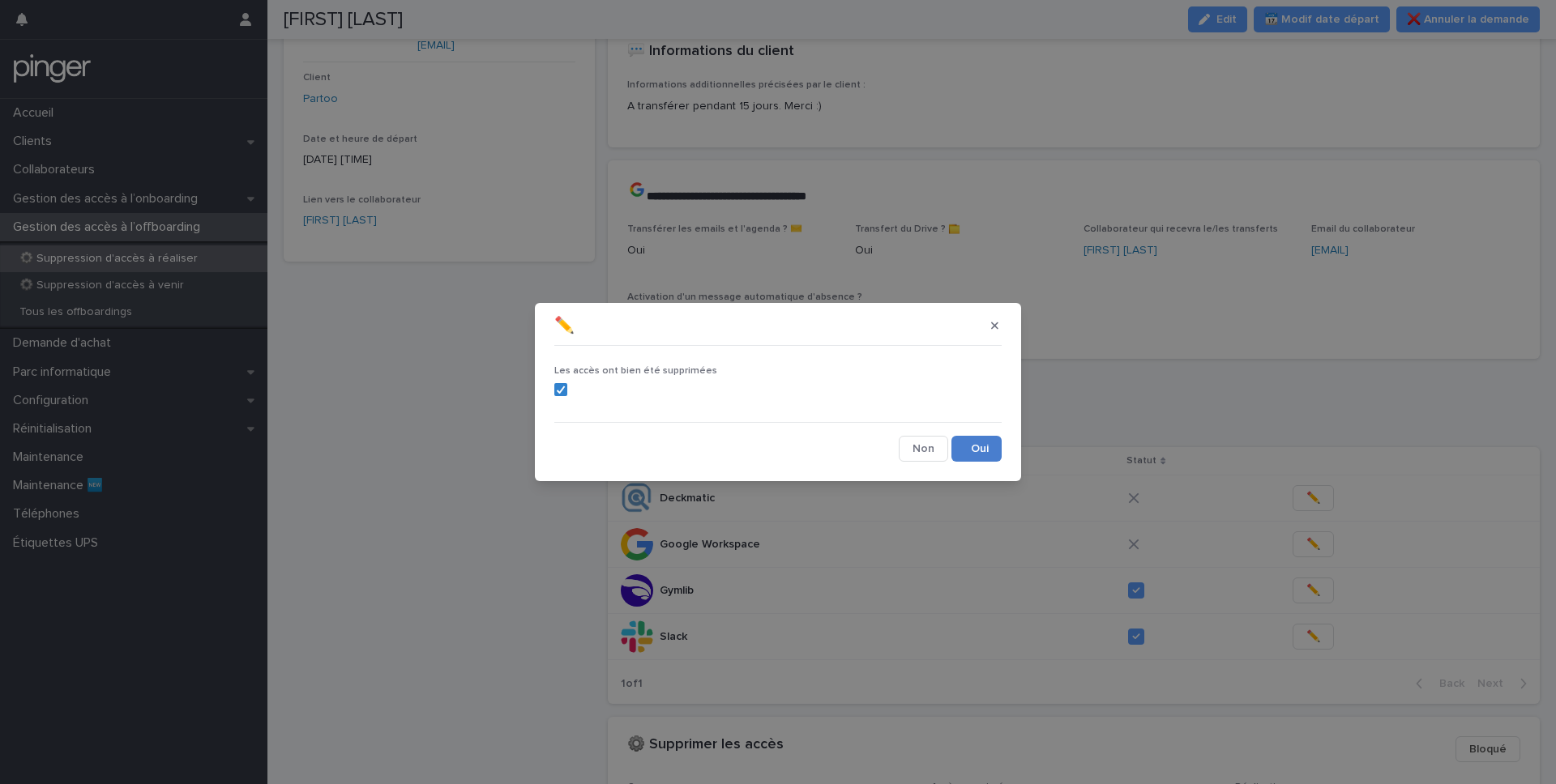 click on "Save" at bounding box center [977, 449] 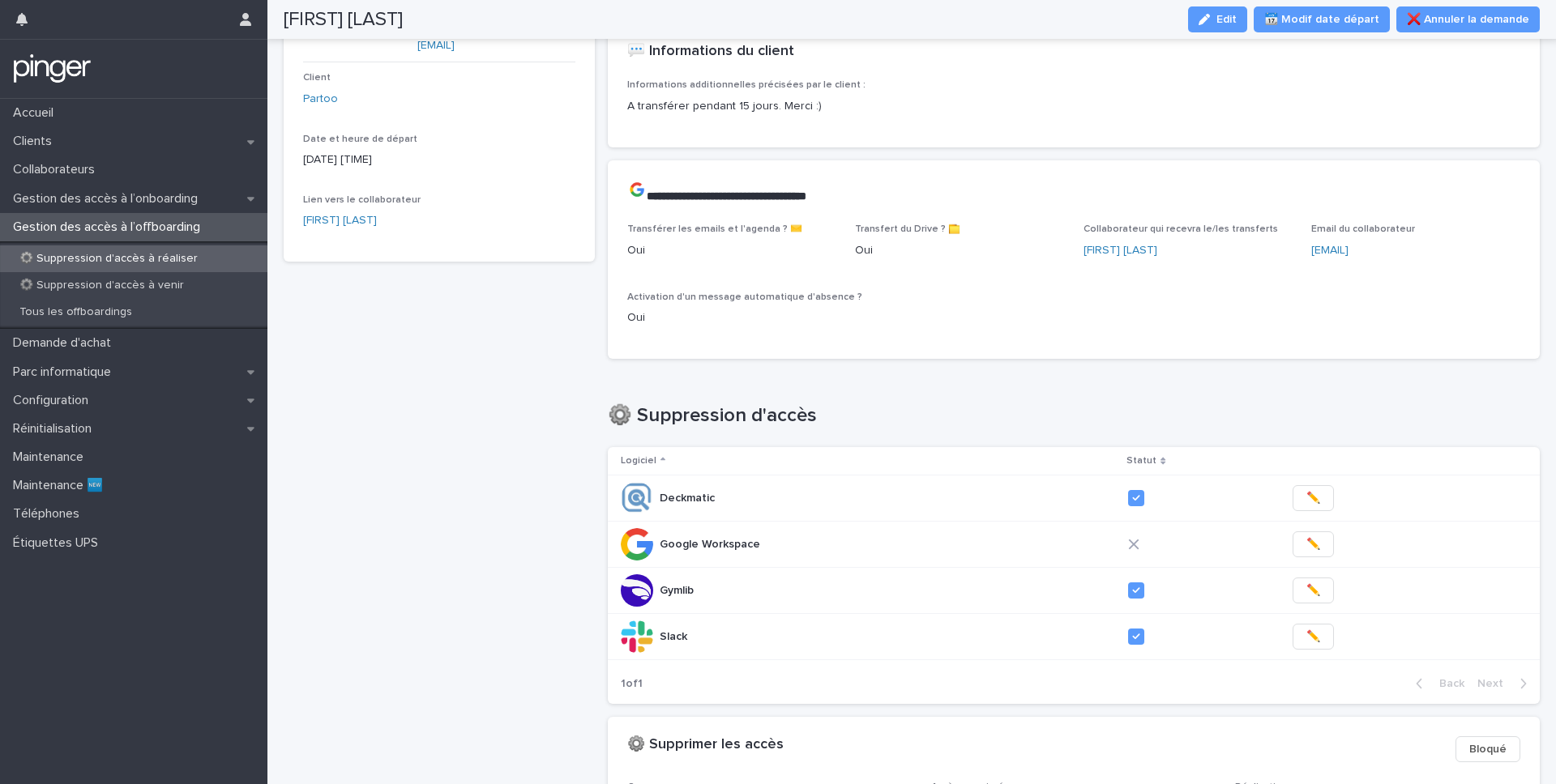 scroll, scrollTop: 0, scrollLeft: 0, axis: both 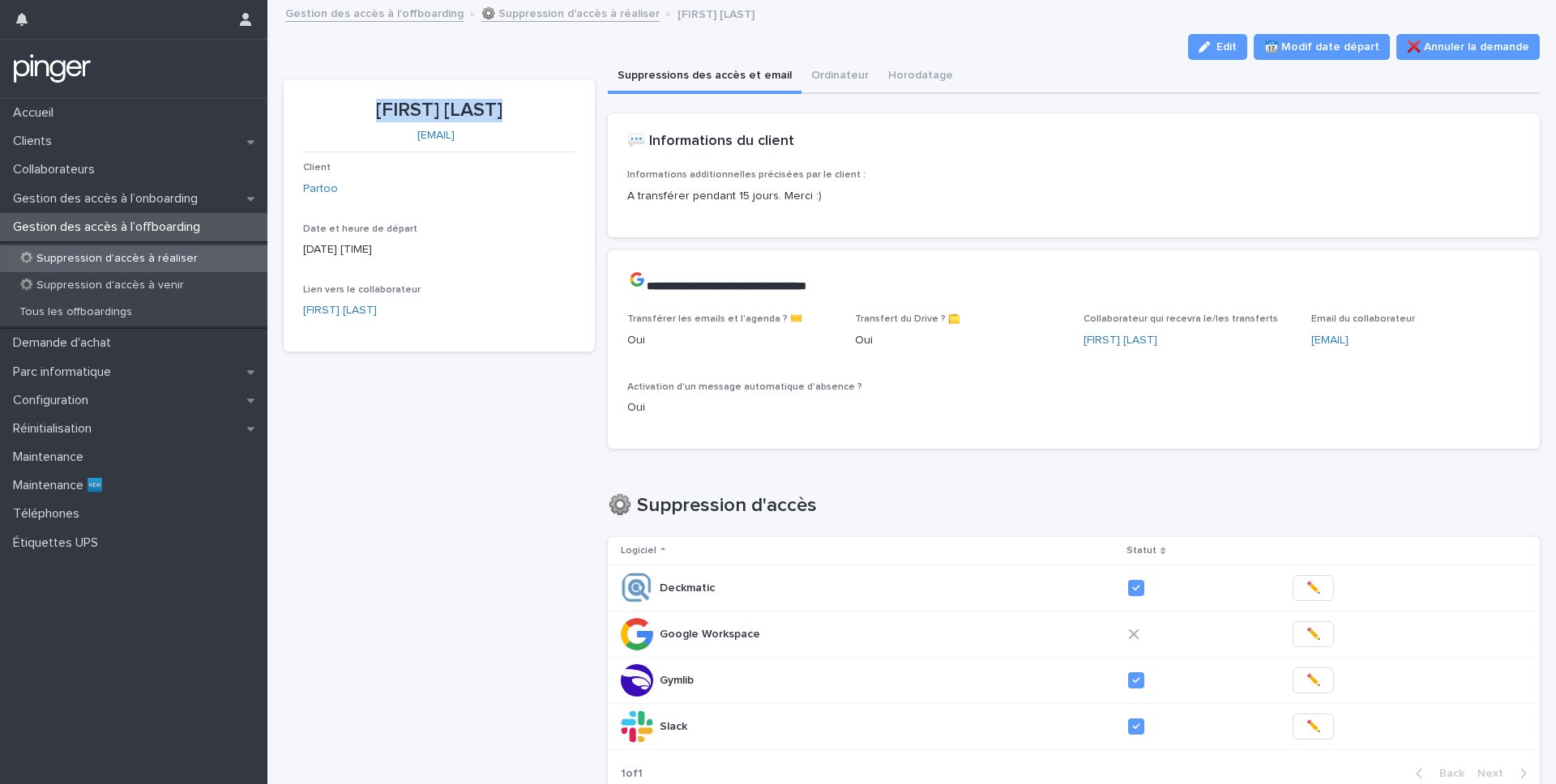 type 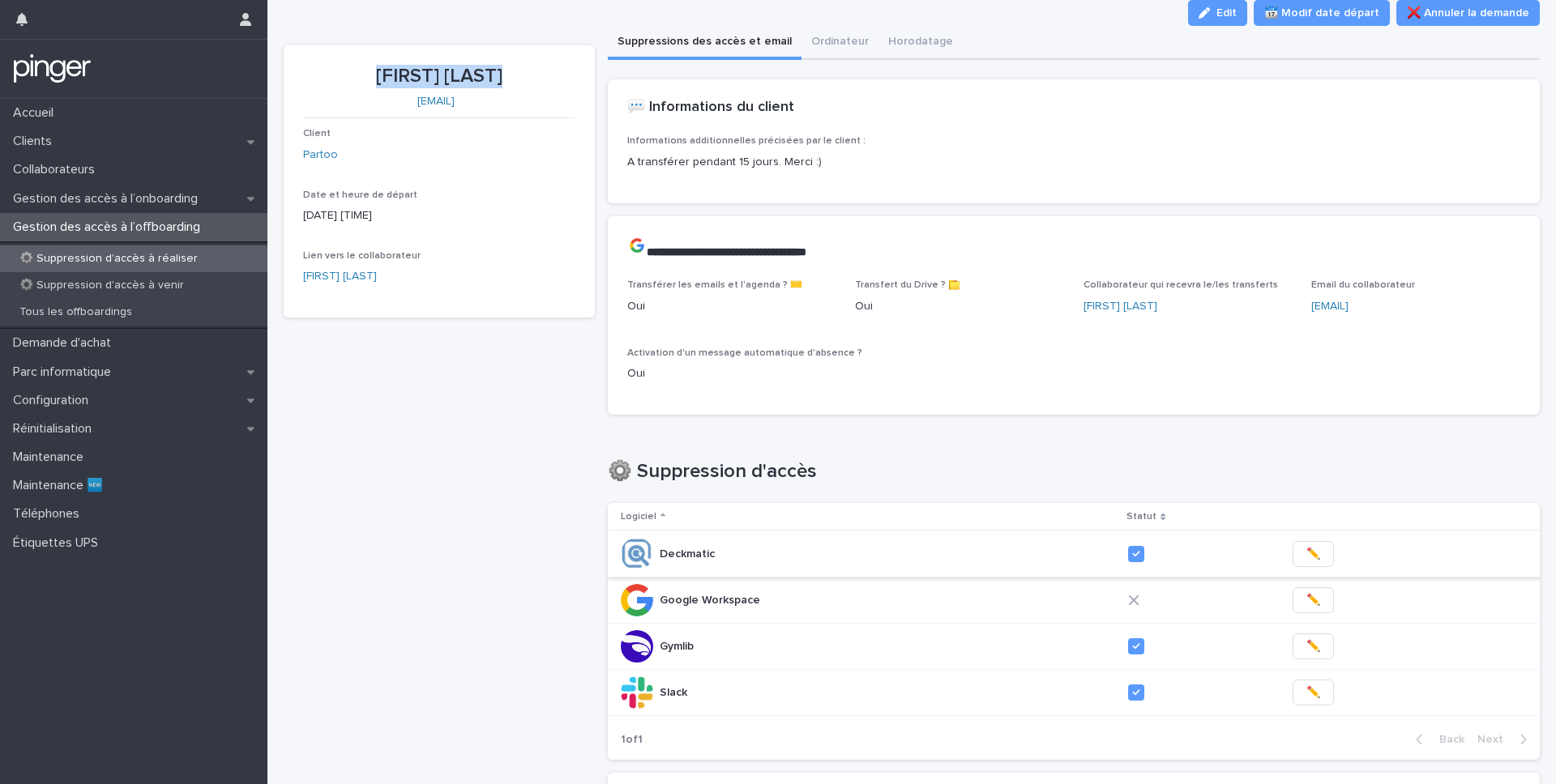 scroll, scrollTop: 44, scrollLeft: 0, axis: vertical 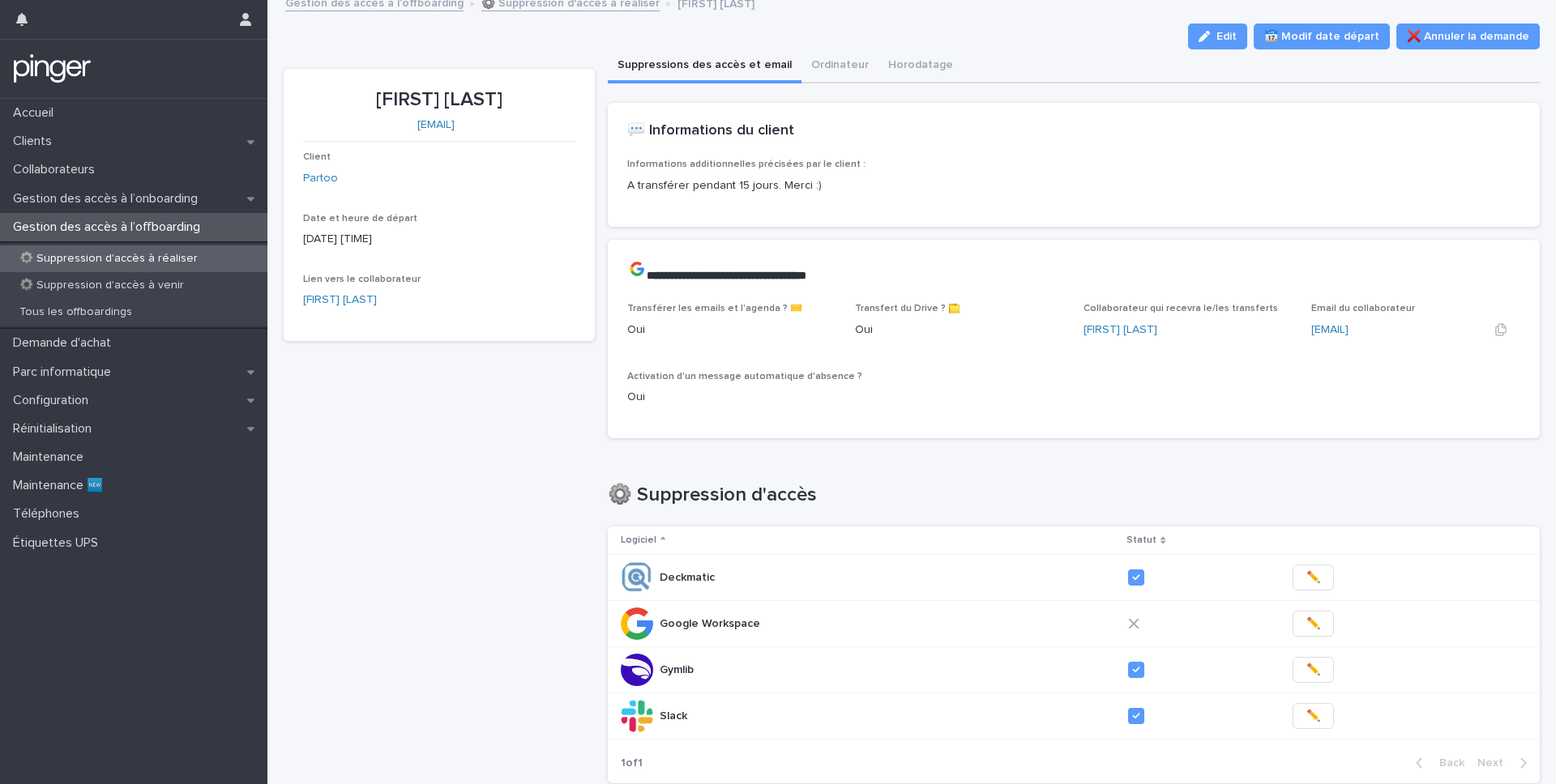 click on "[EMAIL]" at bounding box center [1416, 330] 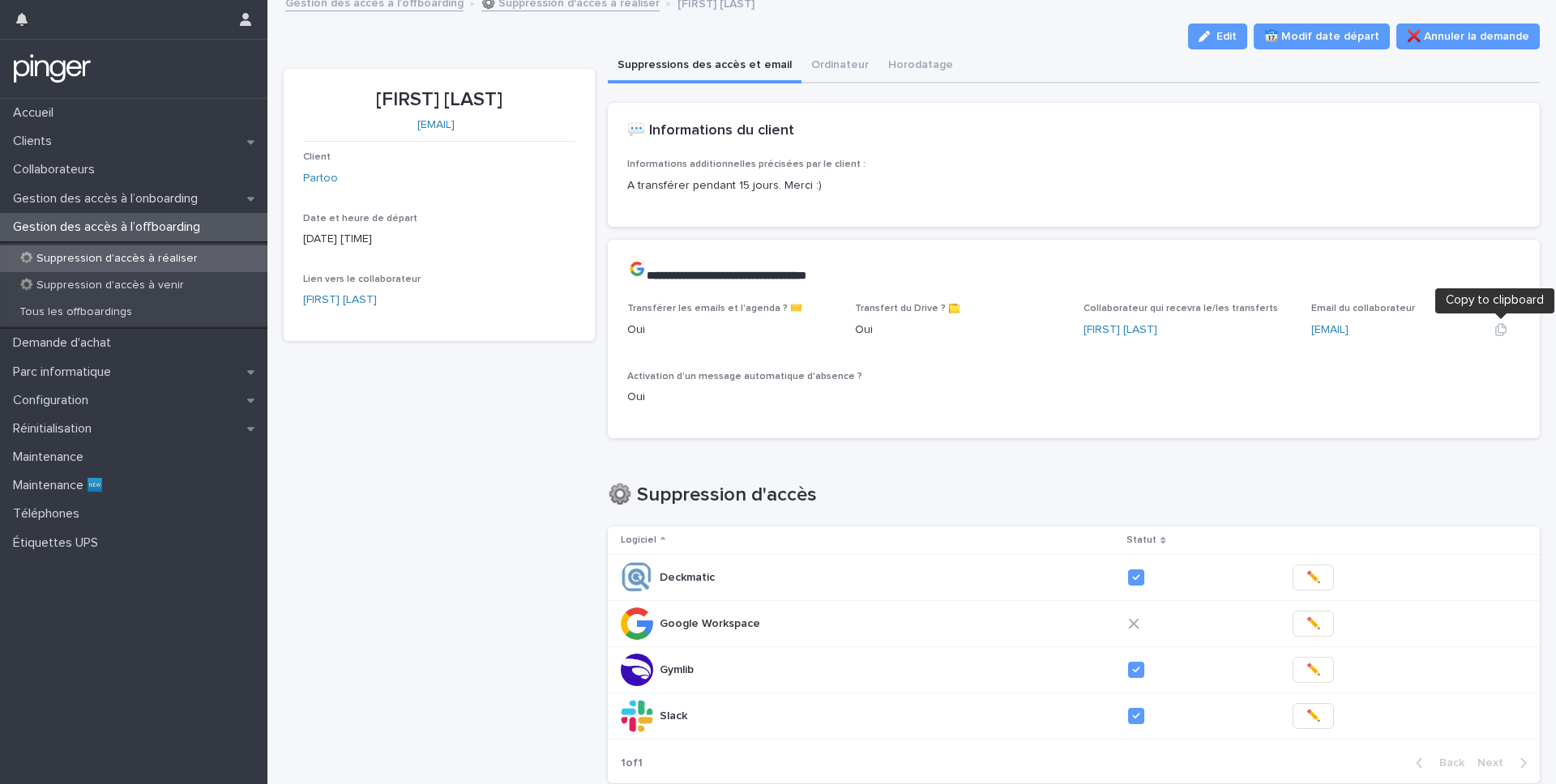 click 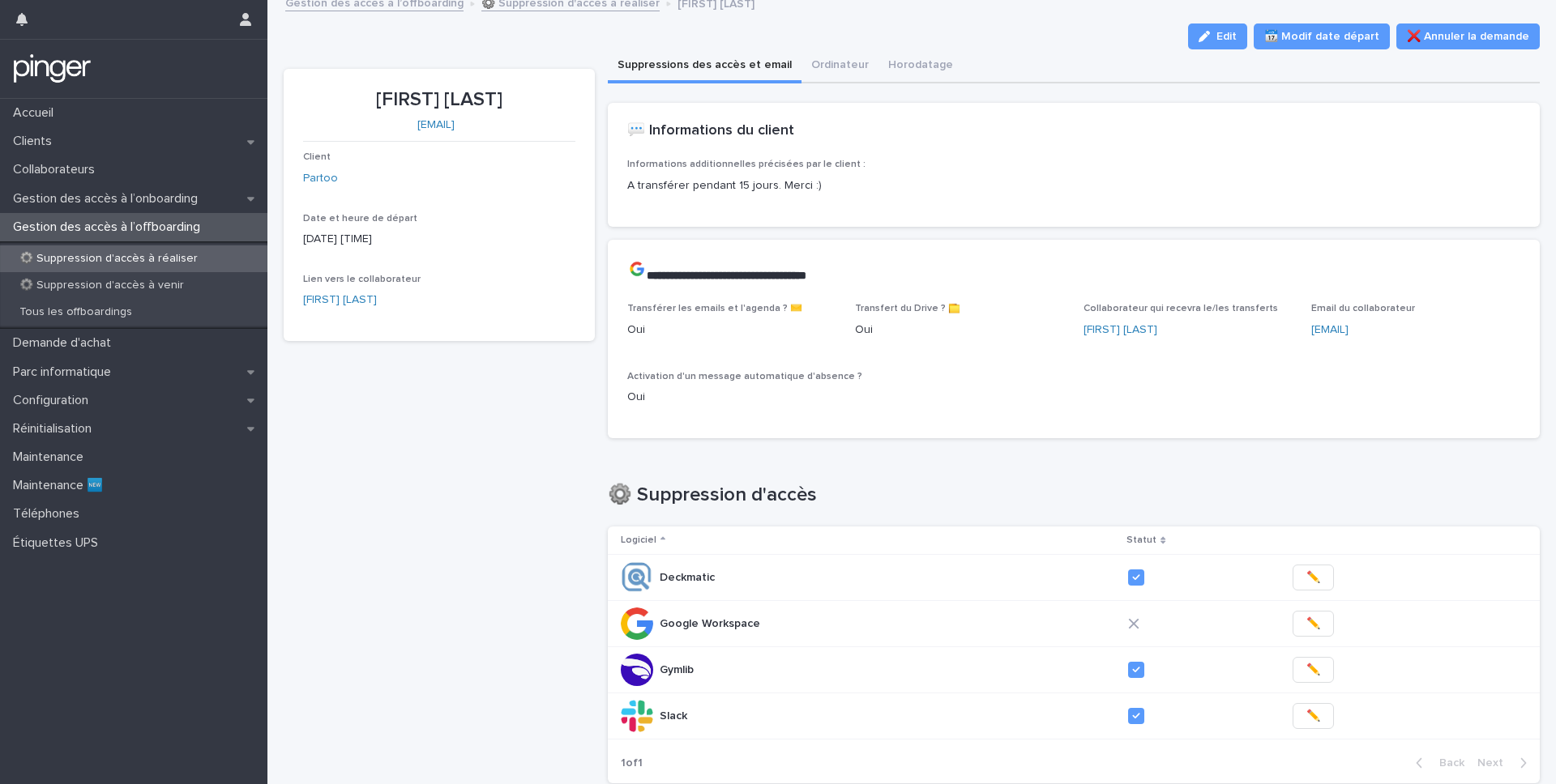 click on "Partoo" at bounding box center (439, 178) 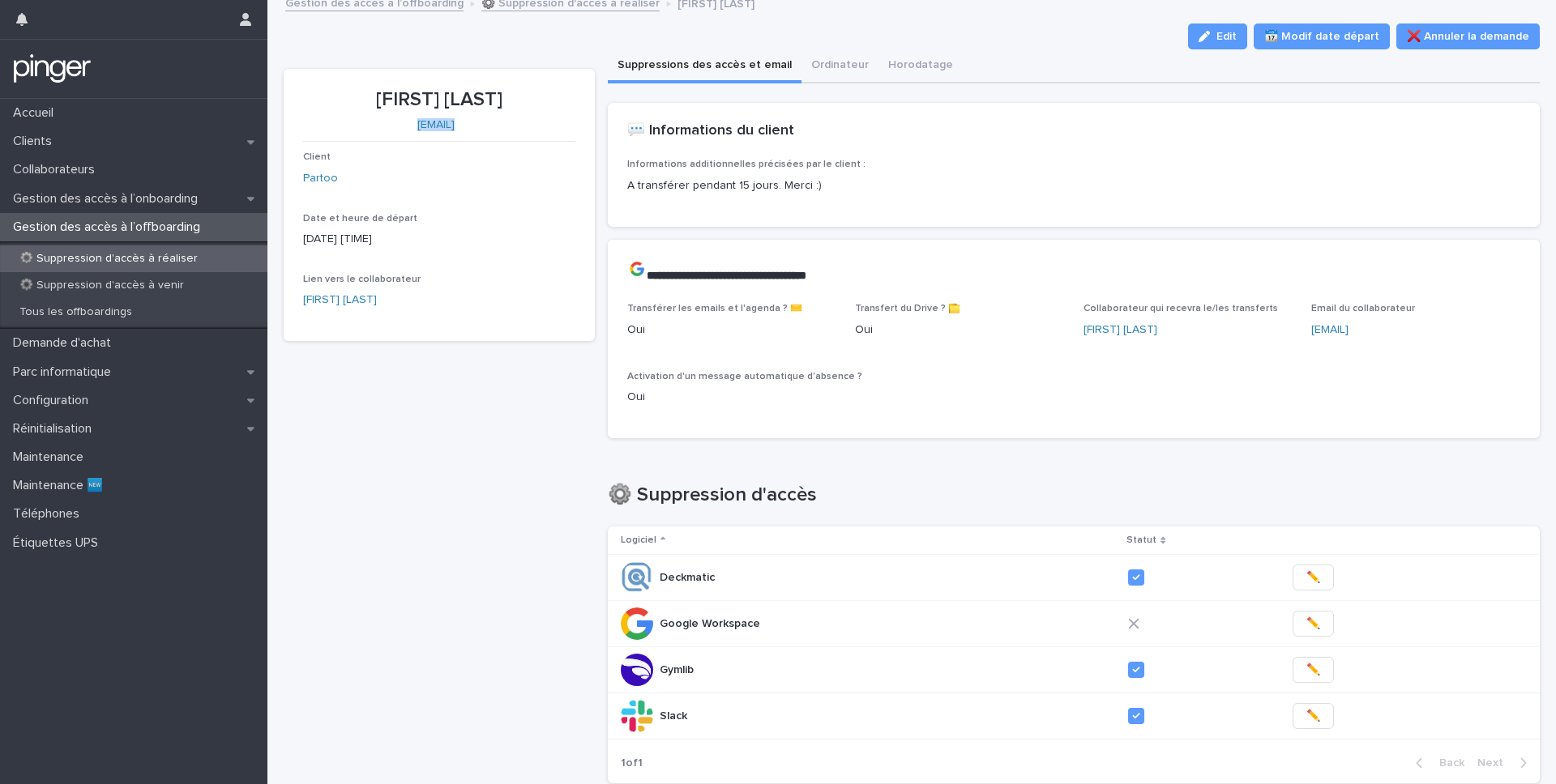 click on "[EMAIL]" at bounding box center [436, 125] 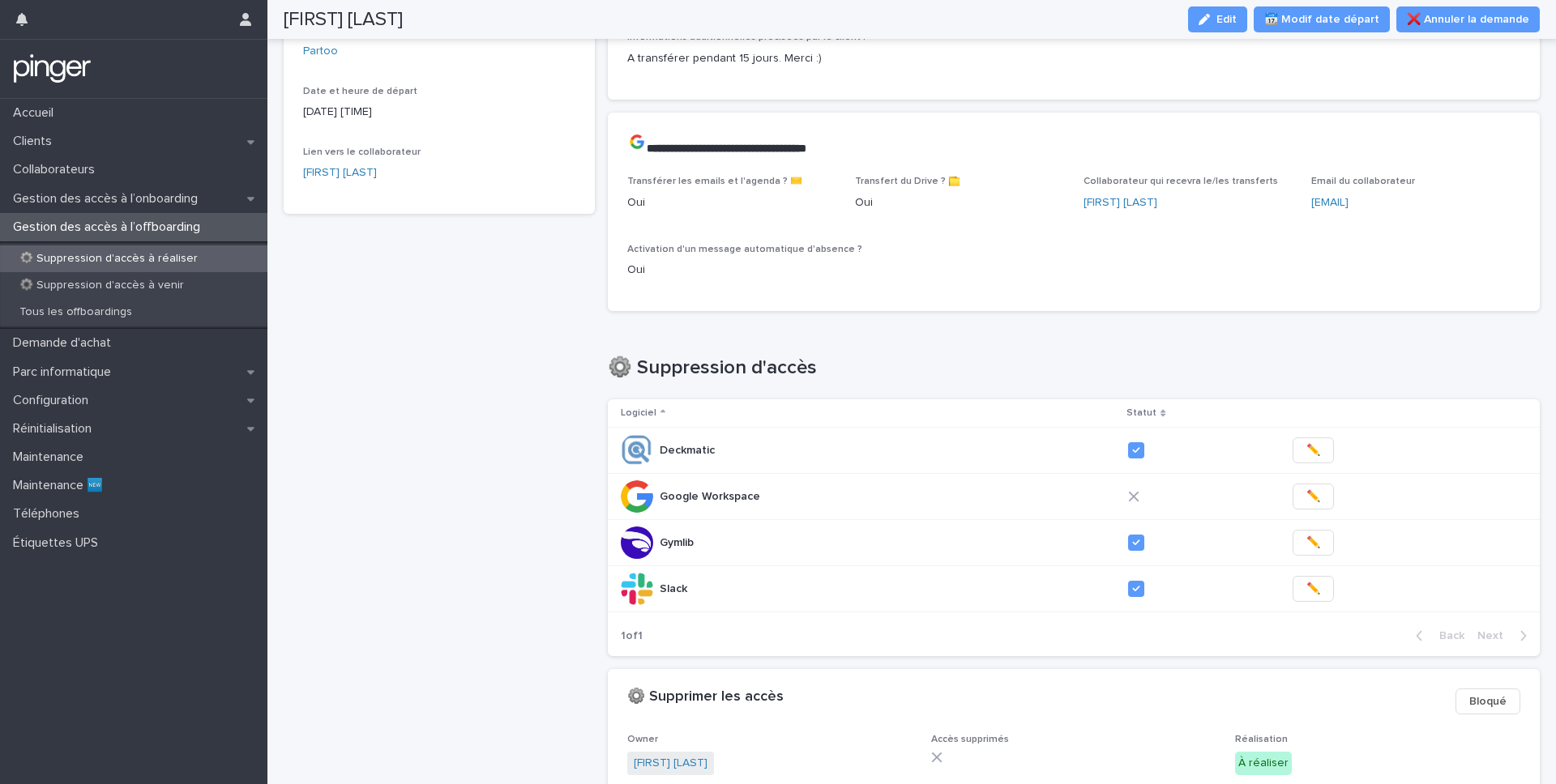 scroll, scrollTop: 0, scrollLeft: 0, axis: both 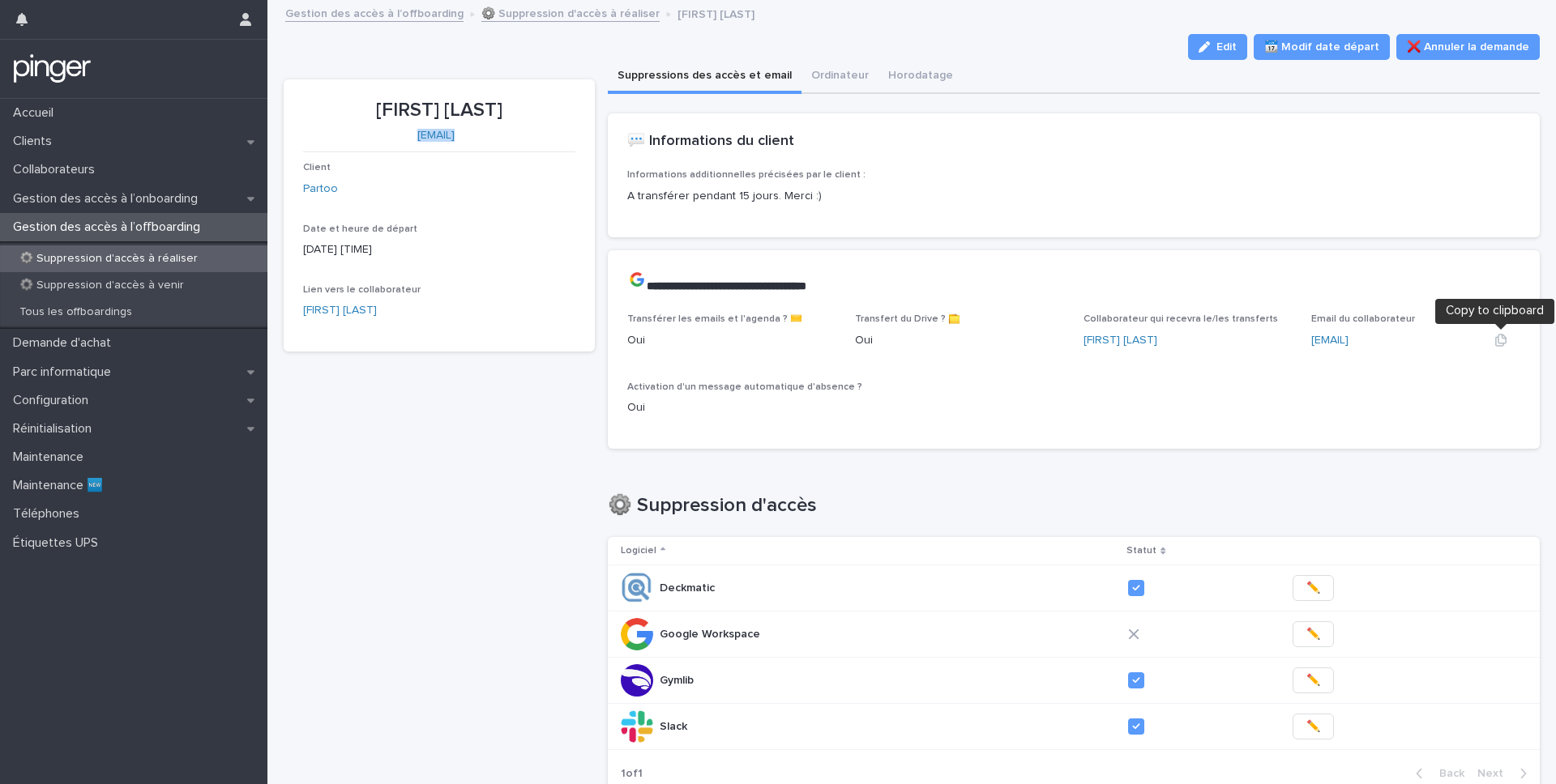 click 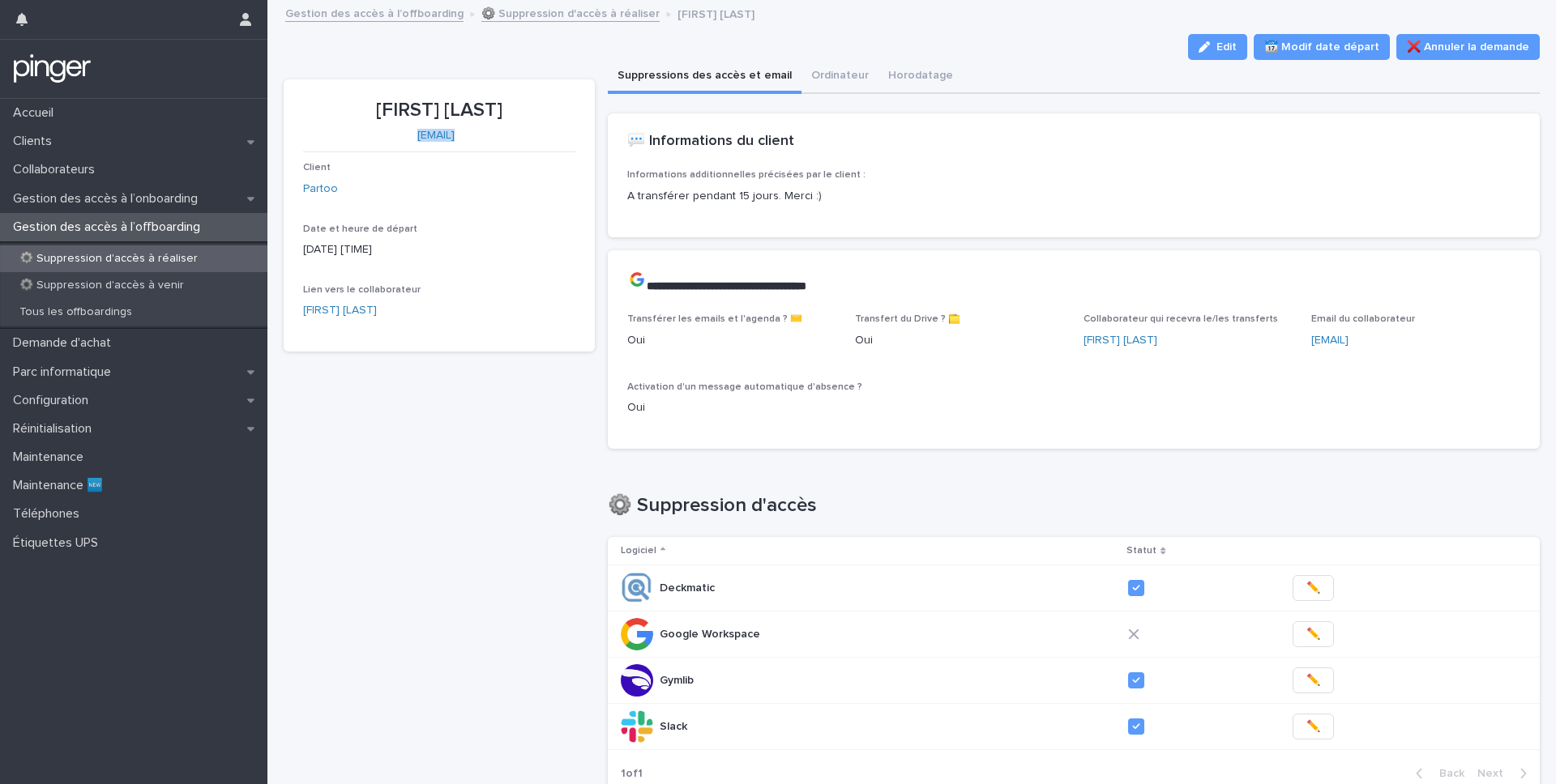 copy on "[EMAIL]" 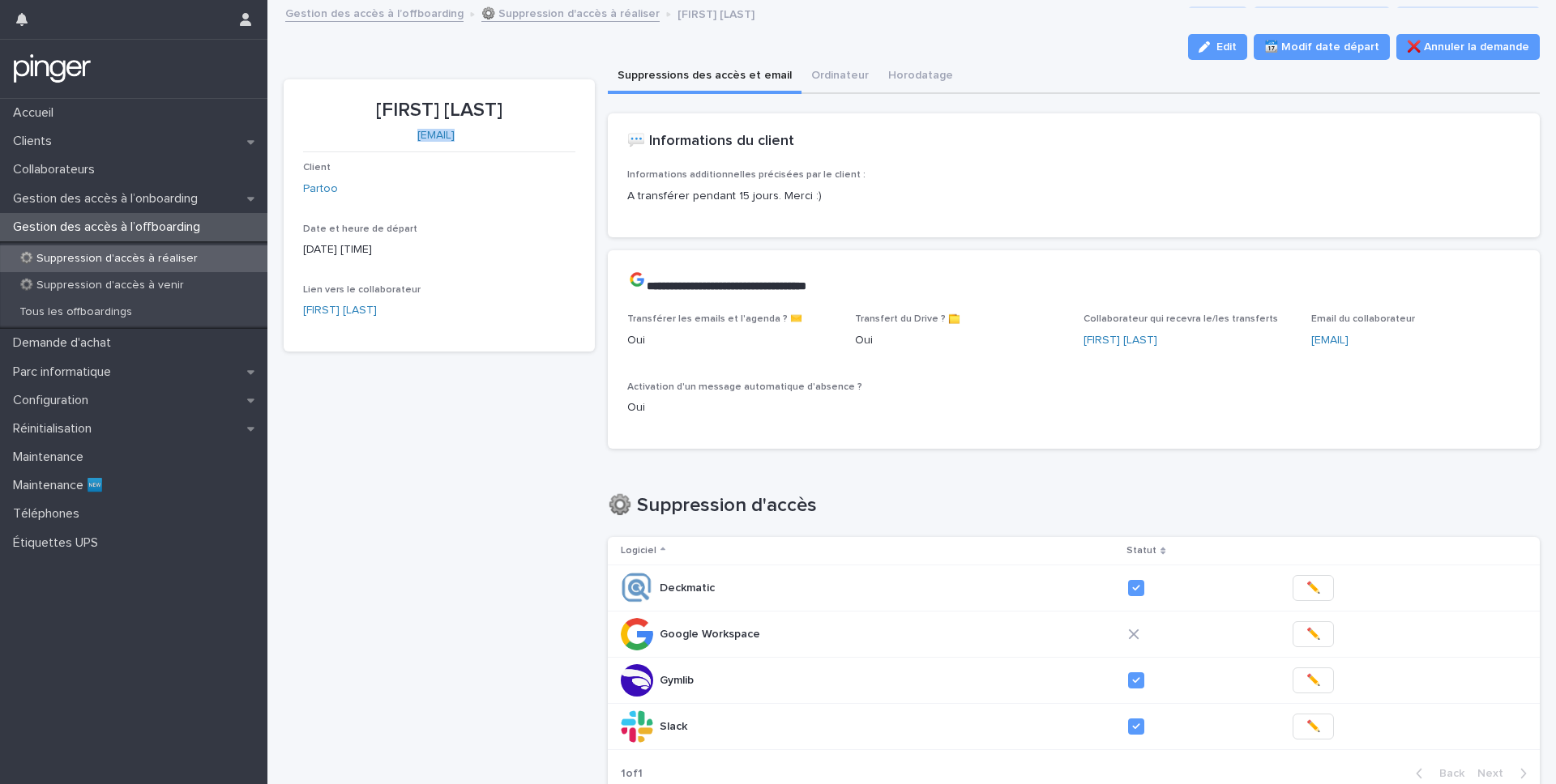 scroll, scrollTop: 1, scrollLeft: 0, axis: vertical 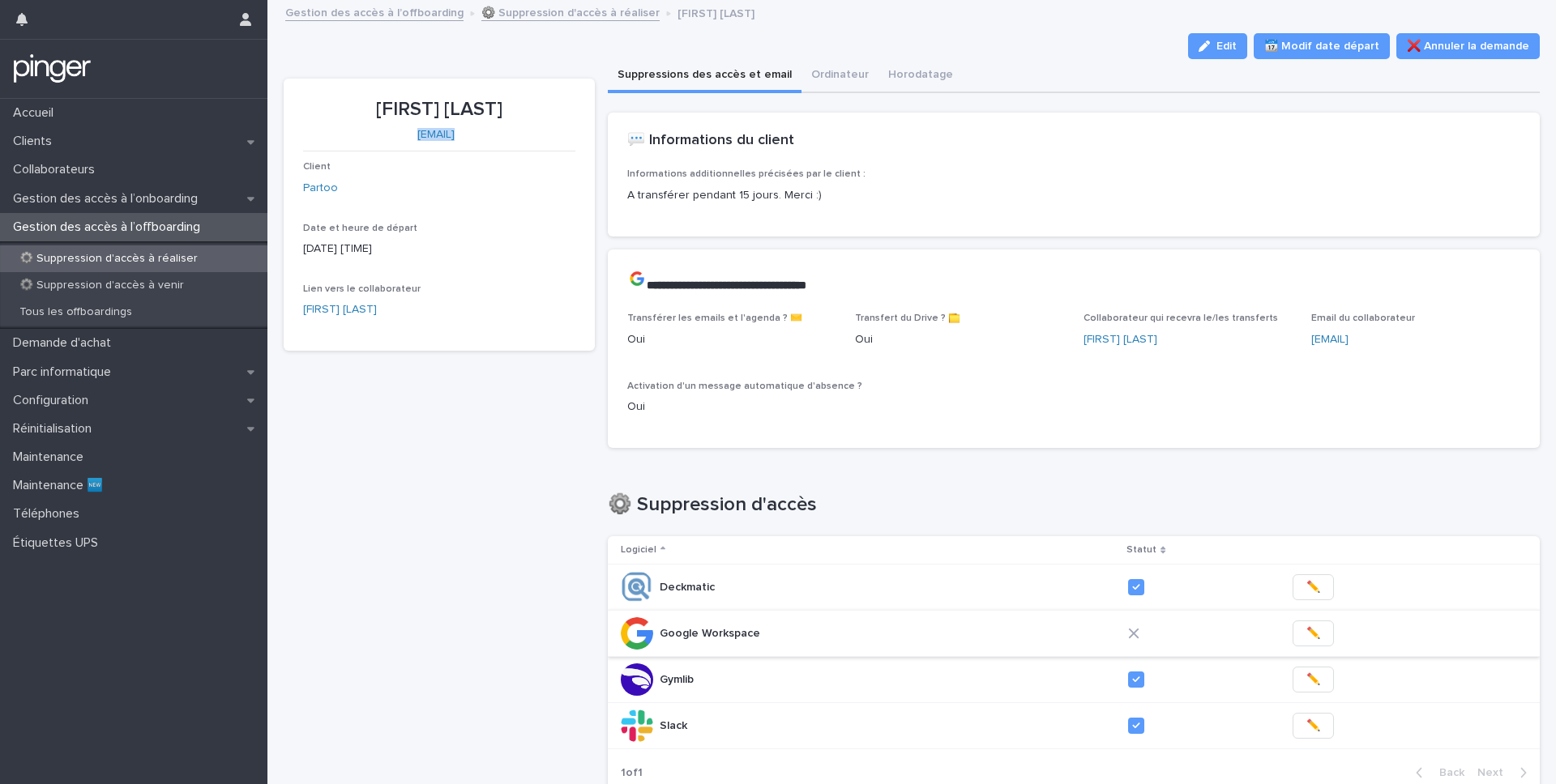 click on "✏️" at bounding box center (1313, 633) 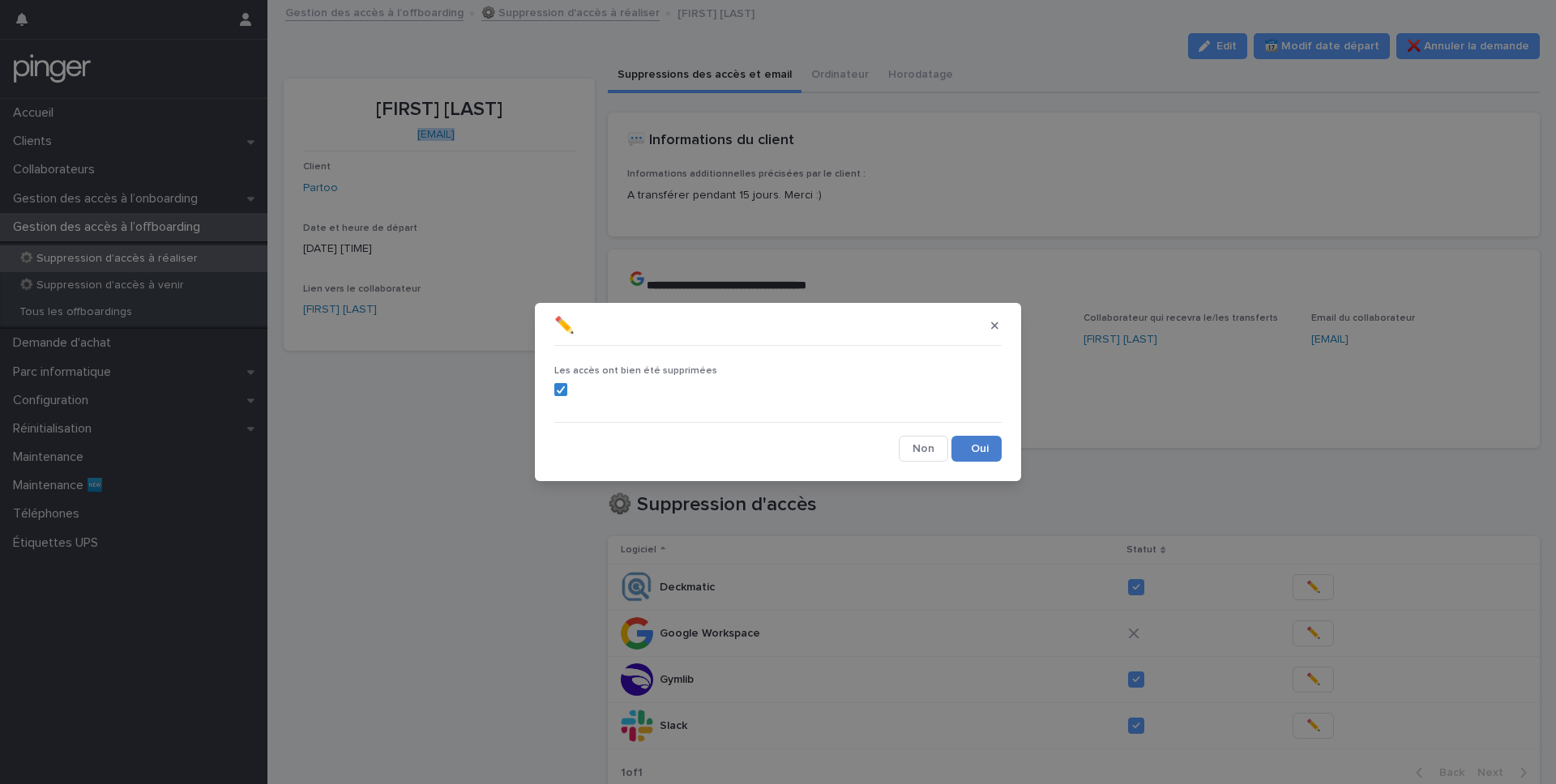click on "Save" at bounding box center (977, 449) 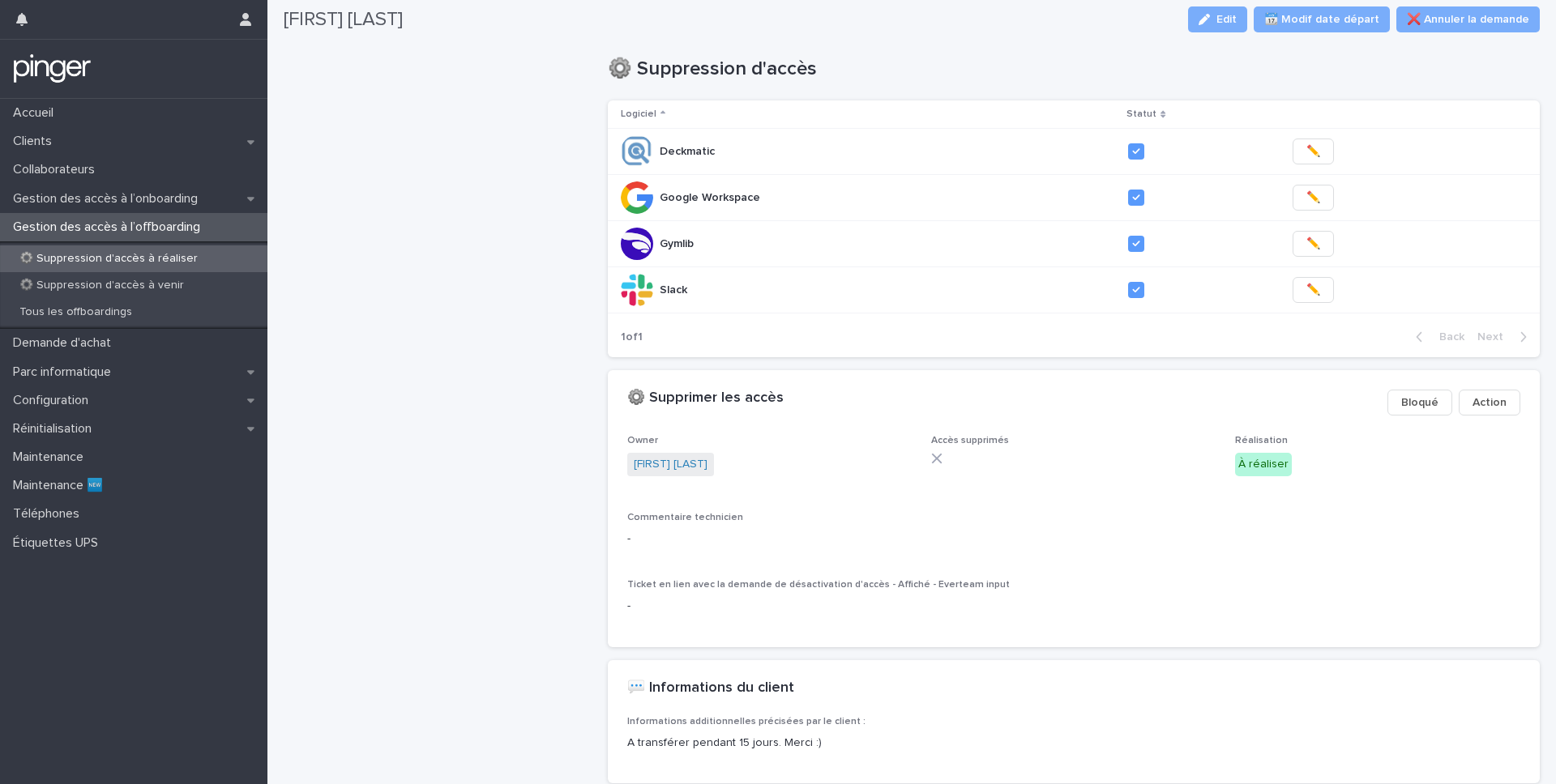 scroll, scrollTop: 530, scrollLeft: 0, axis: vertical 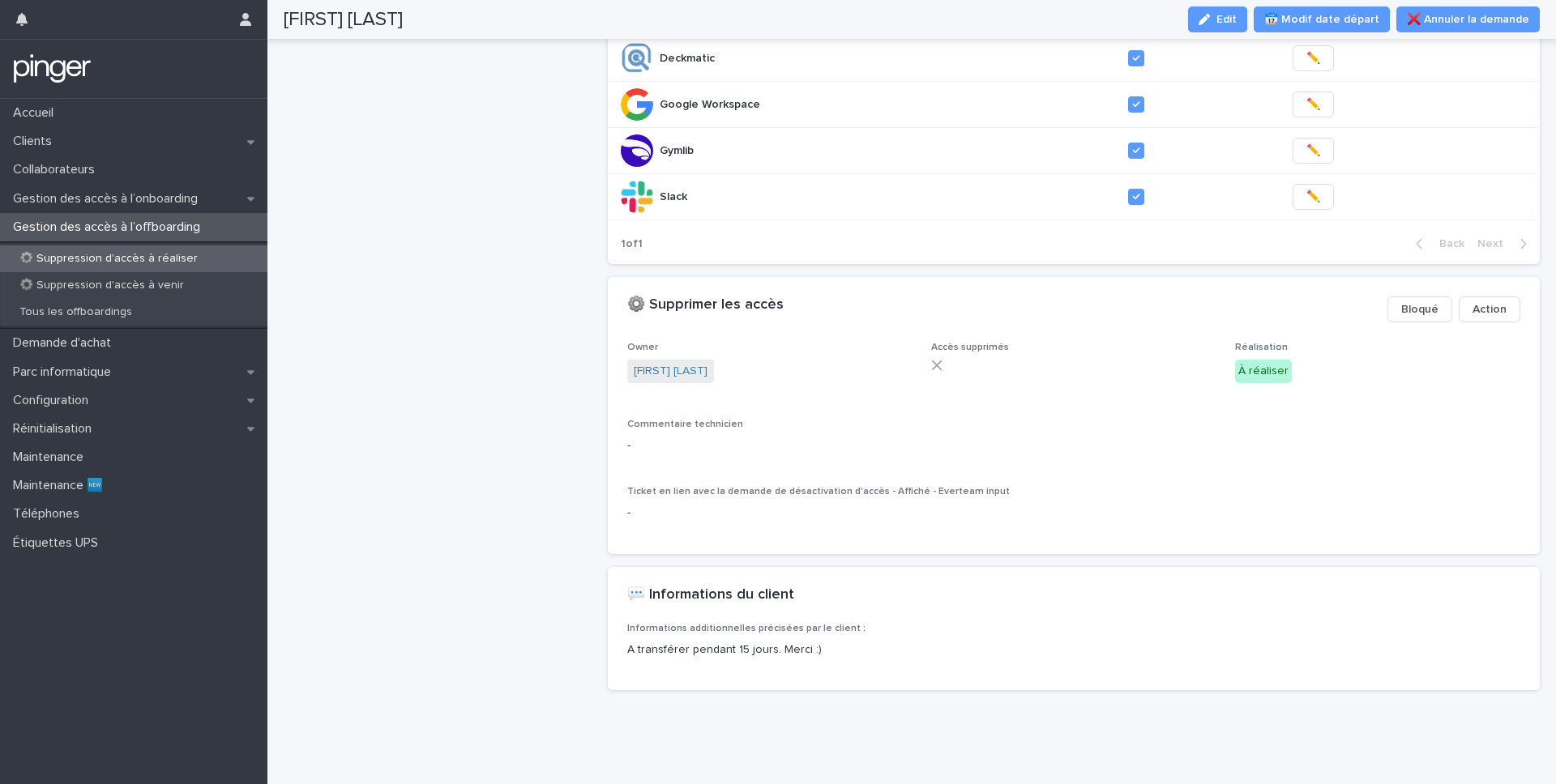 click on "⚙️ Suppression d'accès à réaliser" at bounding box center (134, 258) 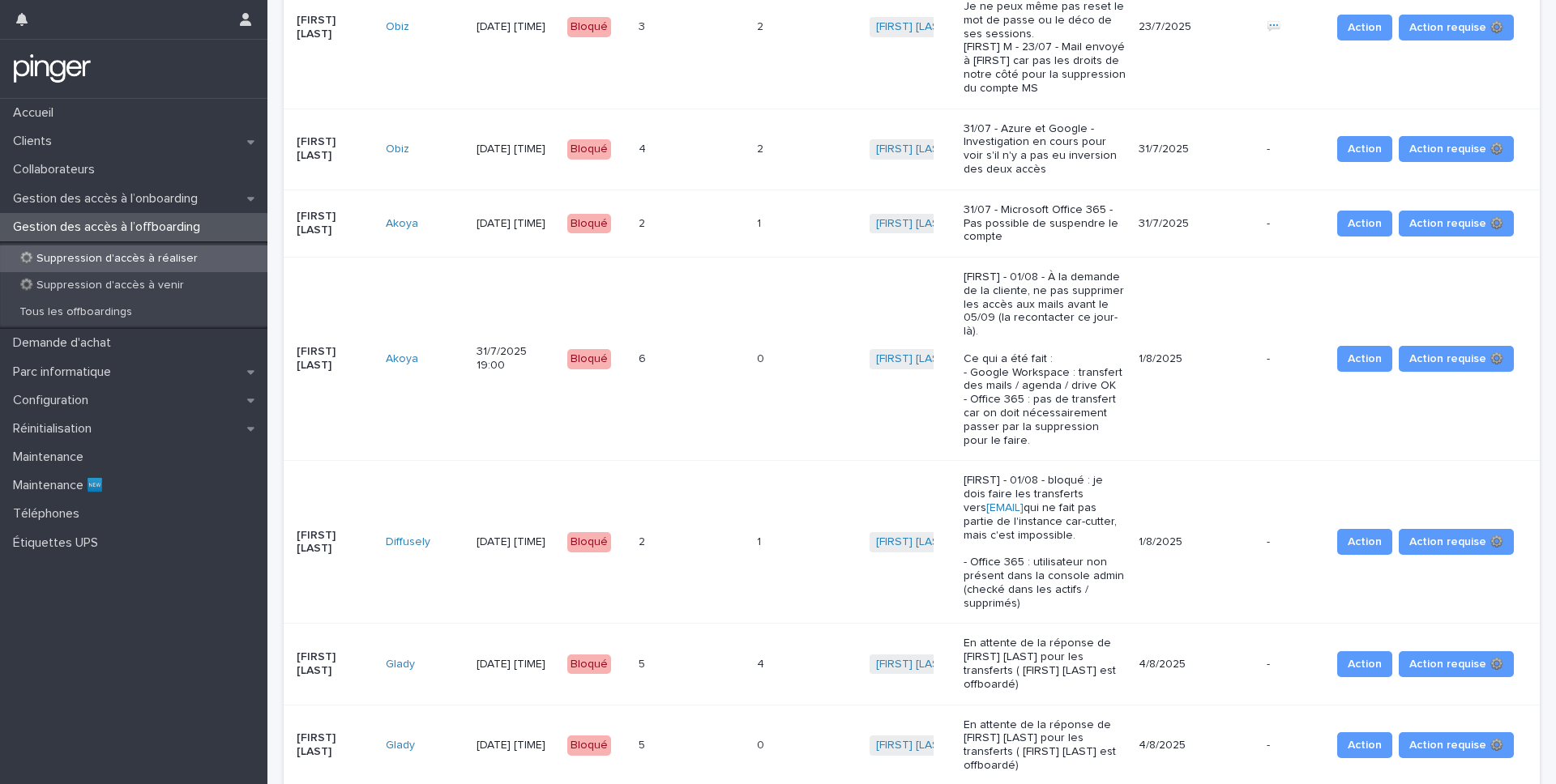 scroll, scrollTop: 369, scrollLeft: 0, axis: vertical 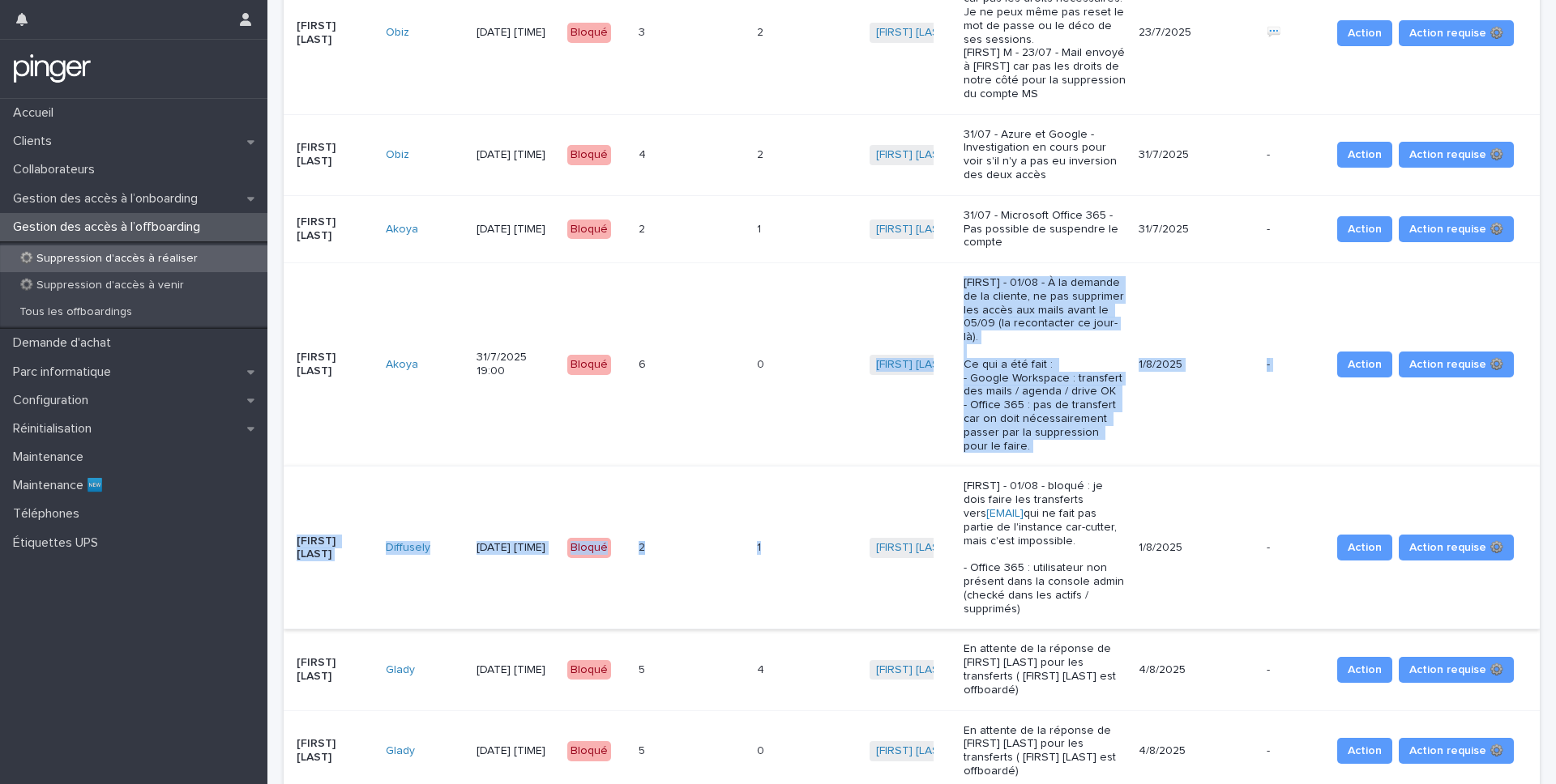 drag, startPoint x: 775, startPoint y: 364, endPoint x: 873, endPoint y: 499, distance: 166.82026 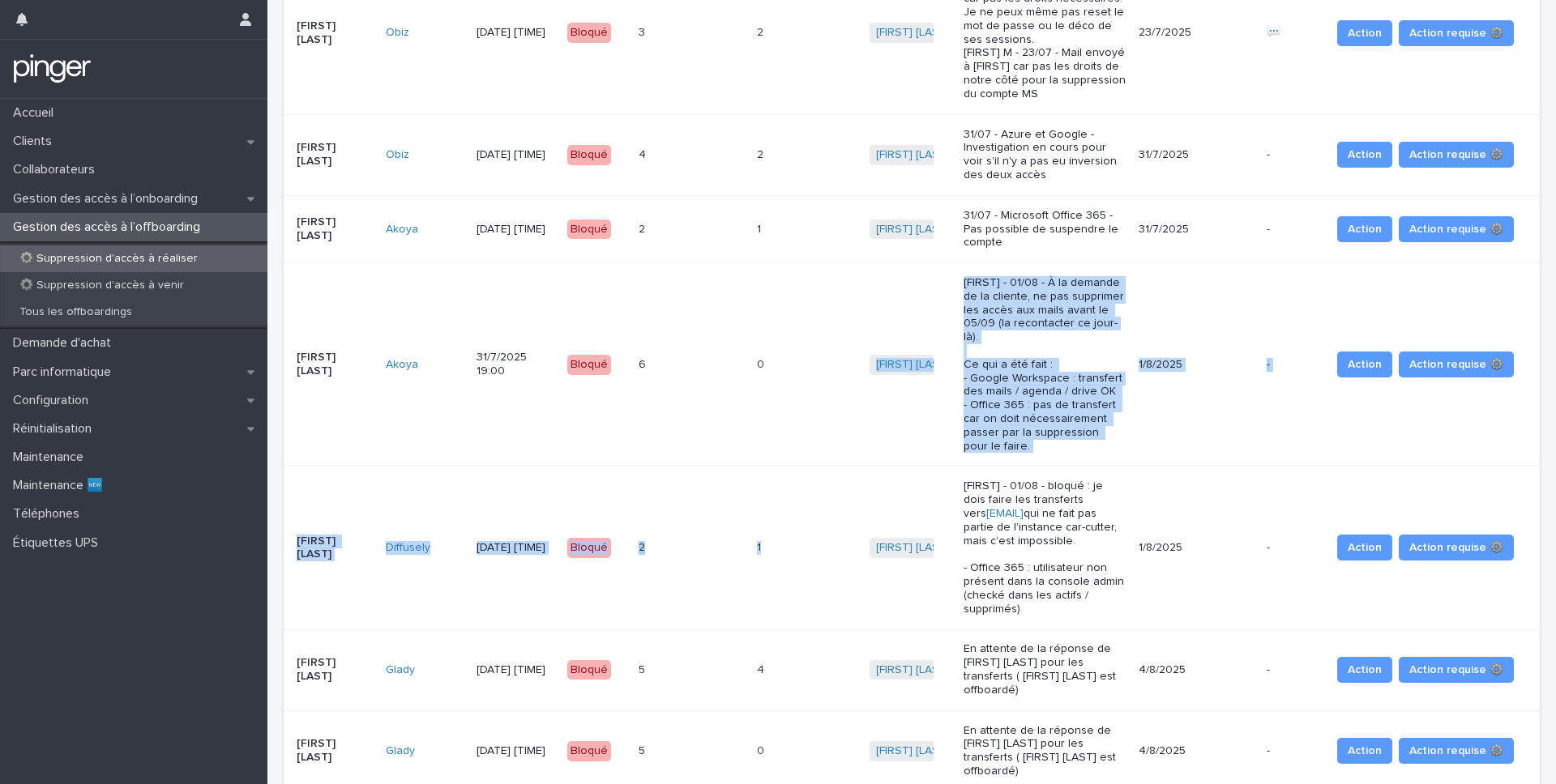 click on "[FIRST] - 01/08 - À la demande de la cliente, ne pas supprimer les accès aux mails avant le 05/09 (la recontacter ce jour-là).
Ce qui a été fait :
- Google Workspace : transfert des mails / agenda / drive OK
- Office 365 : pas de transfert car on doit nécessairement passer par la suppression pour le faire." at bounding box center [1045, 364] 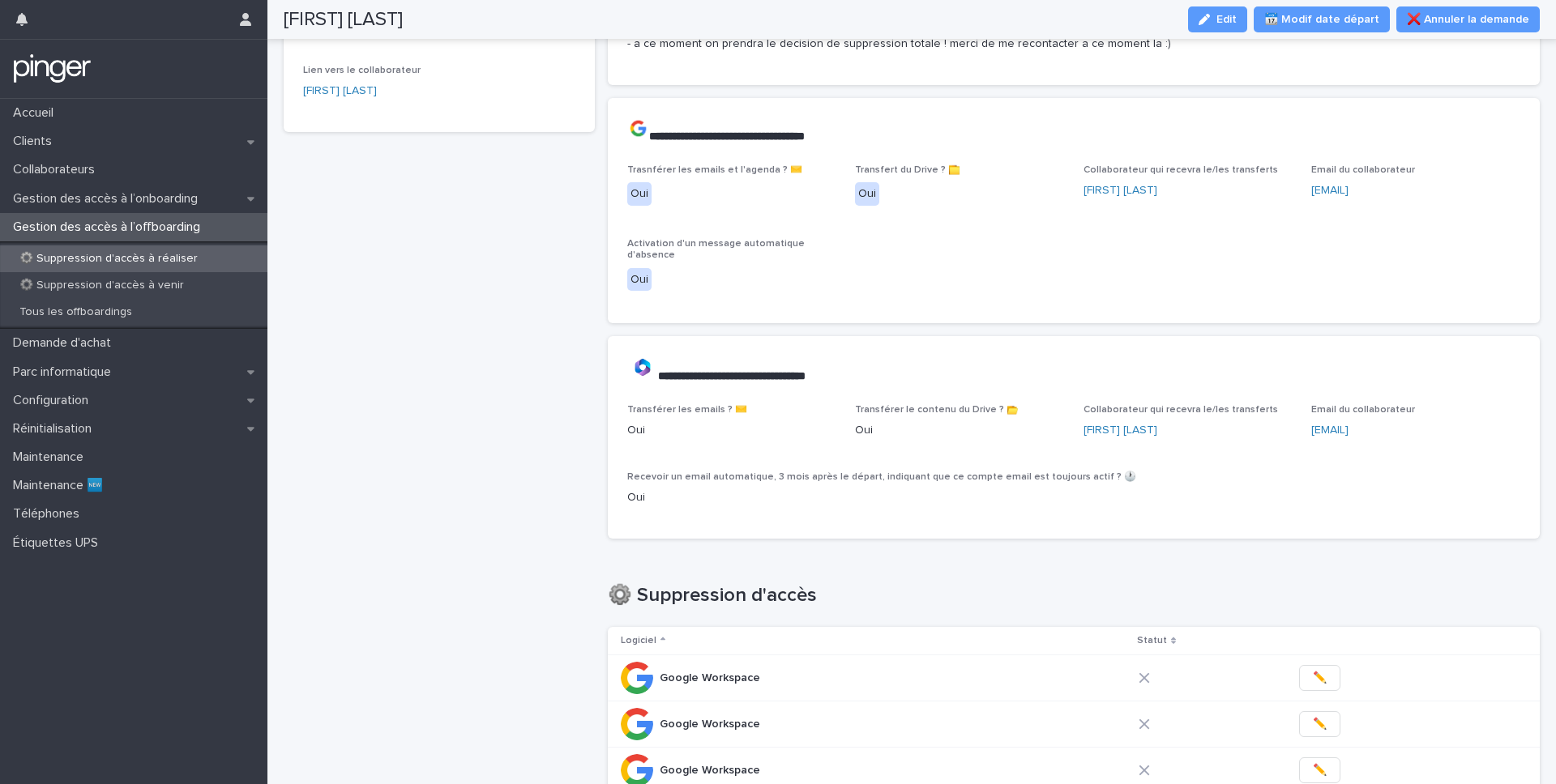 scroll, scrollTop: 94, scrollLeft: 0, axis: vertical 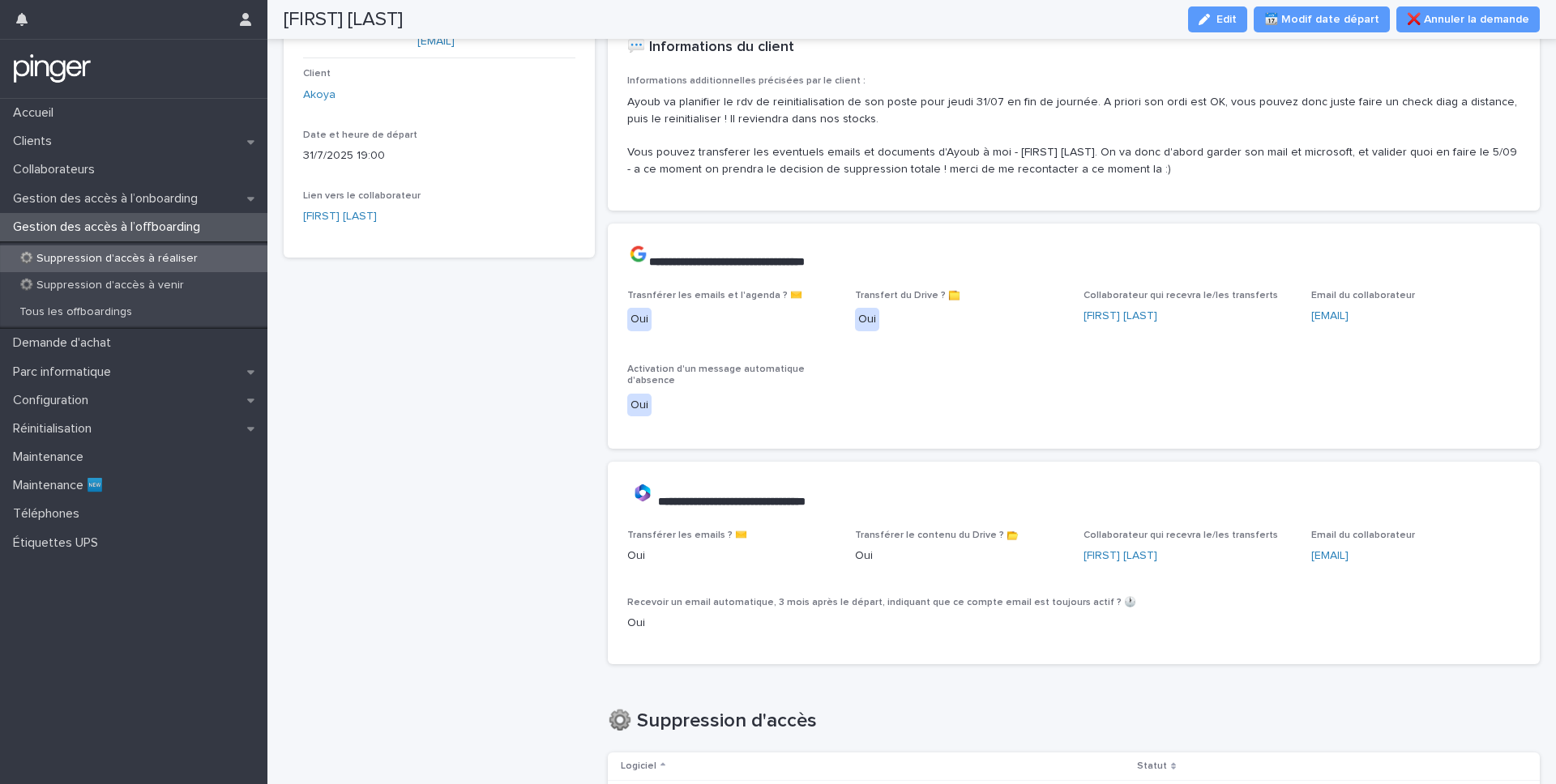 click on "⚙️ Suppression d'accès à réaliser" at bounding box center (109, 258) 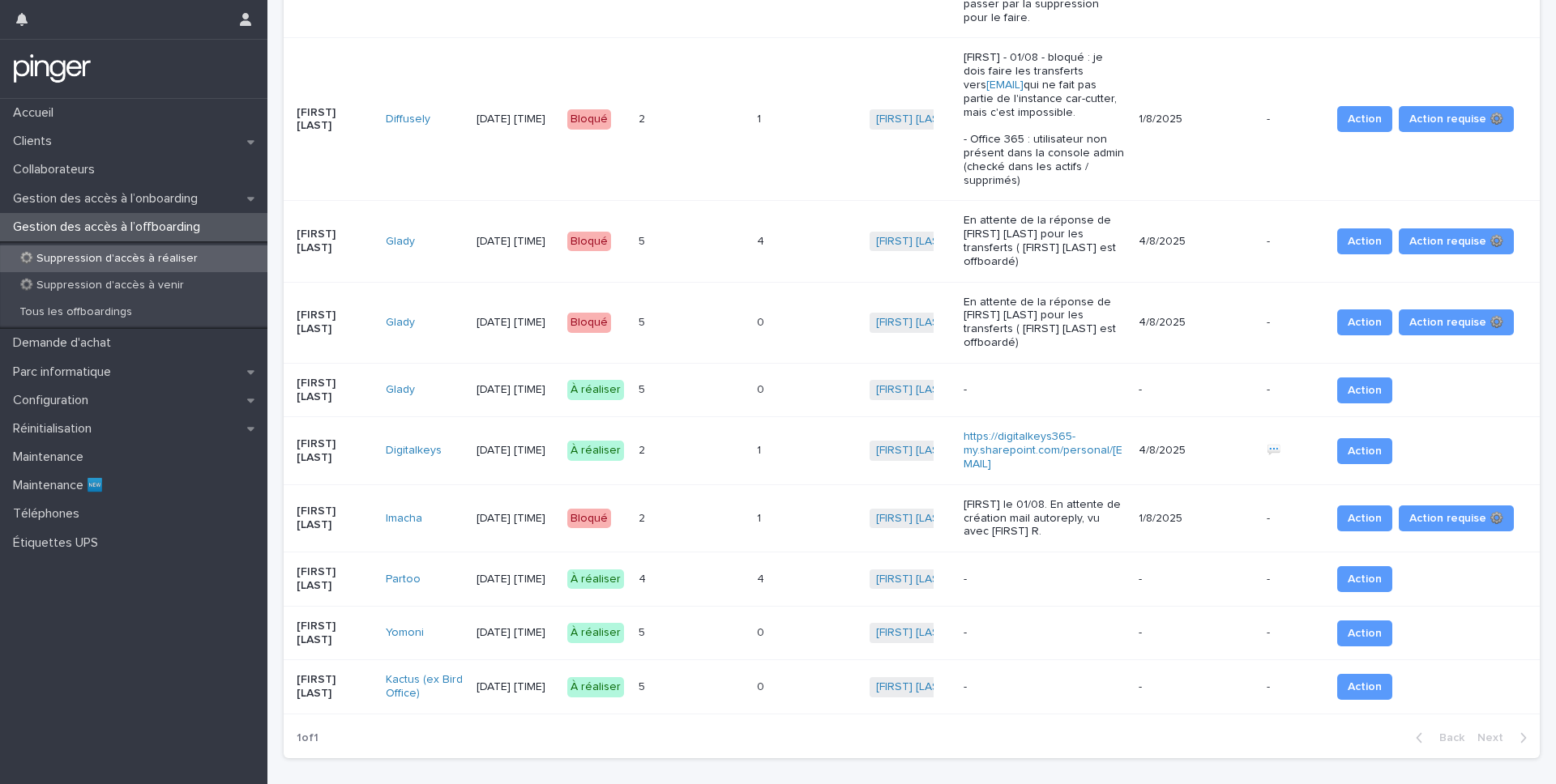 scroll, scrollTop: 805, scrollLeft: 0, axis: vertical 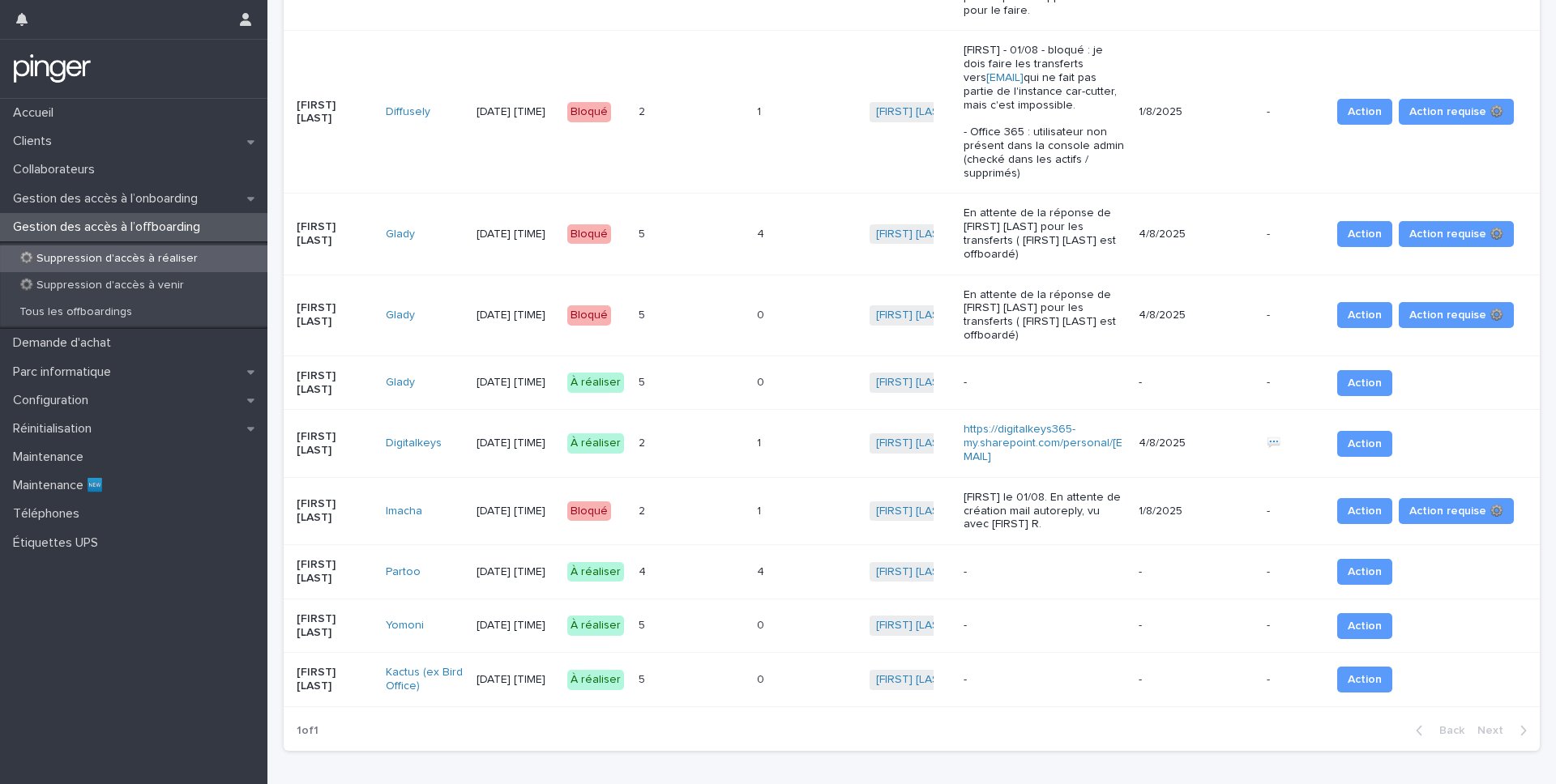 click on "[DATE] [TIME]" at bounding box center (515, 572) 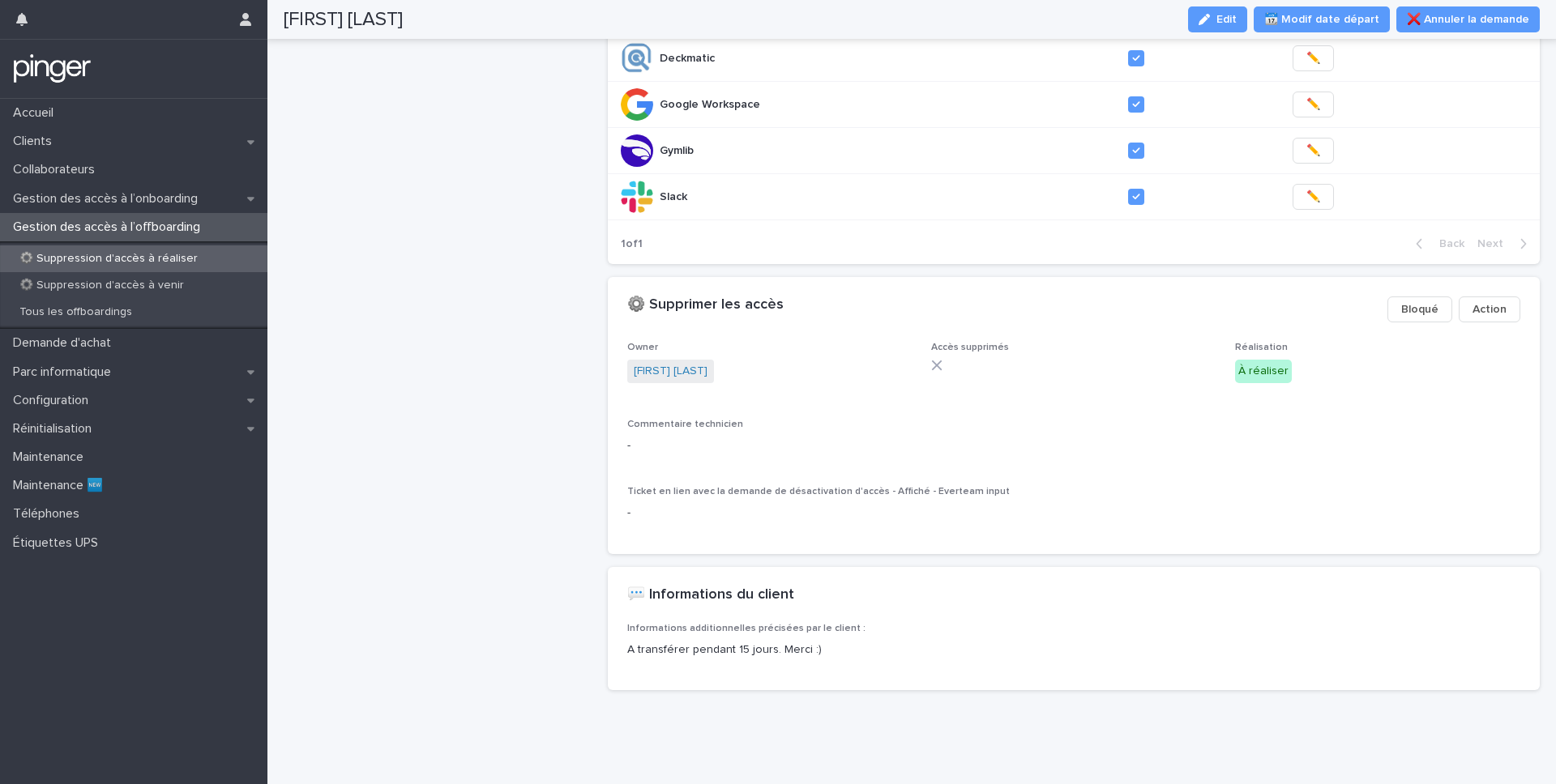 scroll, scrollTop: 530, scrollLeft: 0, axis: vertical 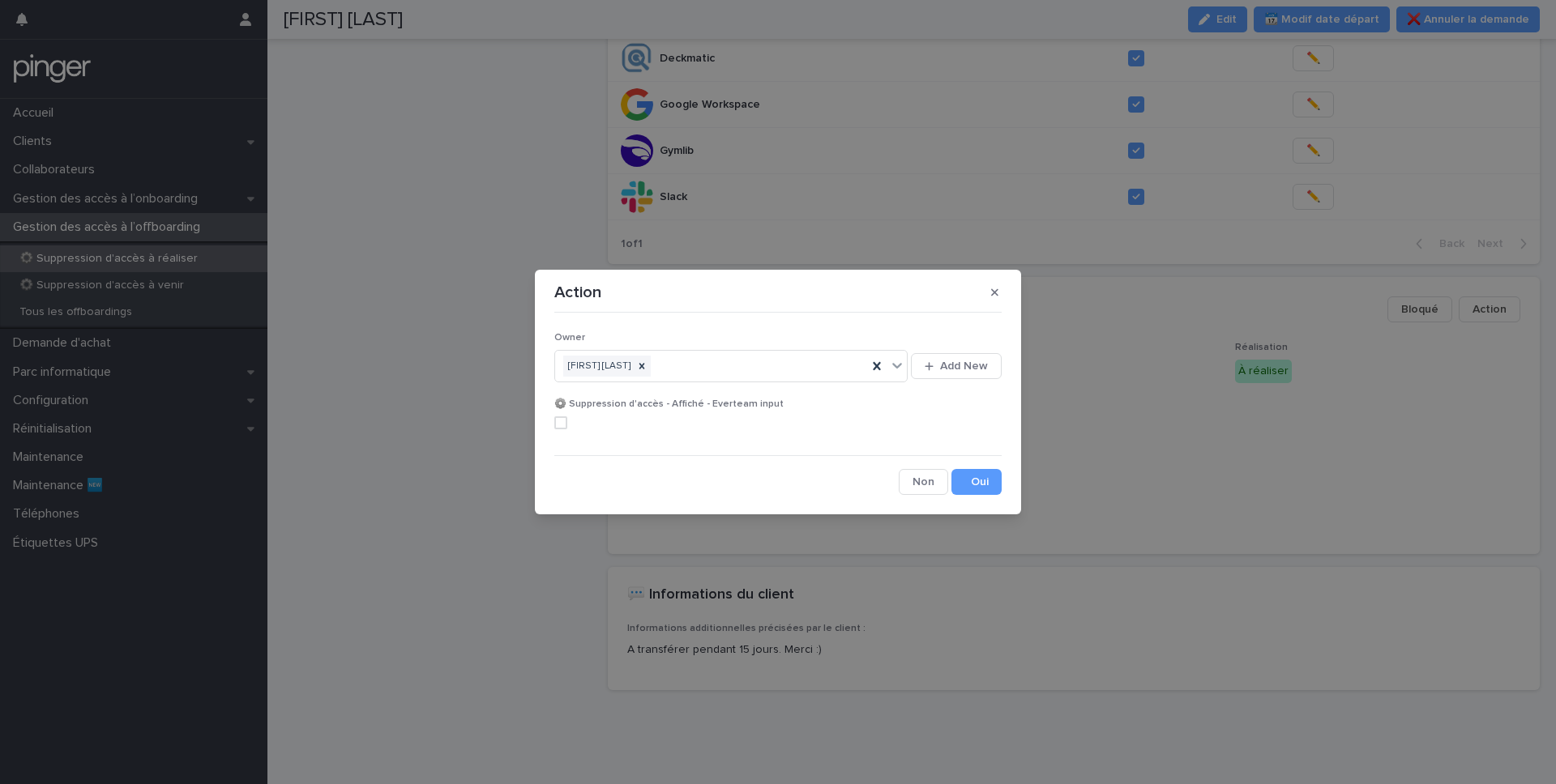 click at bounding box center (561, 423) 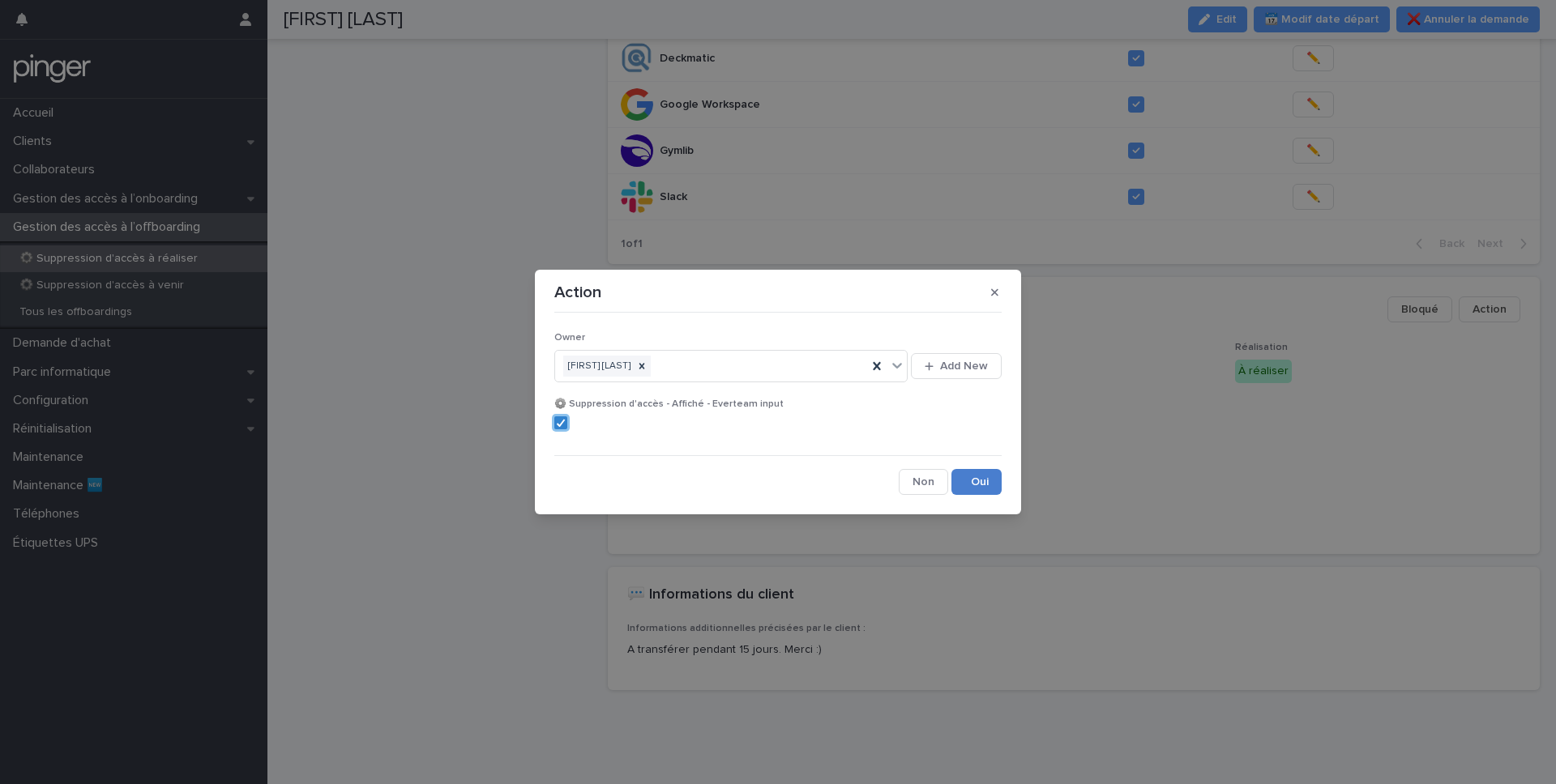 click on "Save" at bounding box center [977, 482] 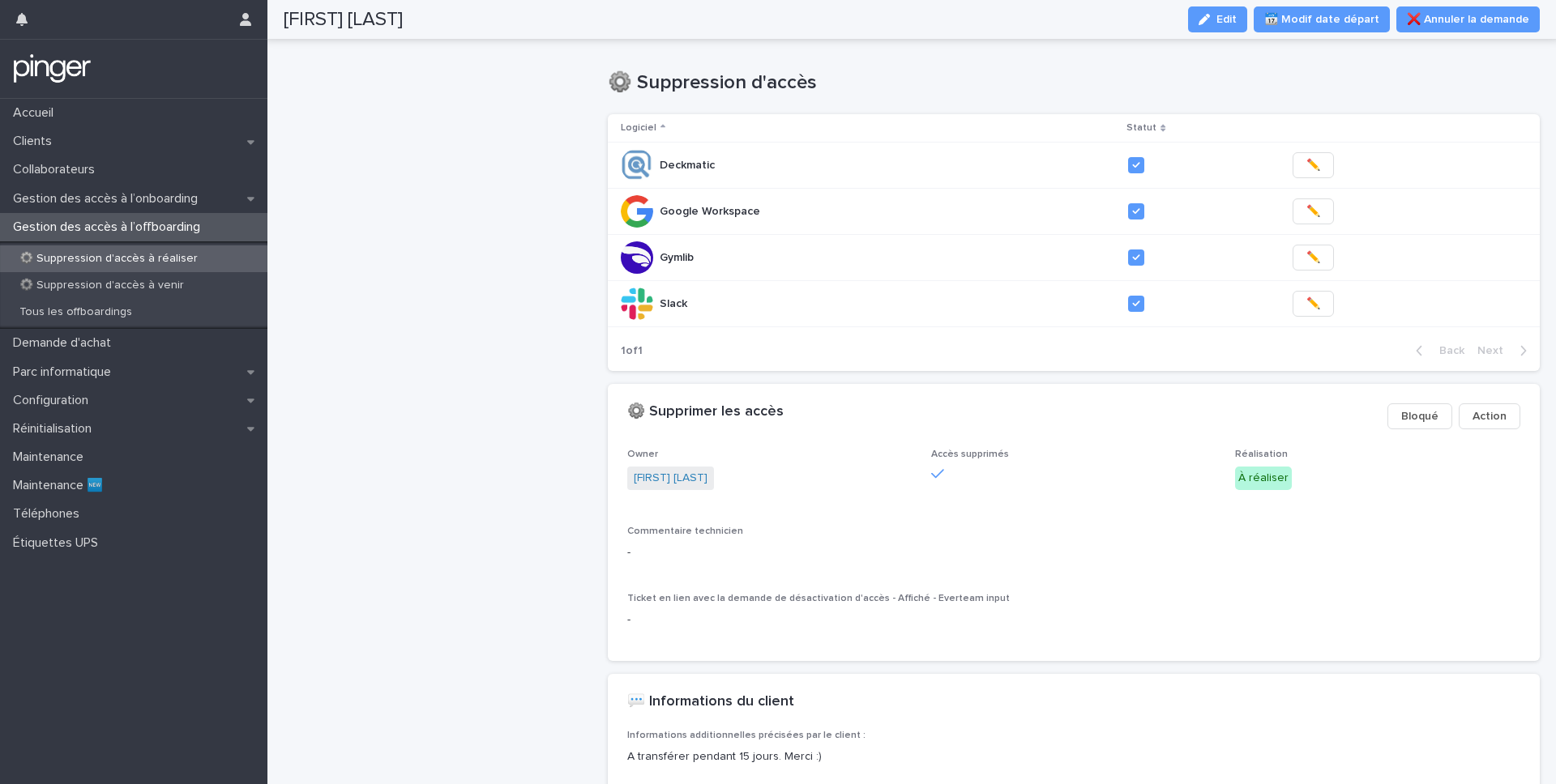 scroll, scrollTop: 422, scrollLeft: 0, axis: vertical 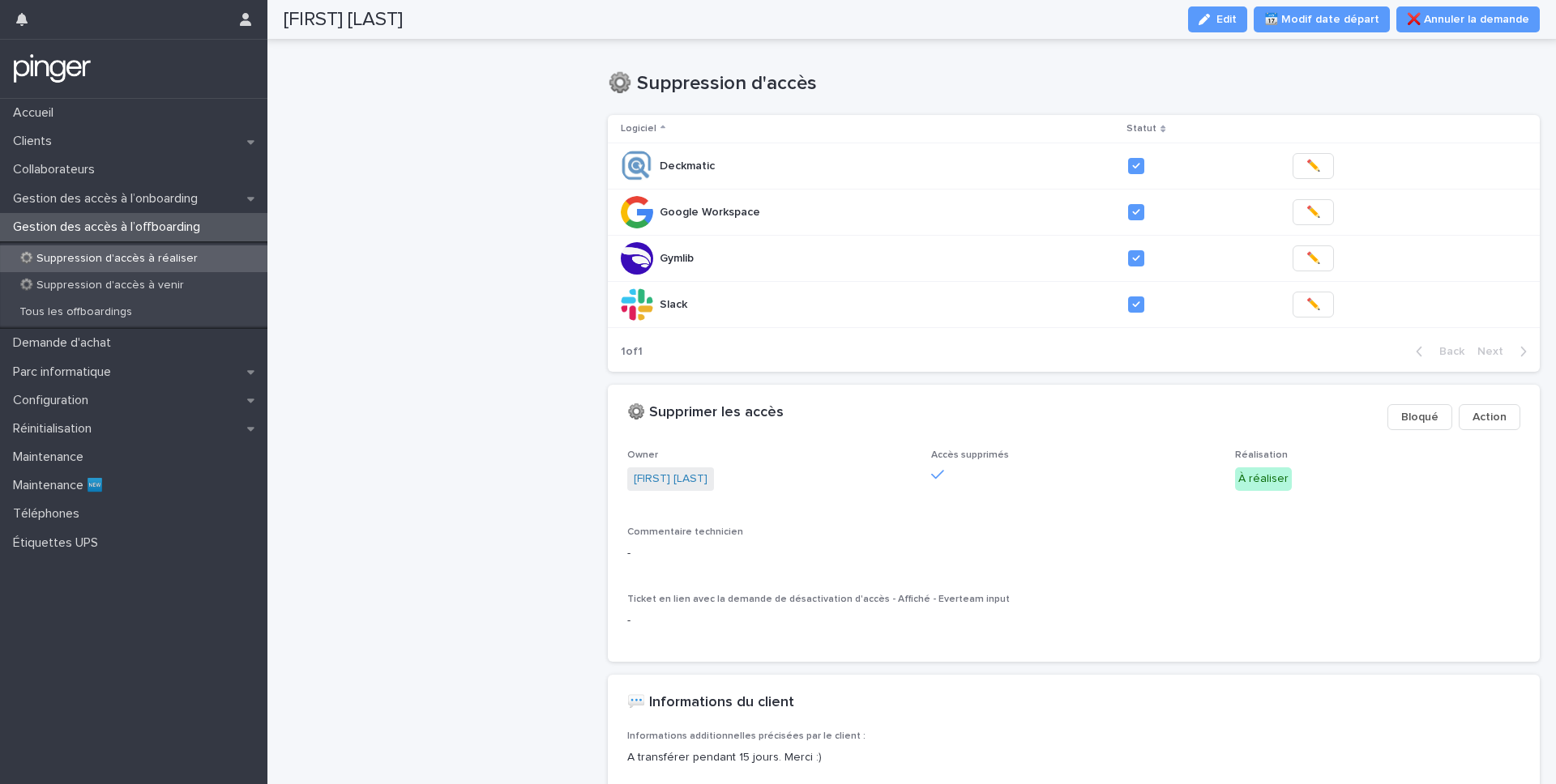 click on "[FIRST] [LAST] [COMPANY]   Date et heure de départ 1/8/2025 18:00 Lien vers le collaborateur [FIRST] [LAST]" at bounding box center [439, 234] 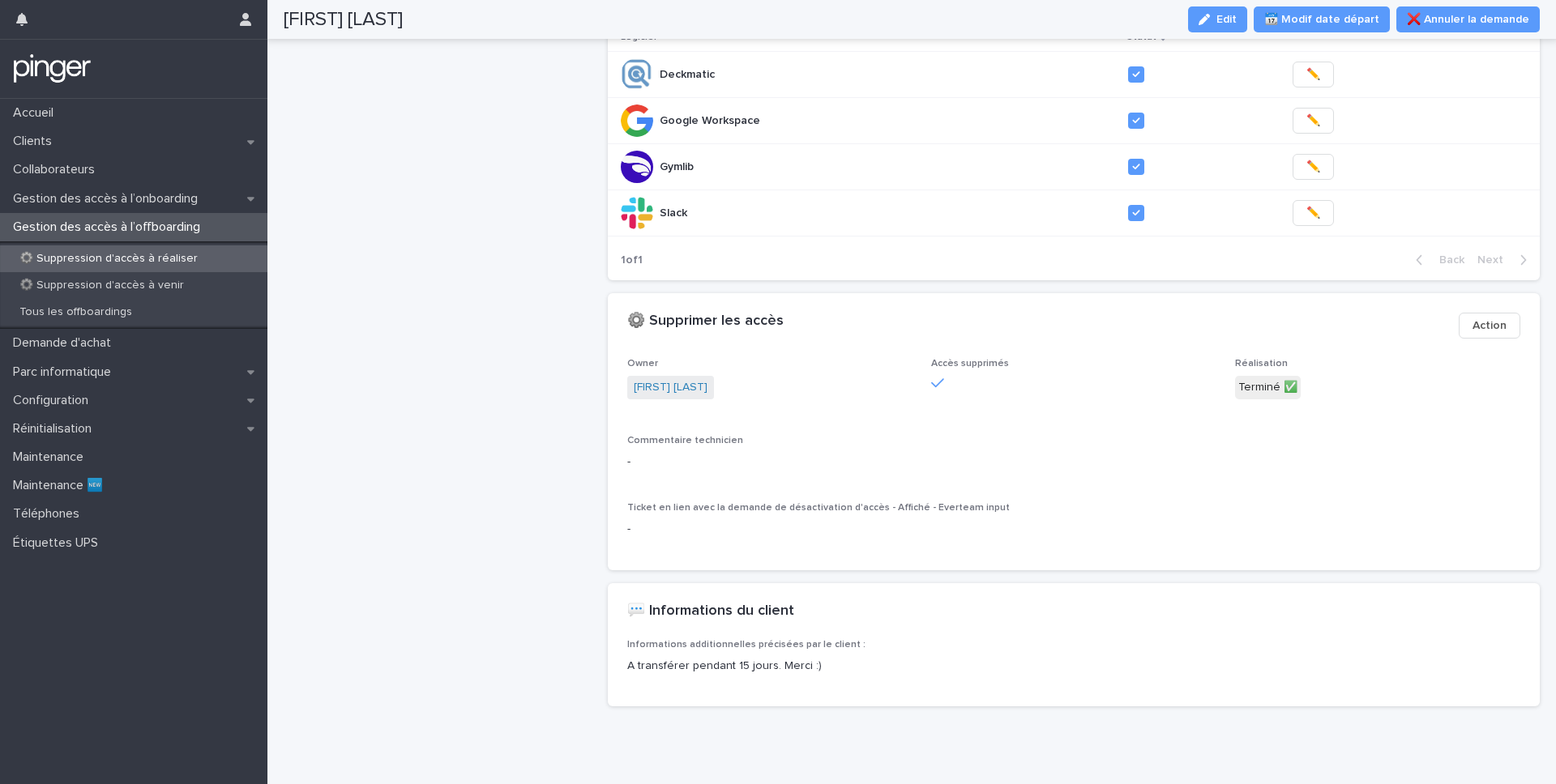 scroll, scrollTop: 514, scrollLeft: 0, axis: vertical 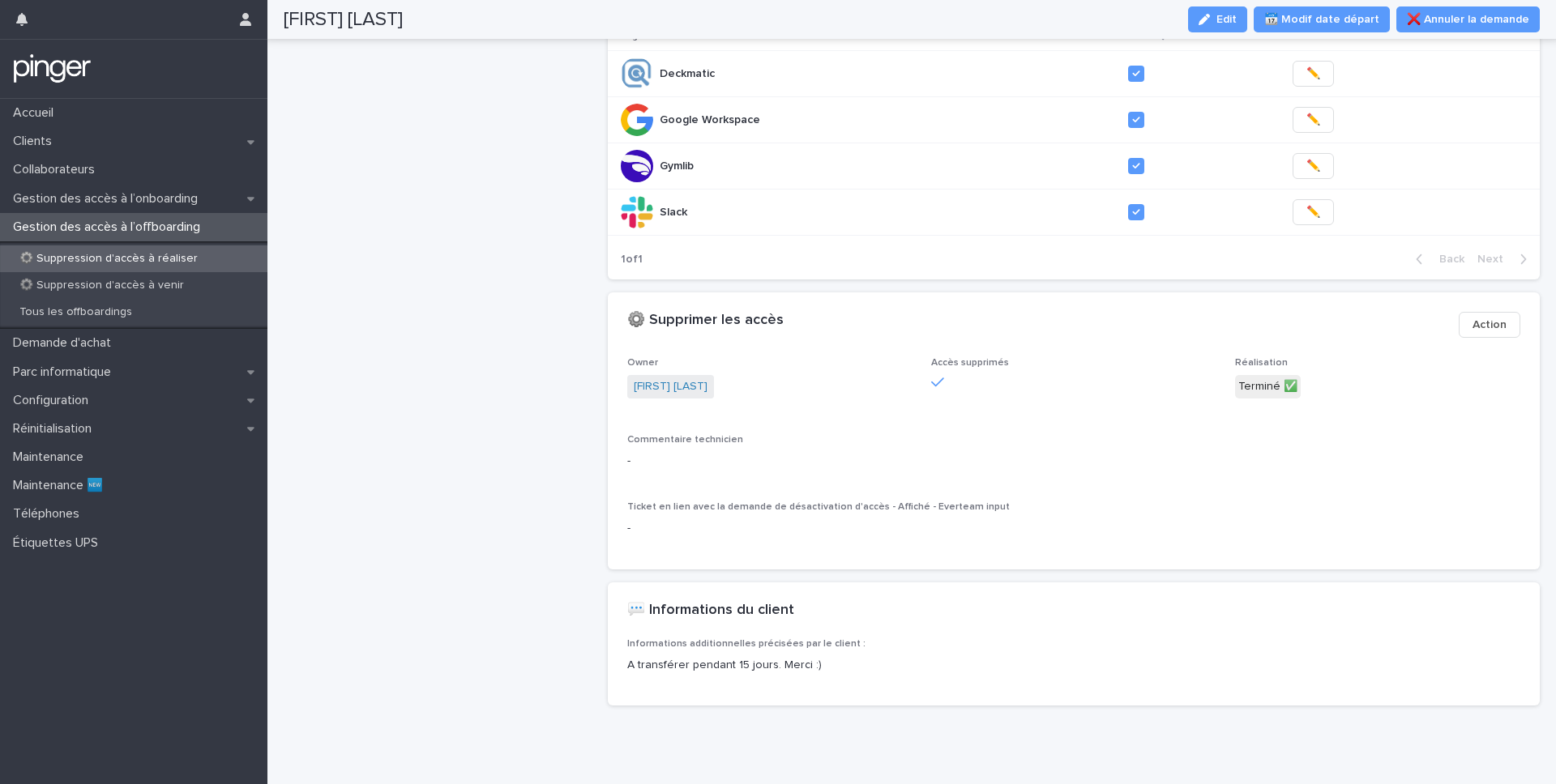 click on "⚙️ Suppression d'accès à réaliser" at bounding box center [134, 258] 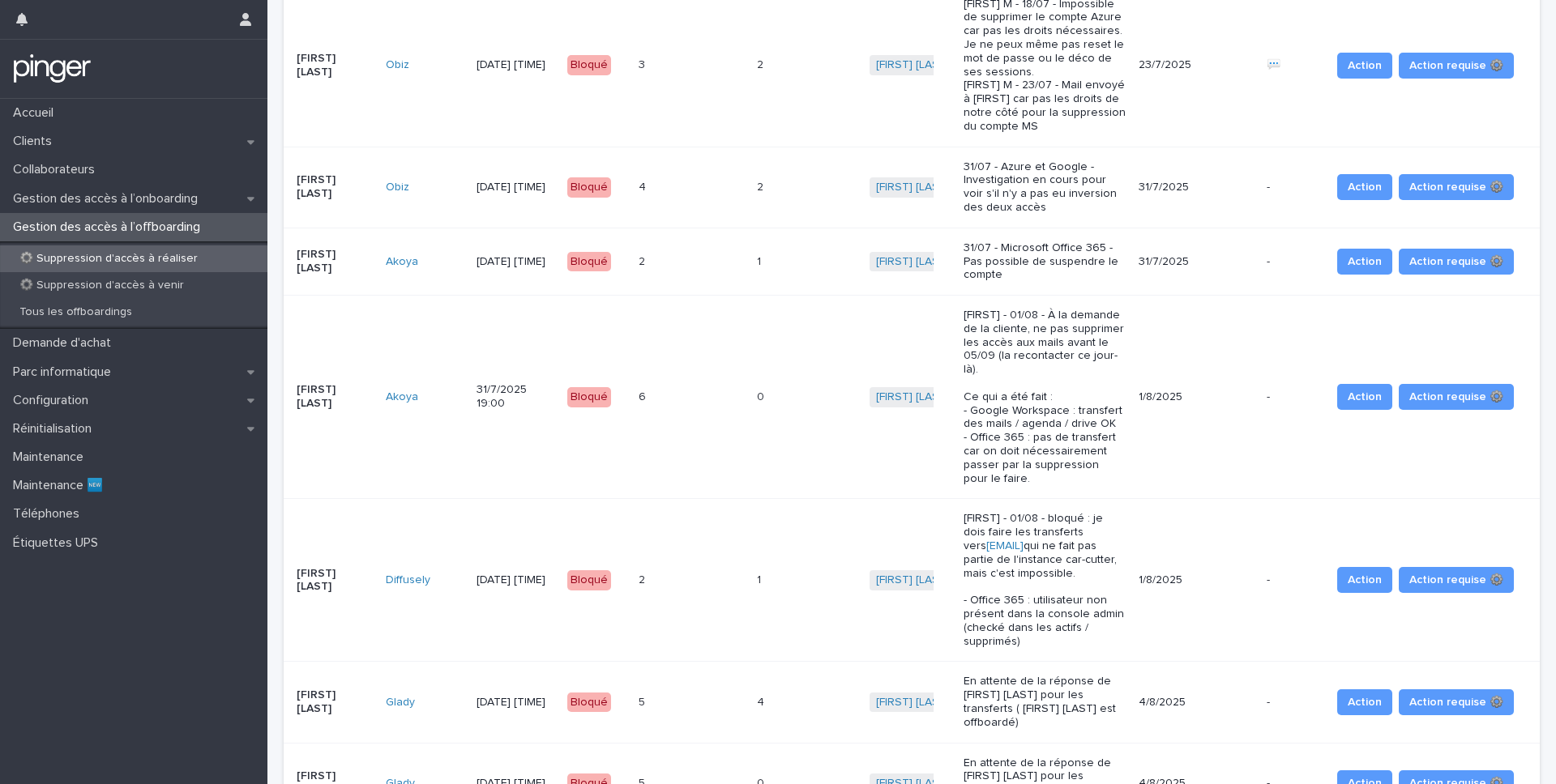 scroll, scrollTop: 773, scrollLeft: 0, axis: vertical 